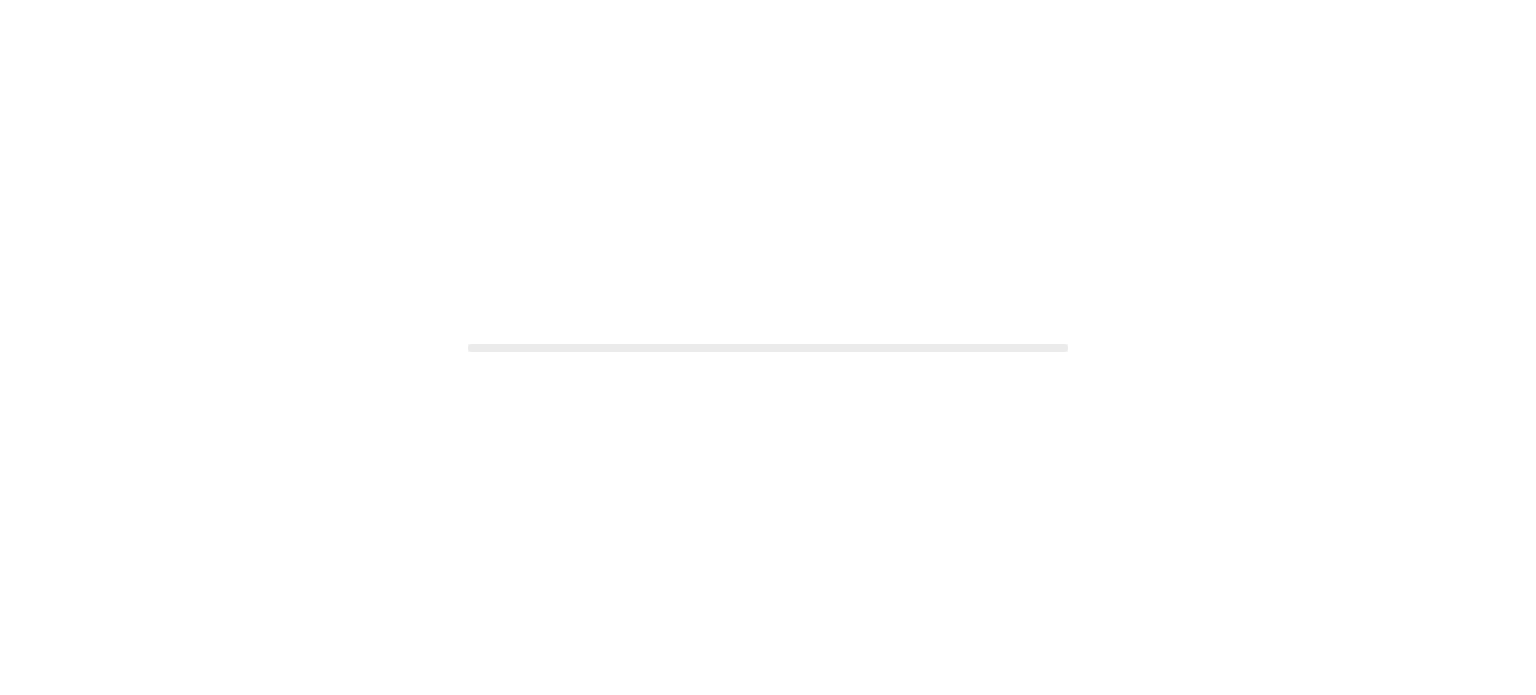 scroll, scrollTop: 0, scrollLeft: 0, axis: both 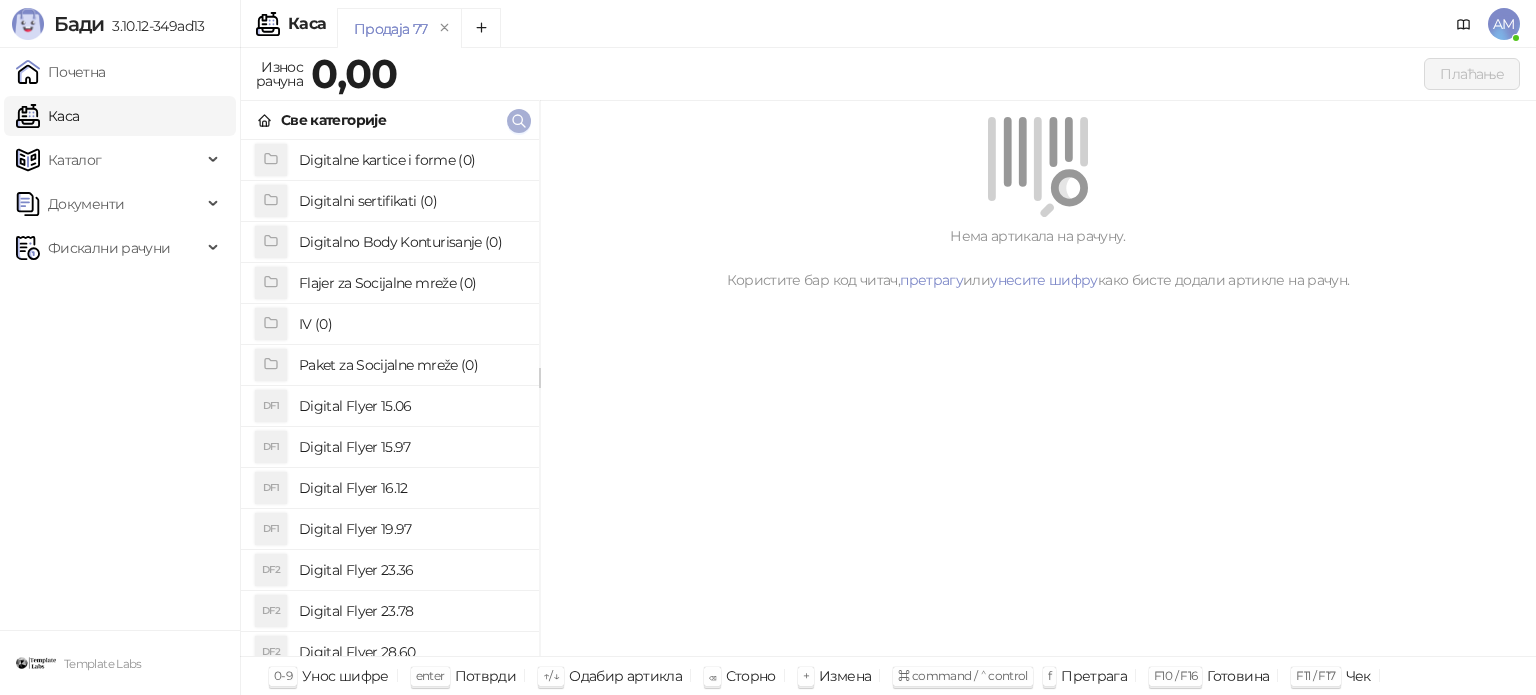 click 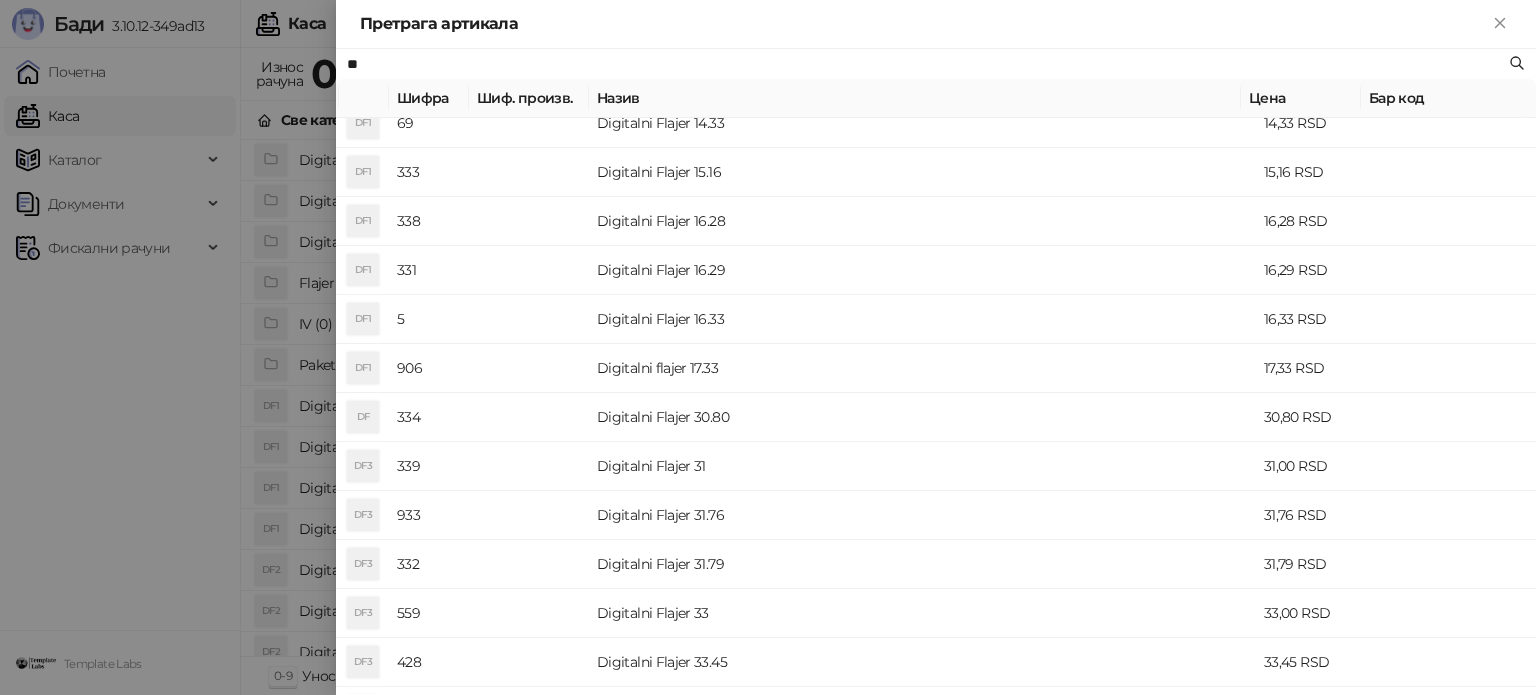 scroll, scrollTop: 400, scrollLeft: 0, axis: vertical 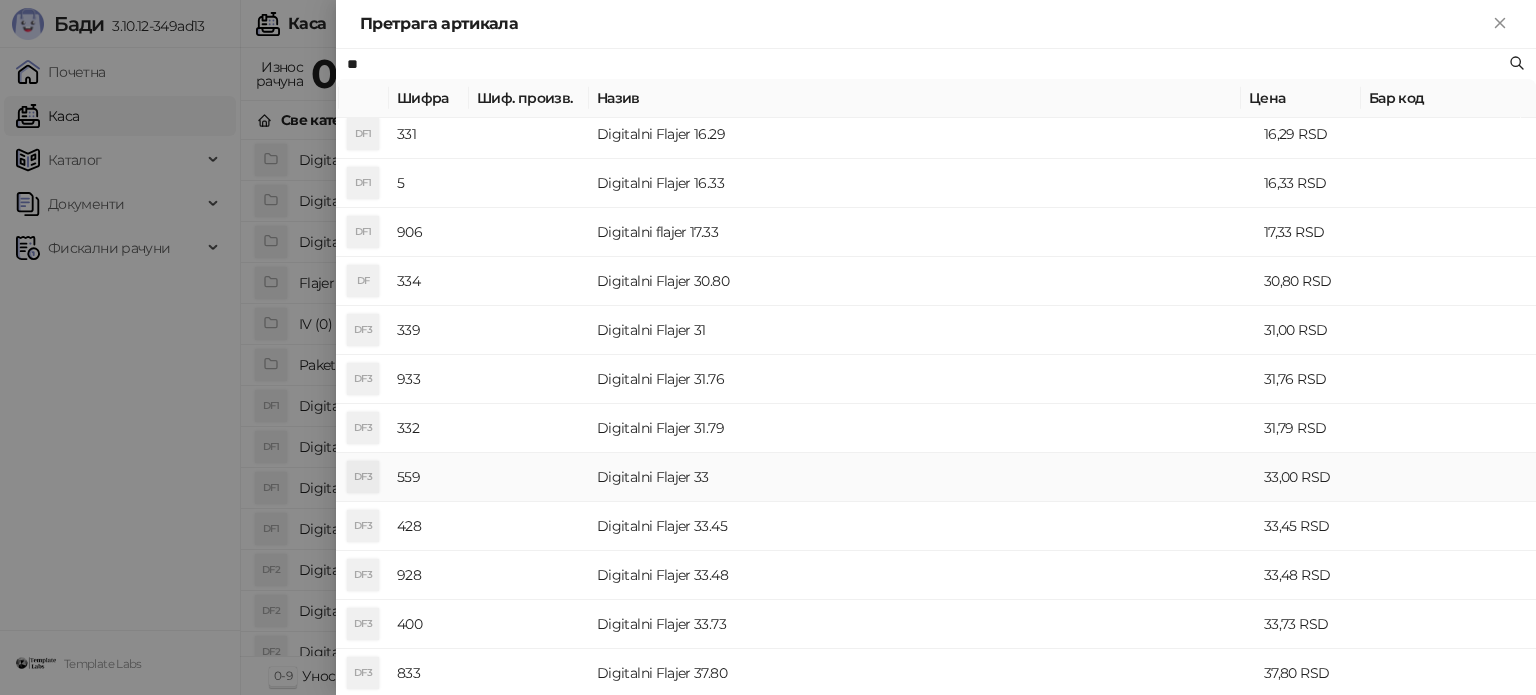 type on "**" 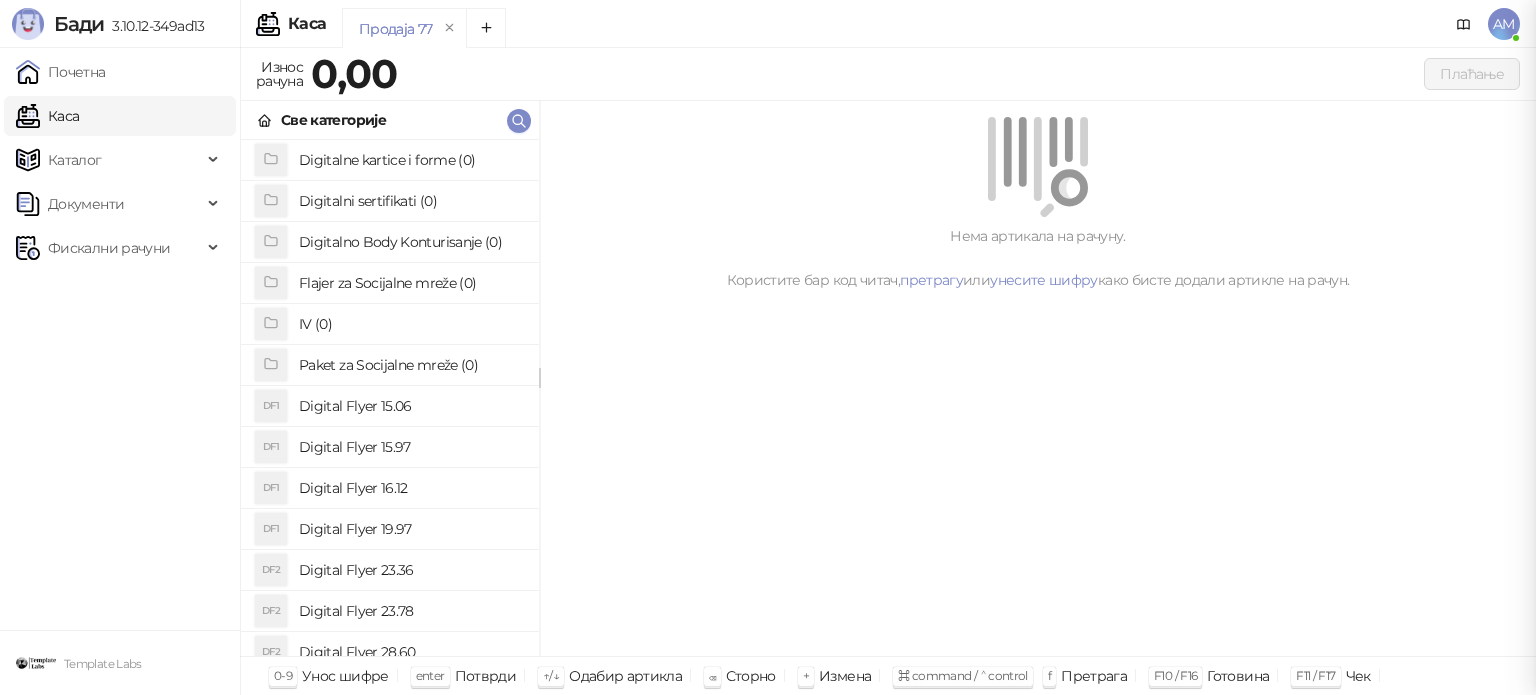 scroll, scrollTop: 0, scrollLeft: 0, axis: both 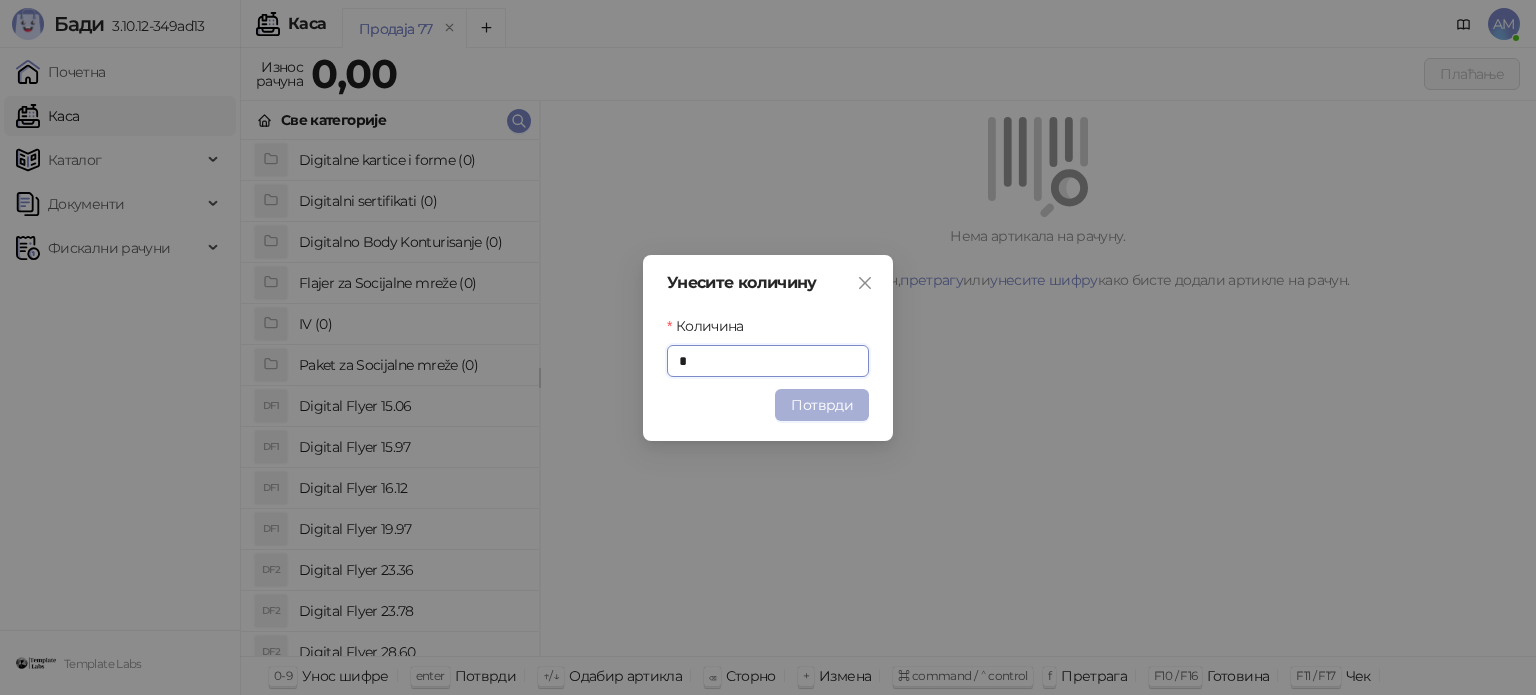 click on "Потврди" at bounding box center [822, 405] 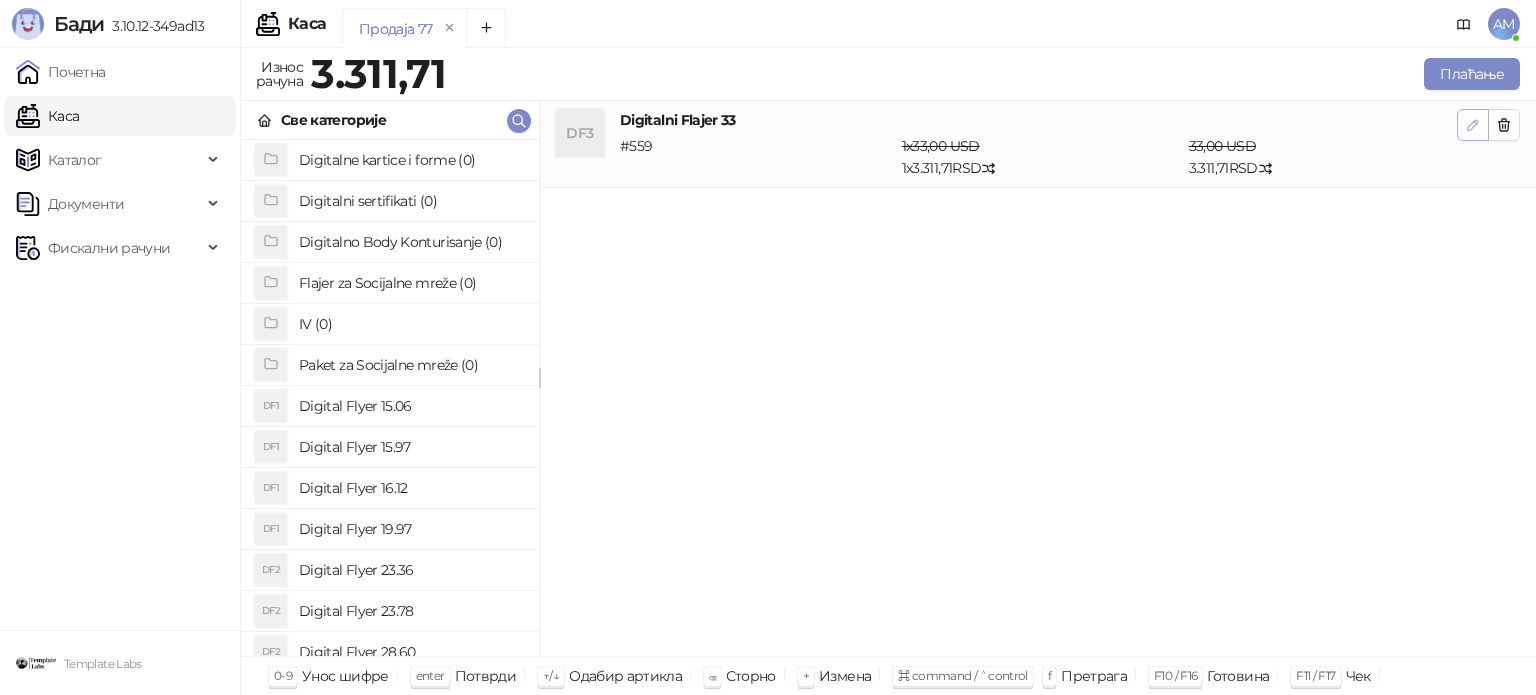 click 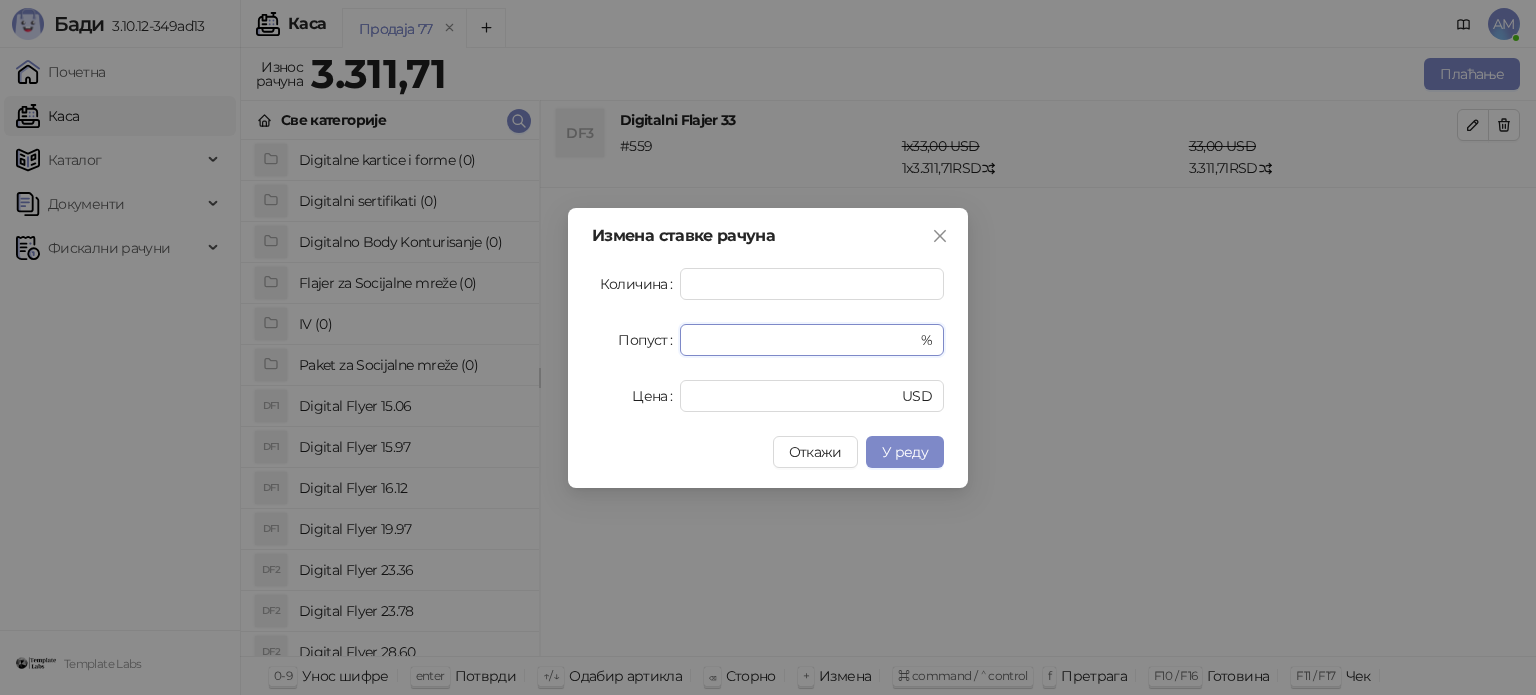 drag, startPoint x: 761, startPoint y: 341, endPoint x: 656, endPoint y: 355, distance: 105.92922 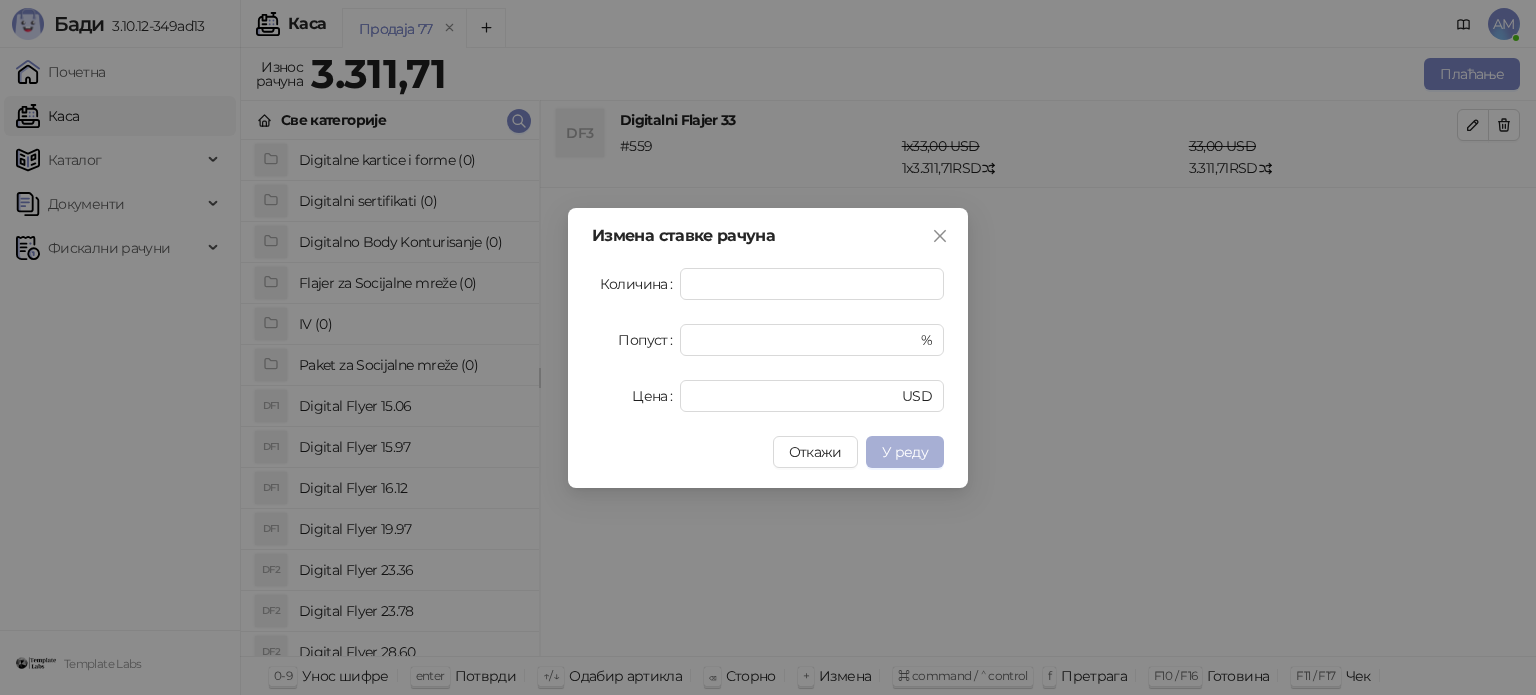 click on "У реду" at bounding box center [905, 452] 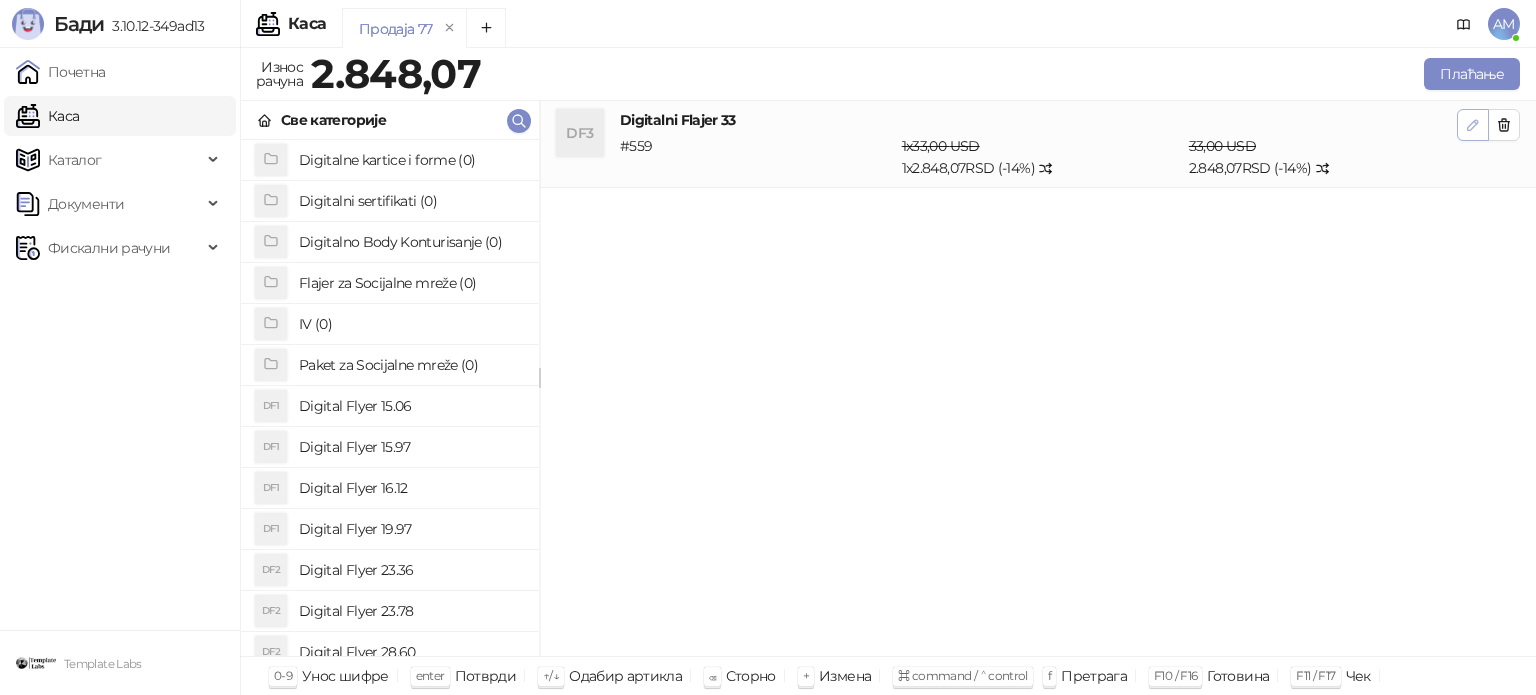 click at bounding box center [1473, 125] 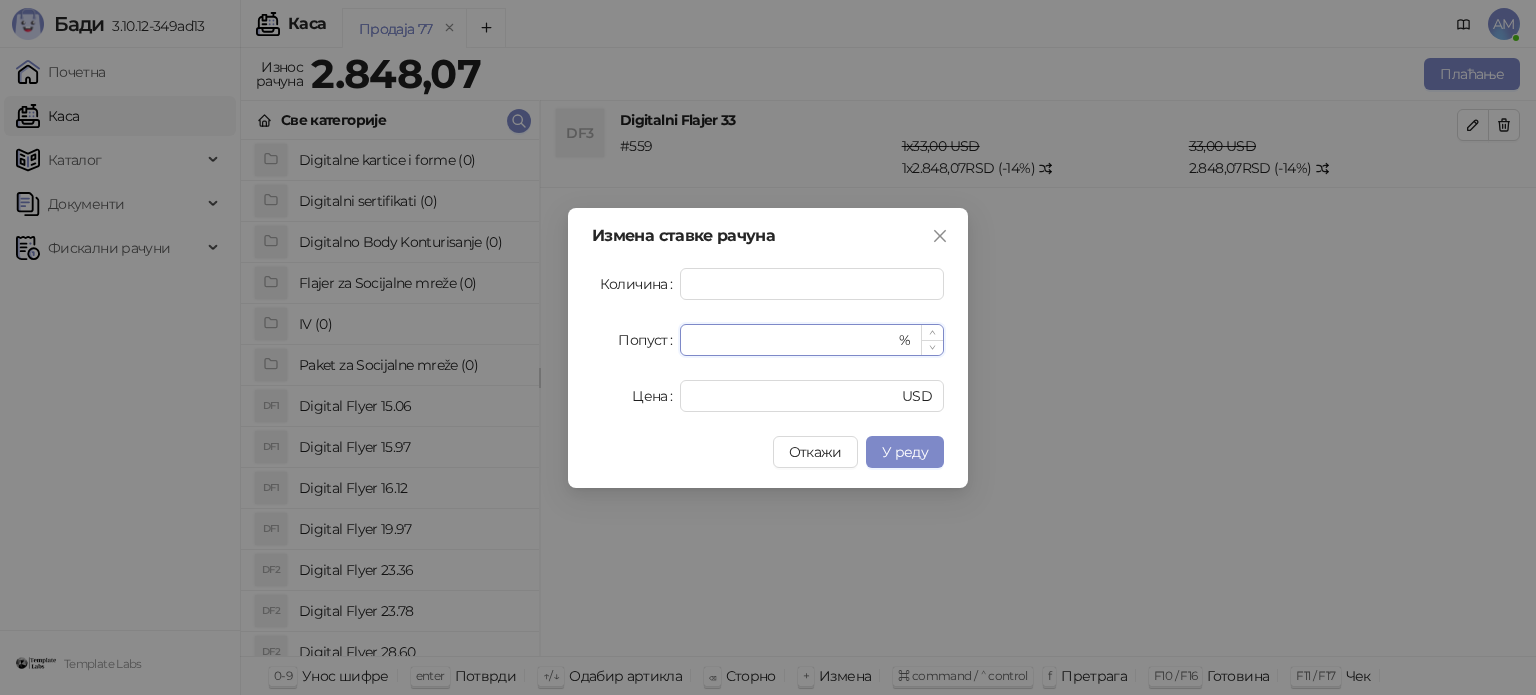 click 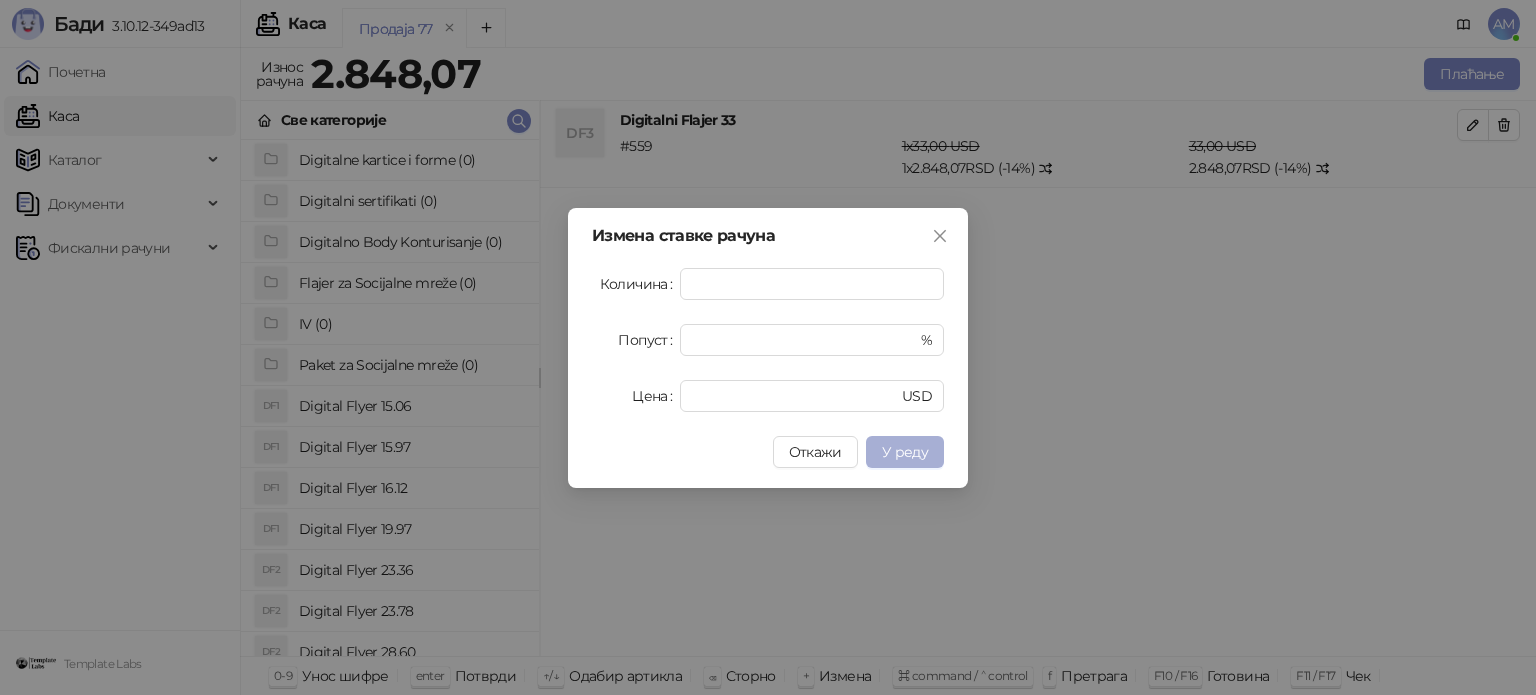 click on "У реду" at bounding box center (905, 452) 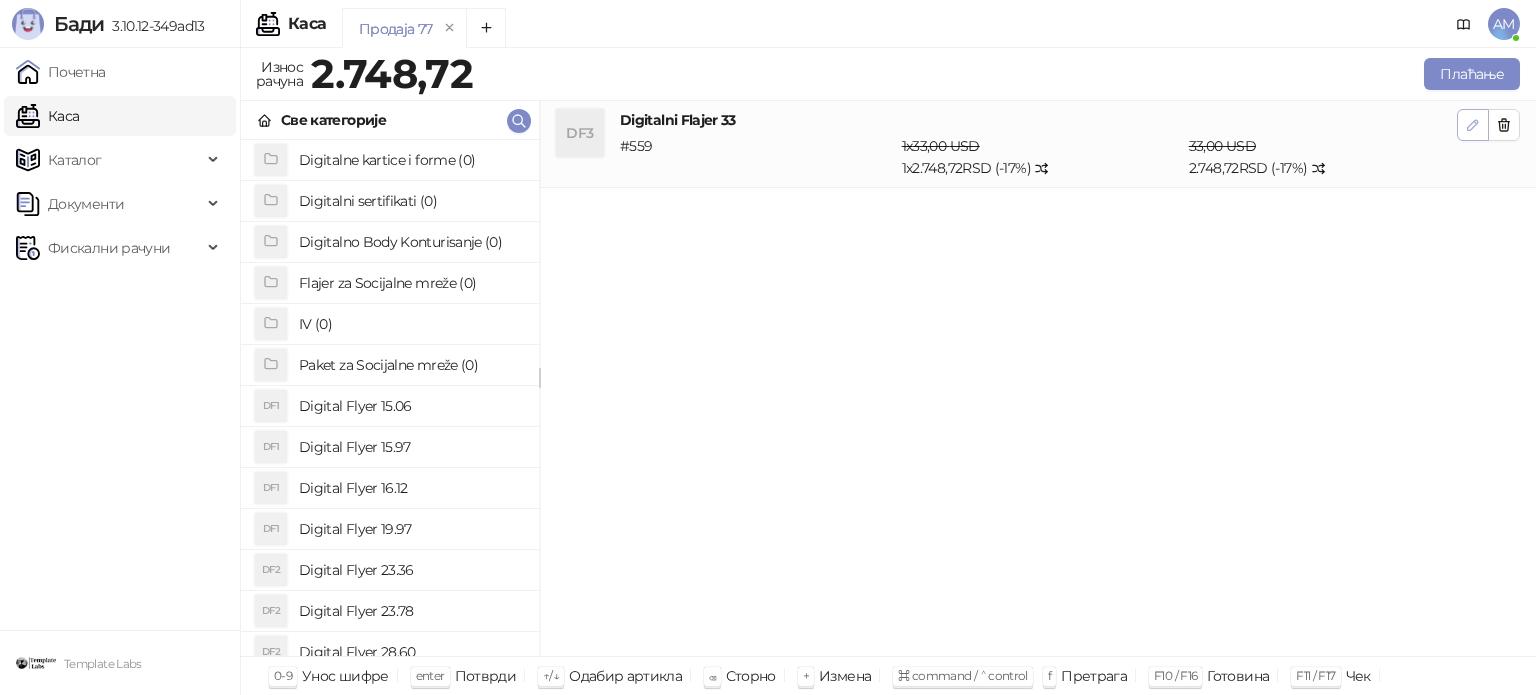 click at bounding box center [1473, 125] 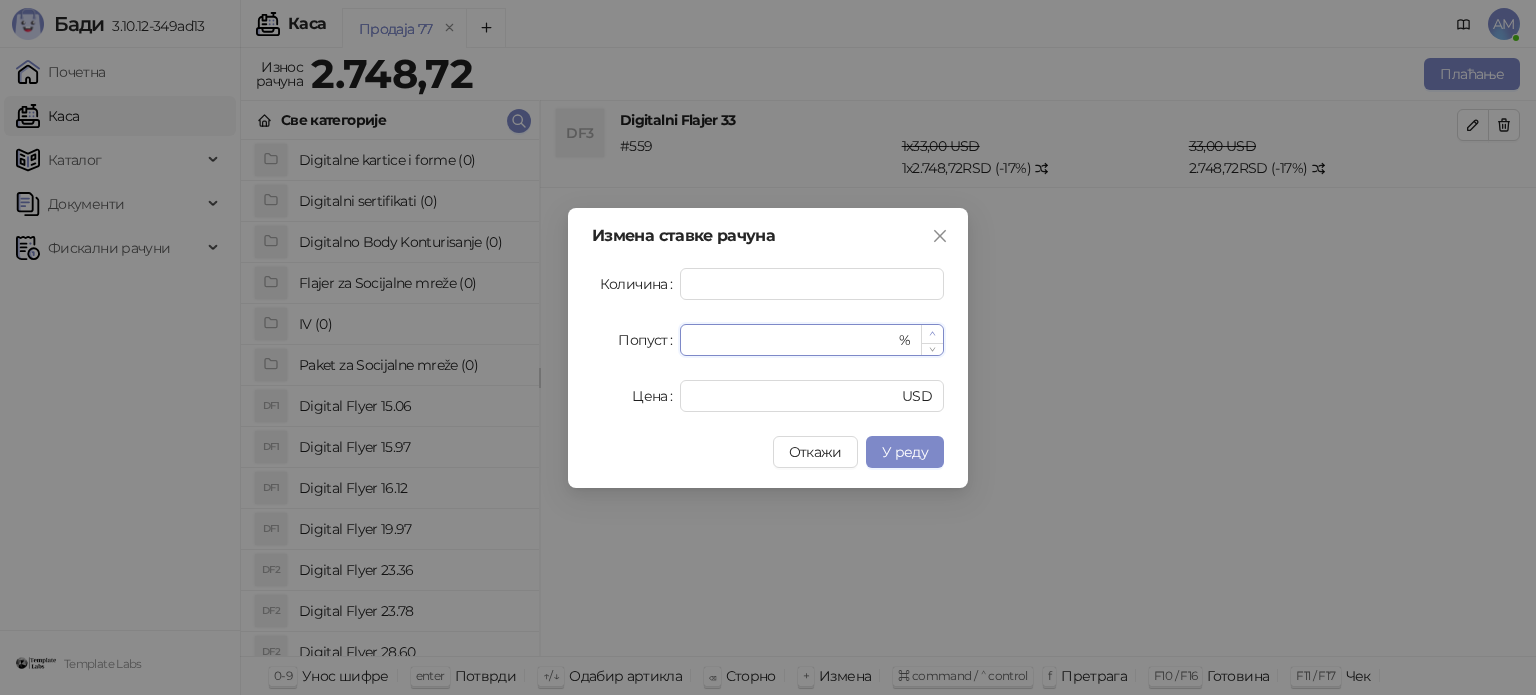 click 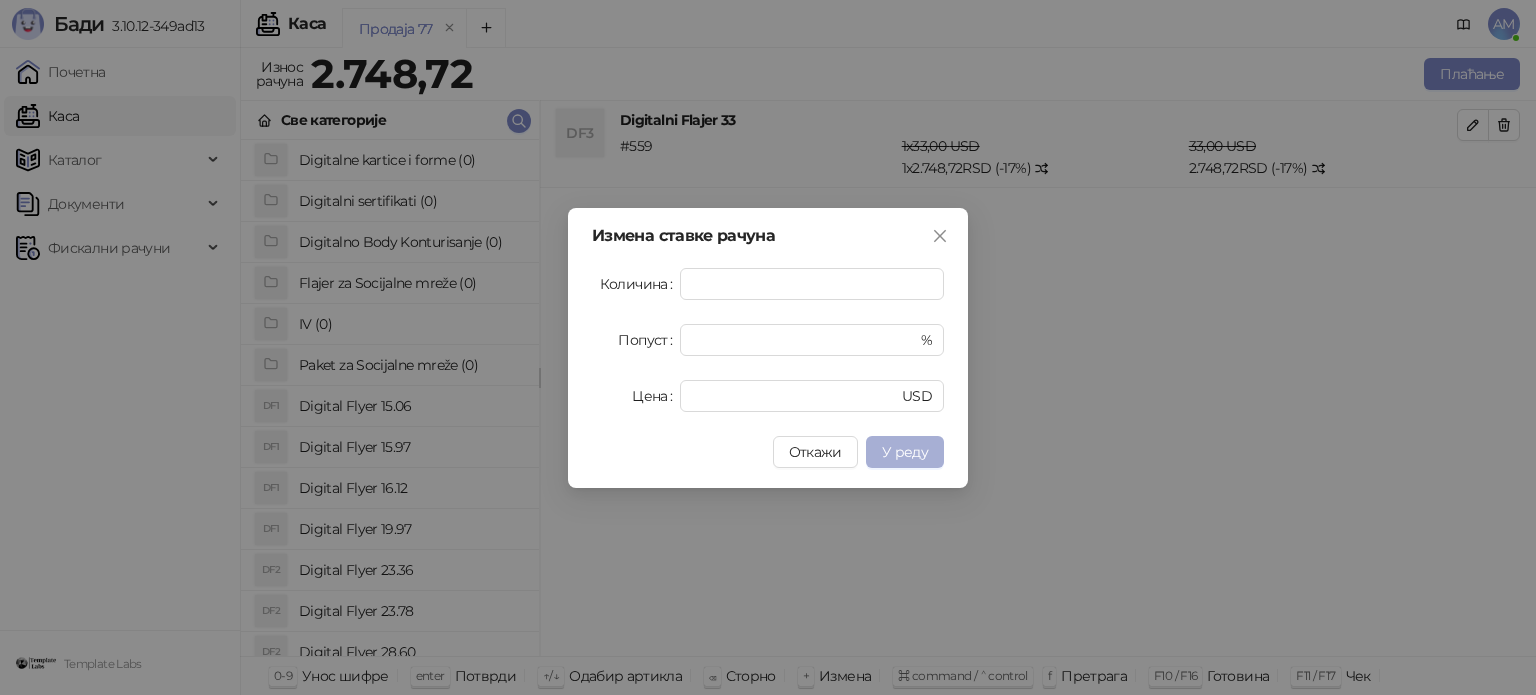 click on "У реду" at bounding box center [905, 452] 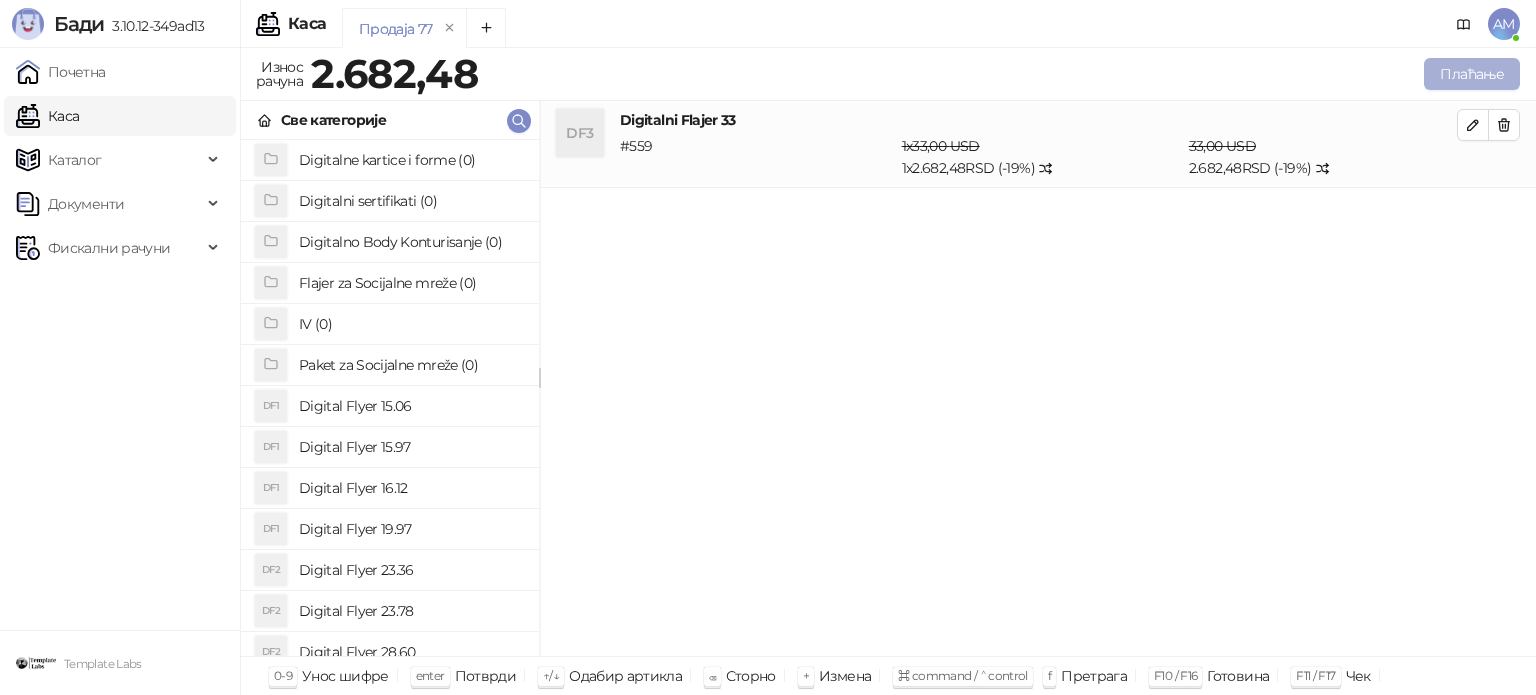 click on "Плаћање" at bounding box center [1472, 74] 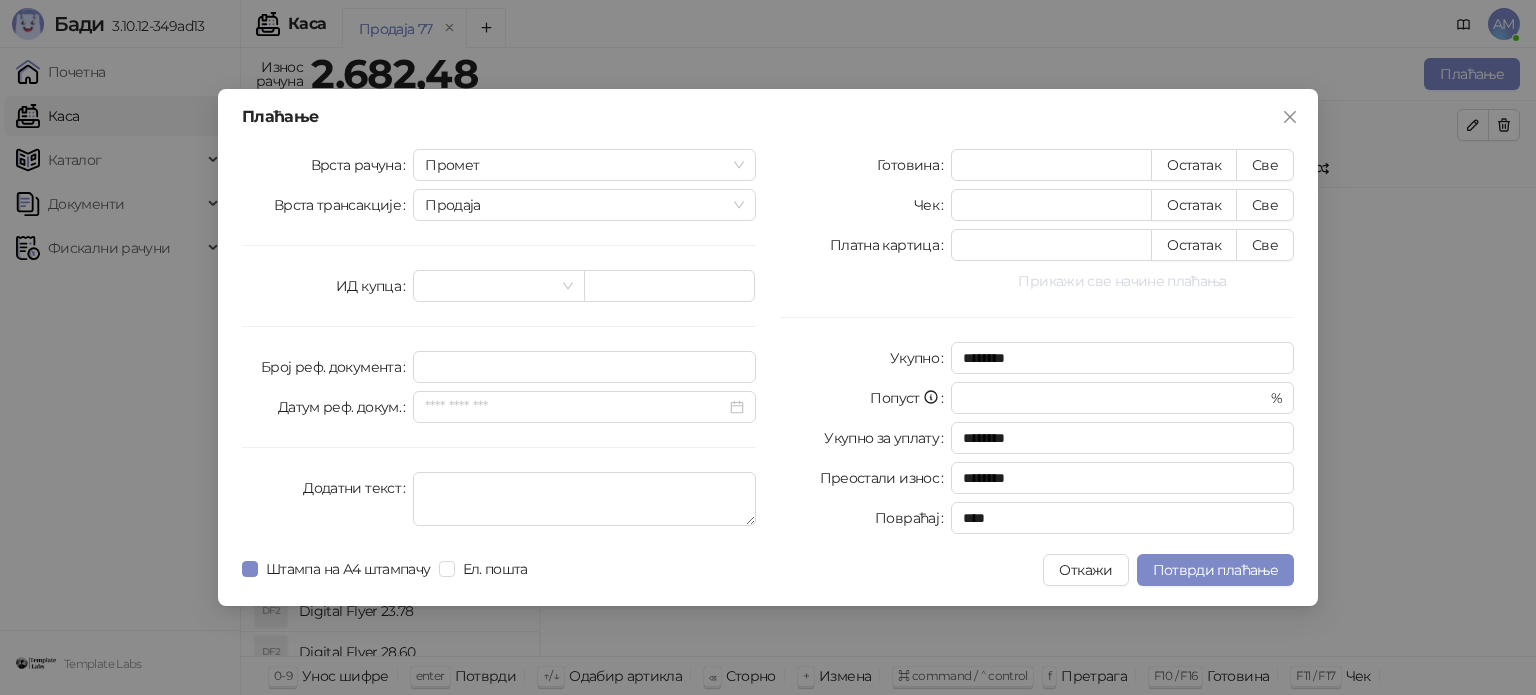 click on "Прикажи све начине плаћања" at bounding box center [1122, 281] 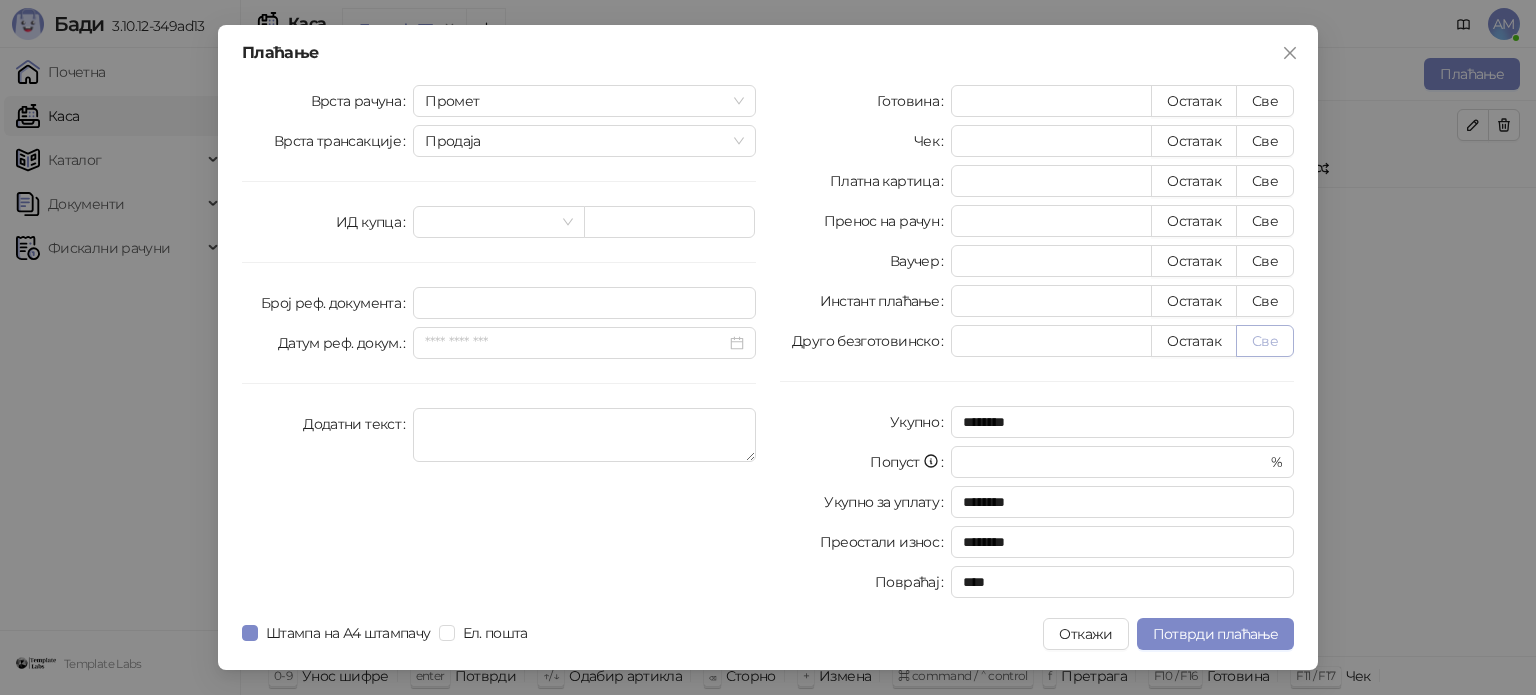 click on "Све" at bounding box center (1265, 341) 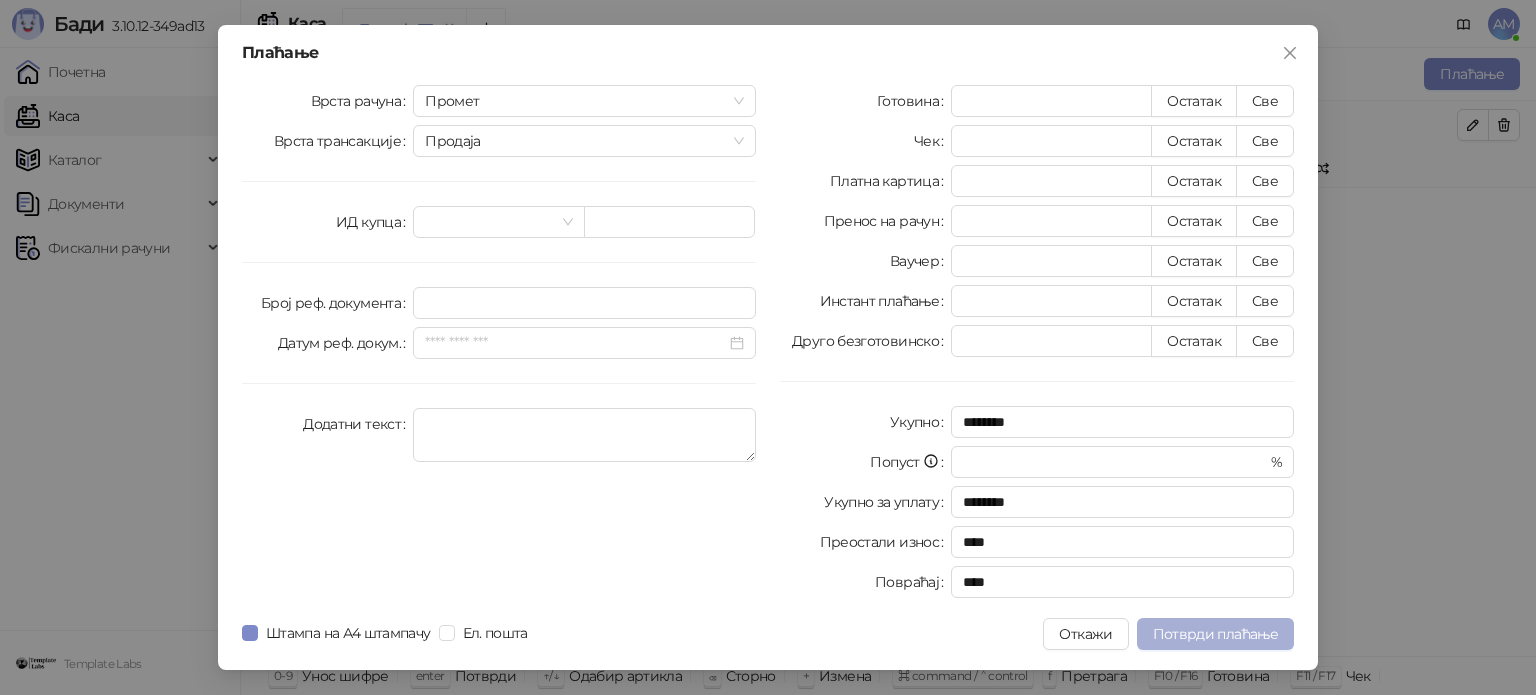 click on "Потврди плаћање" at bounding box center (1215, 634) 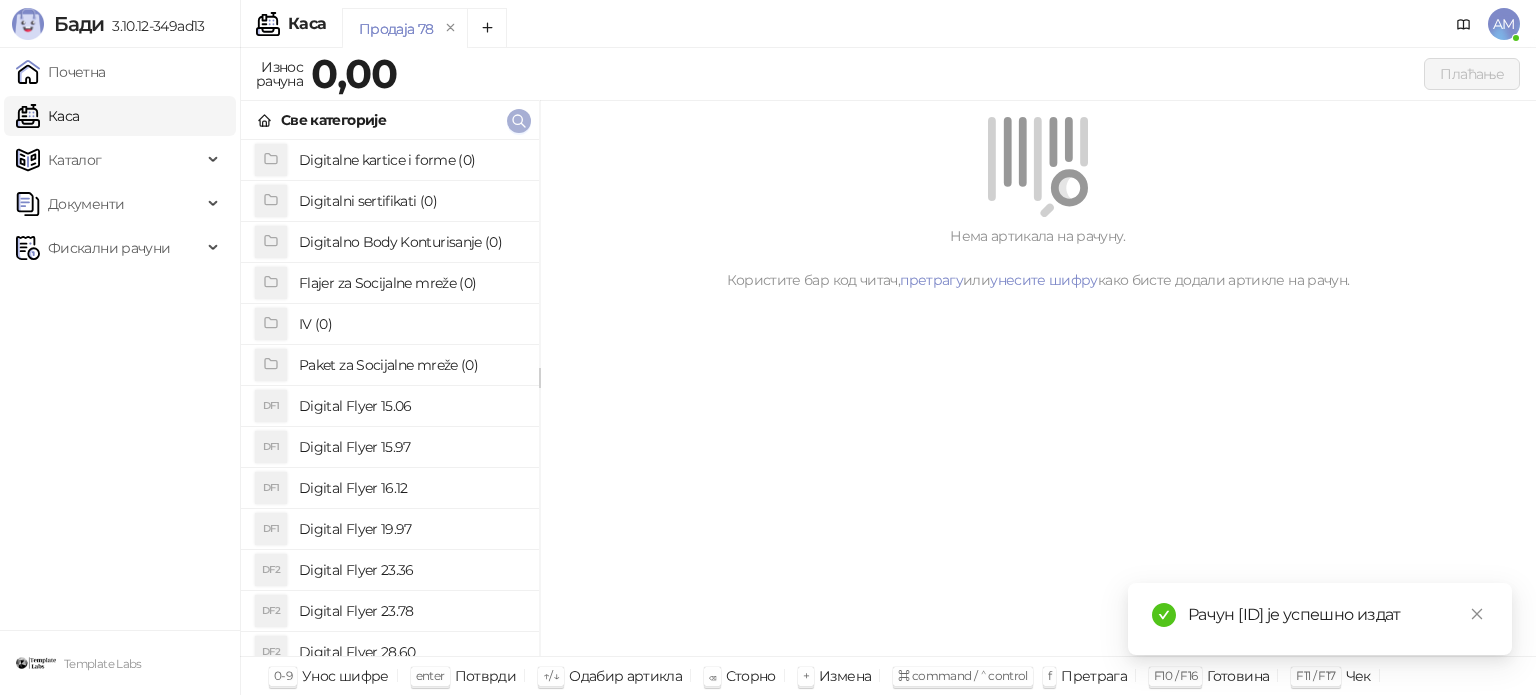 click 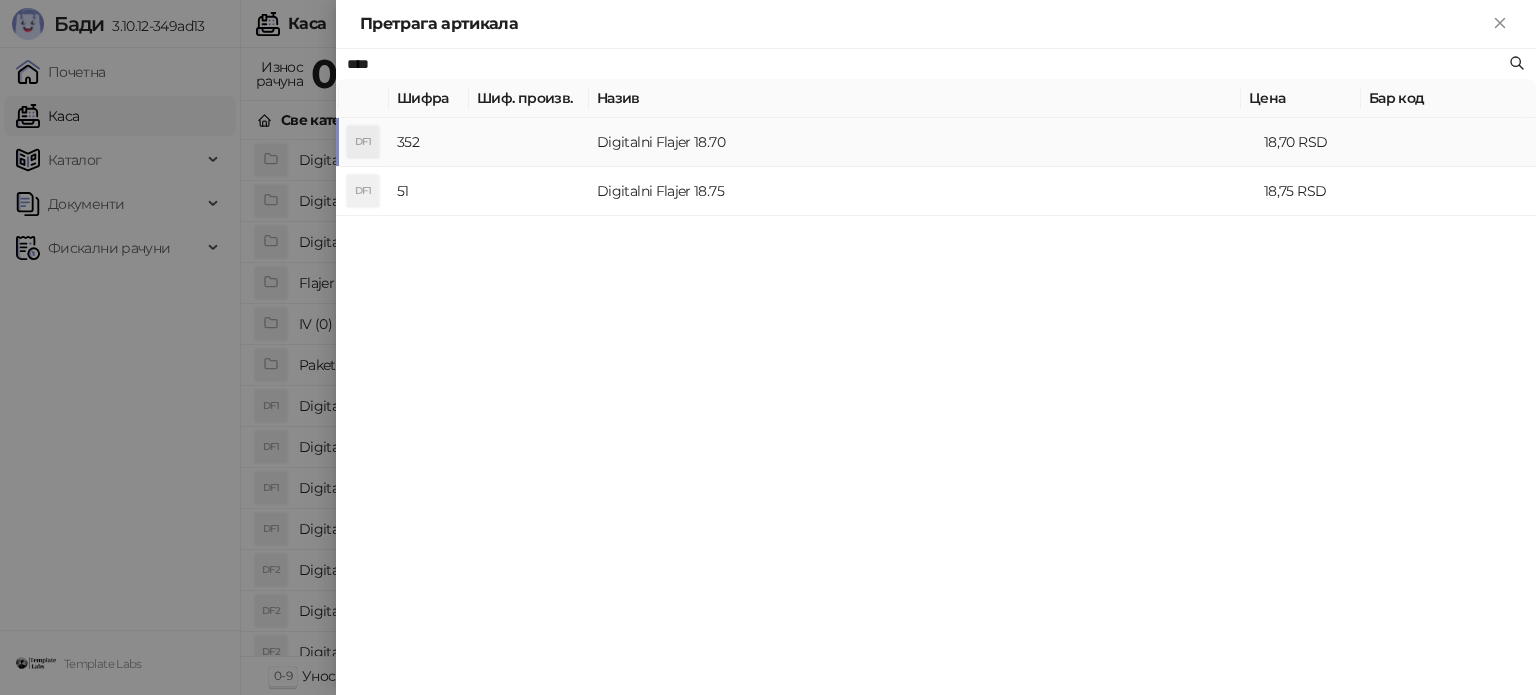 click at bounding box center (529, 142) 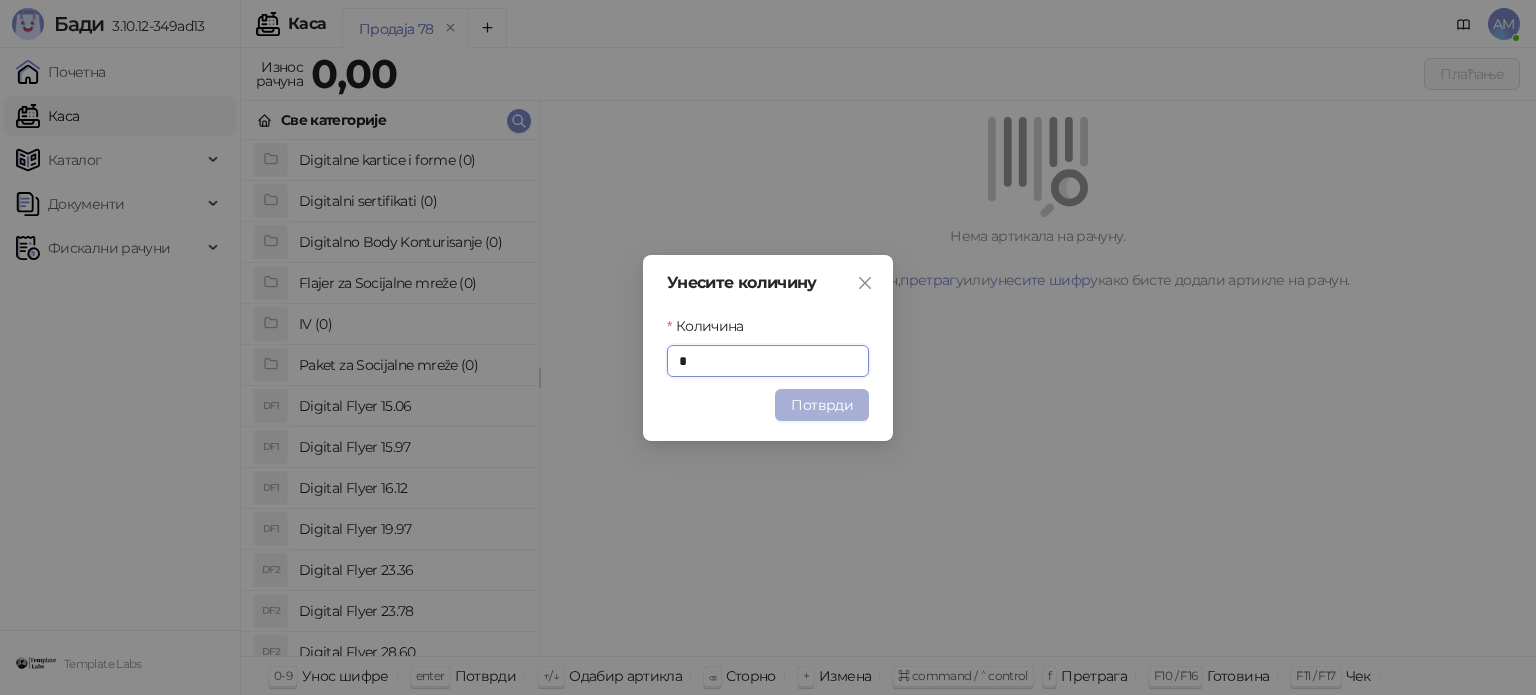 click on "Потврди" at bounding box center (822, 405) 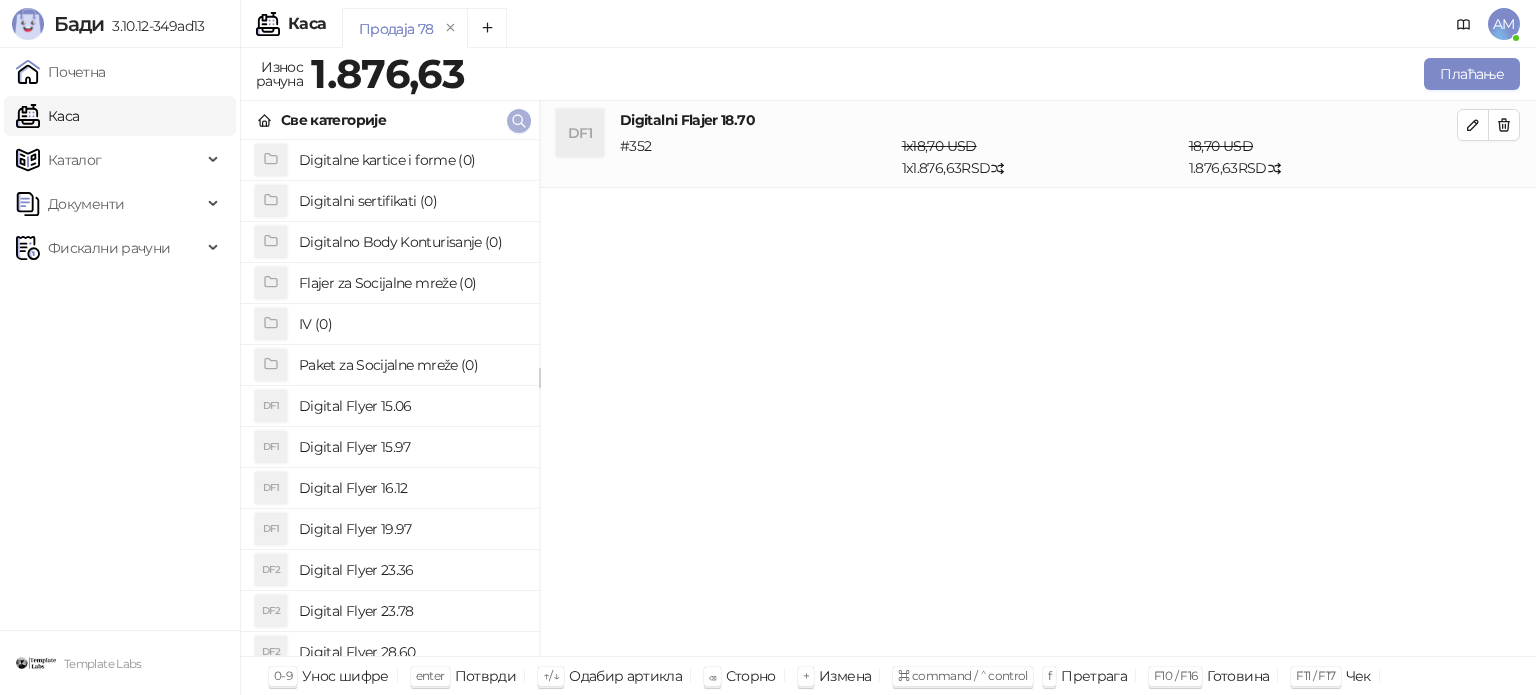 click 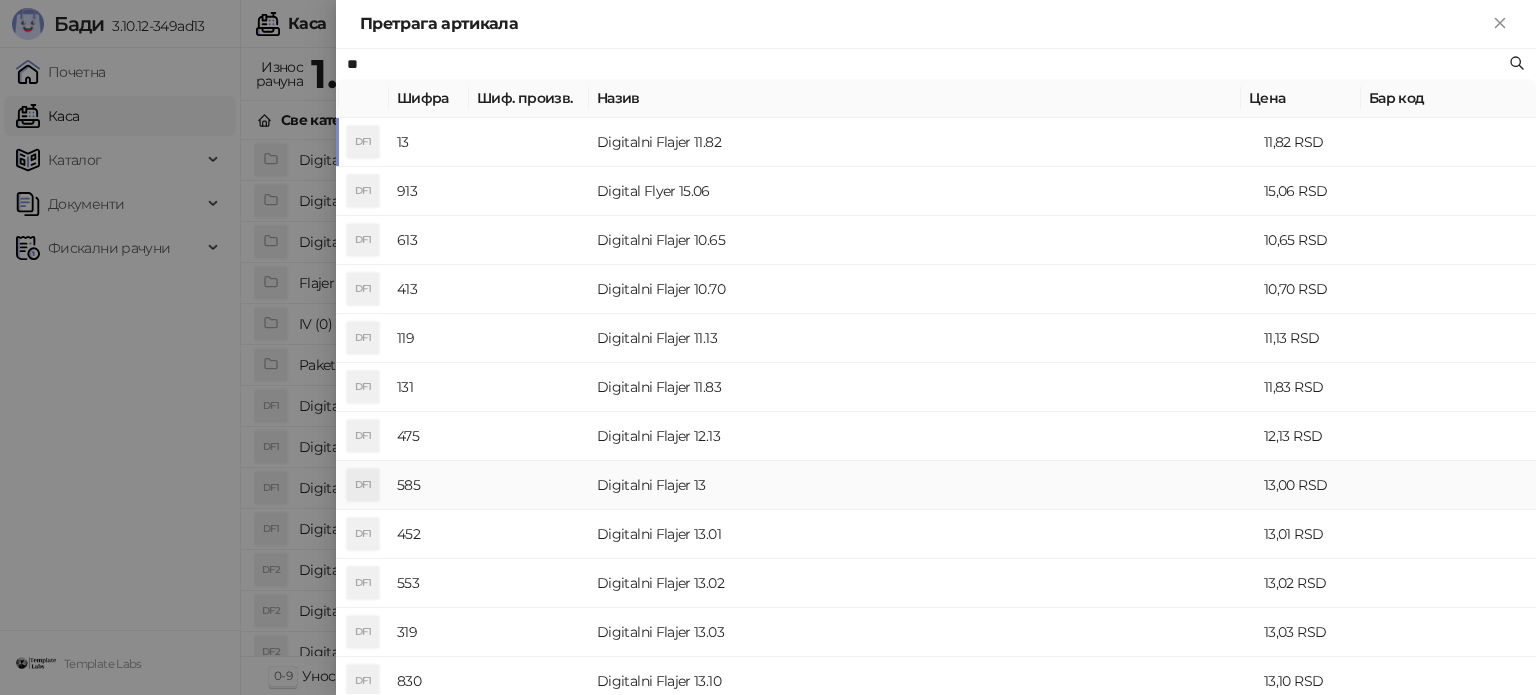 type on "**" 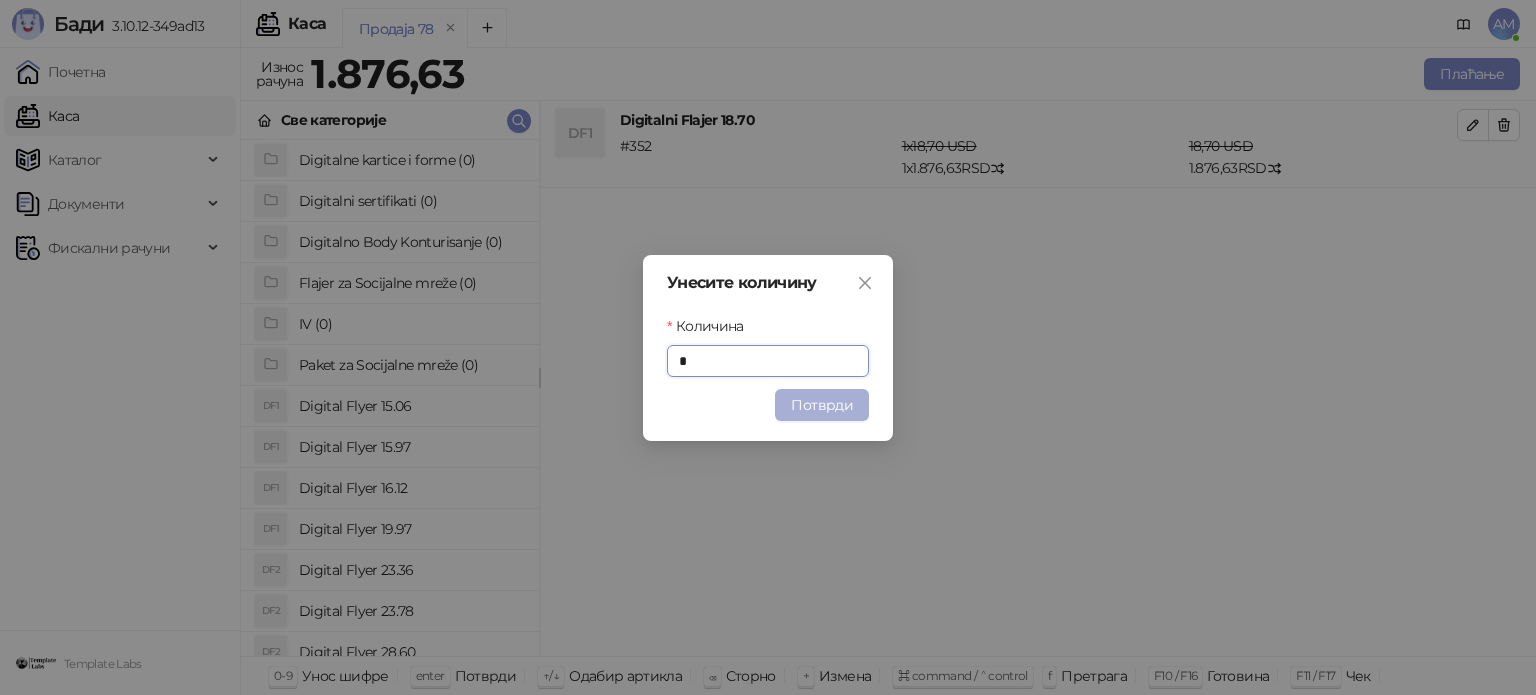 click on "Потврди" at bounding box center (822, 405) 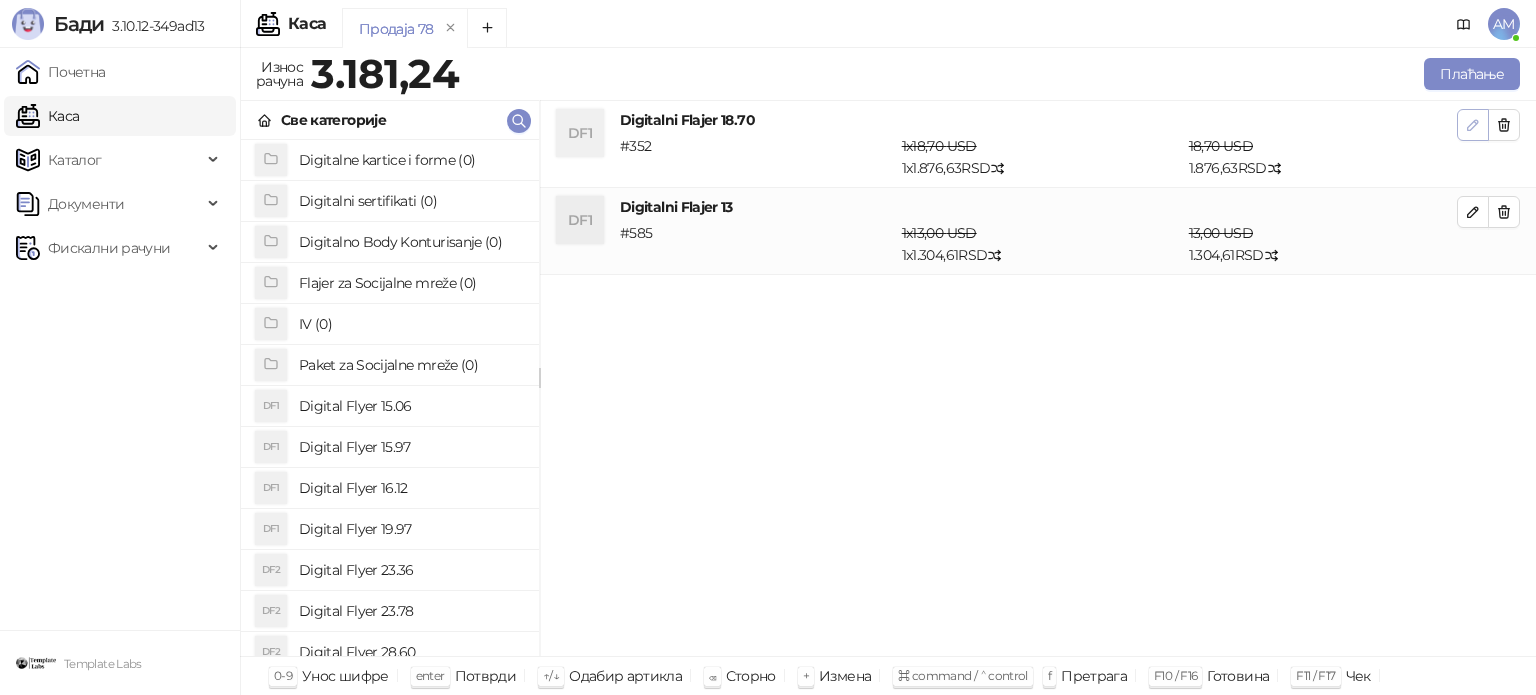 click at bounding box center (1473, 125) 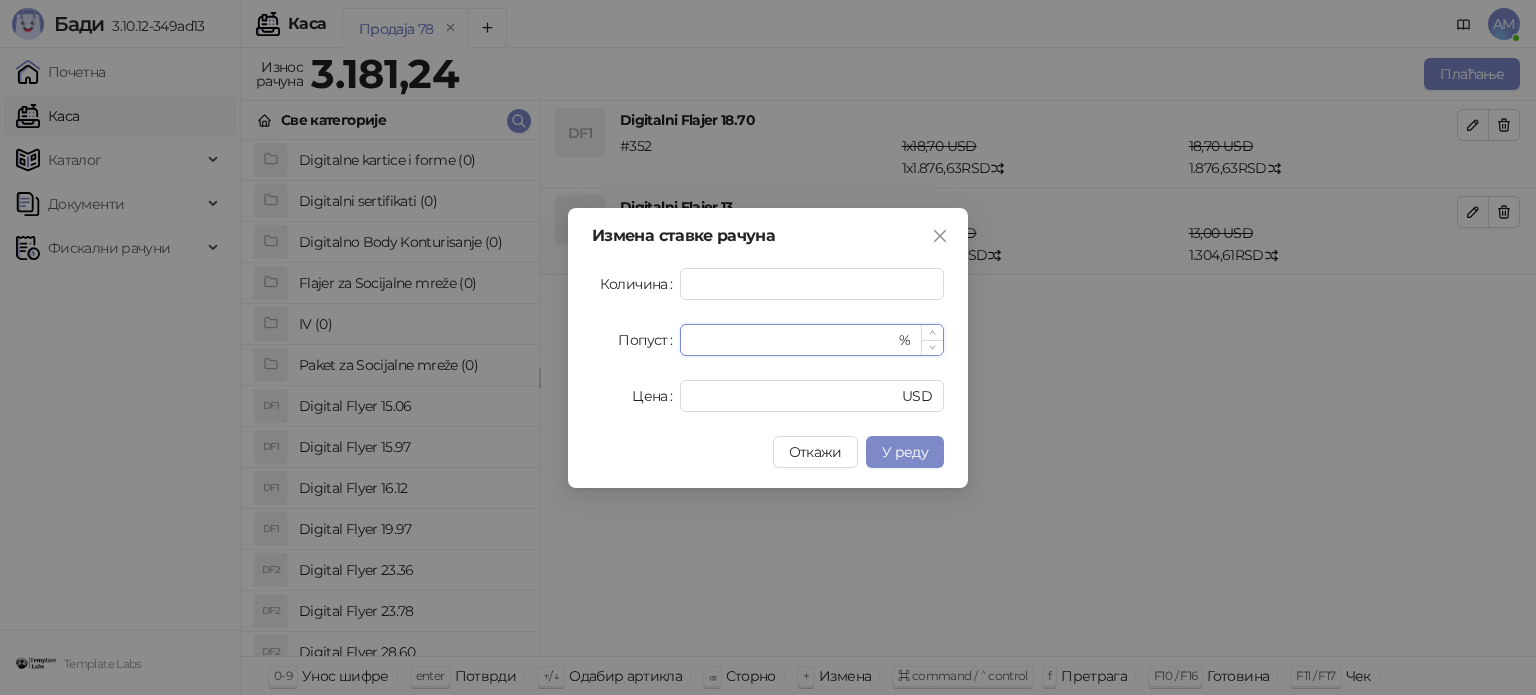 drag, startPoint x: 726, startPoint y: 331, endPoint x: 681, endPoint y: 336, distance: 45.276924 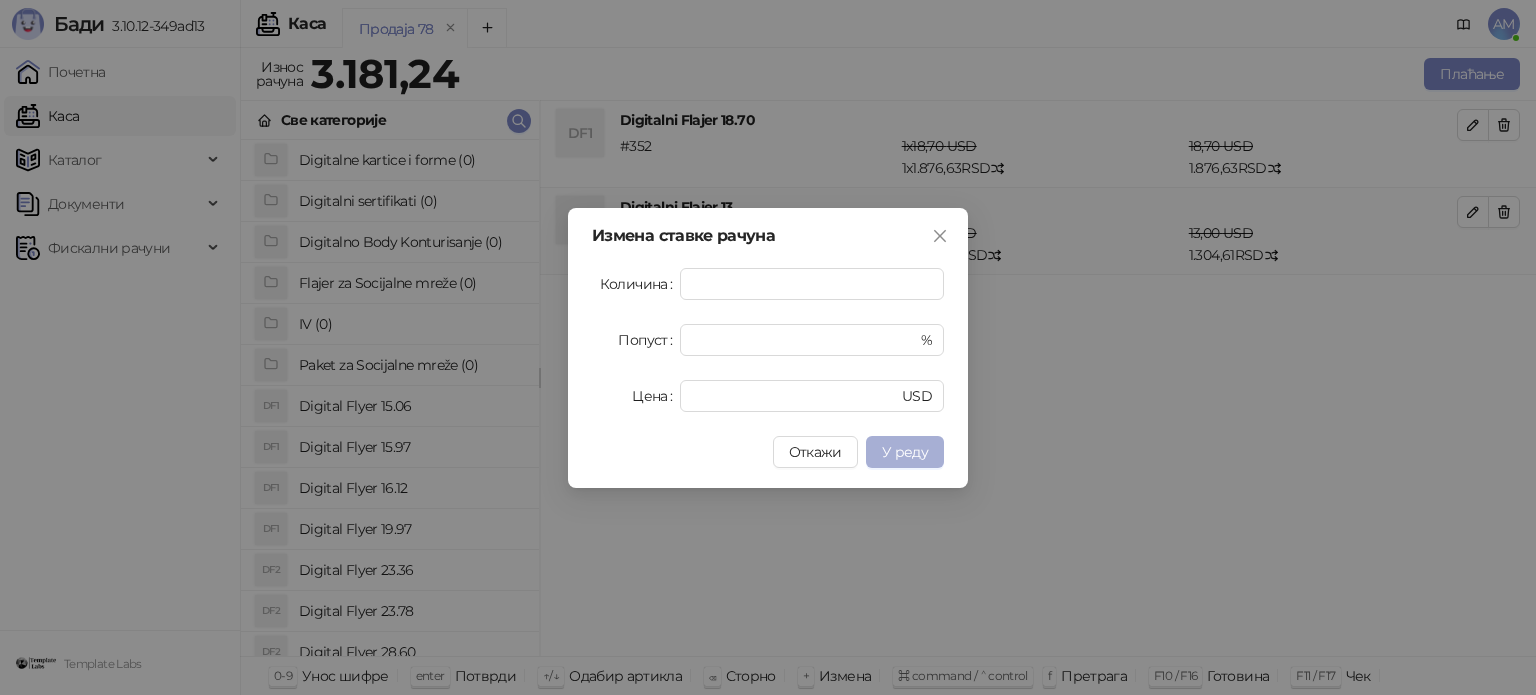 click on "У реду" at bounding box center (905, 452) 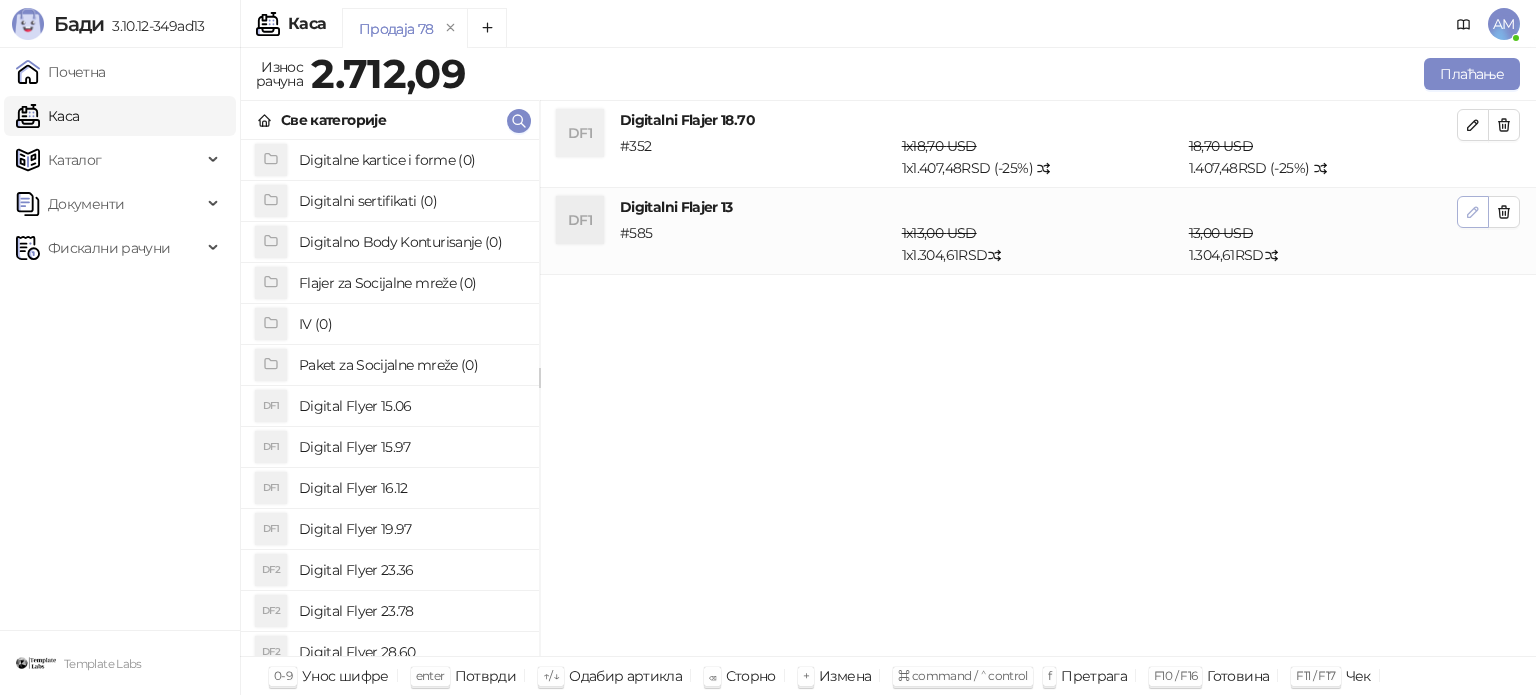 click 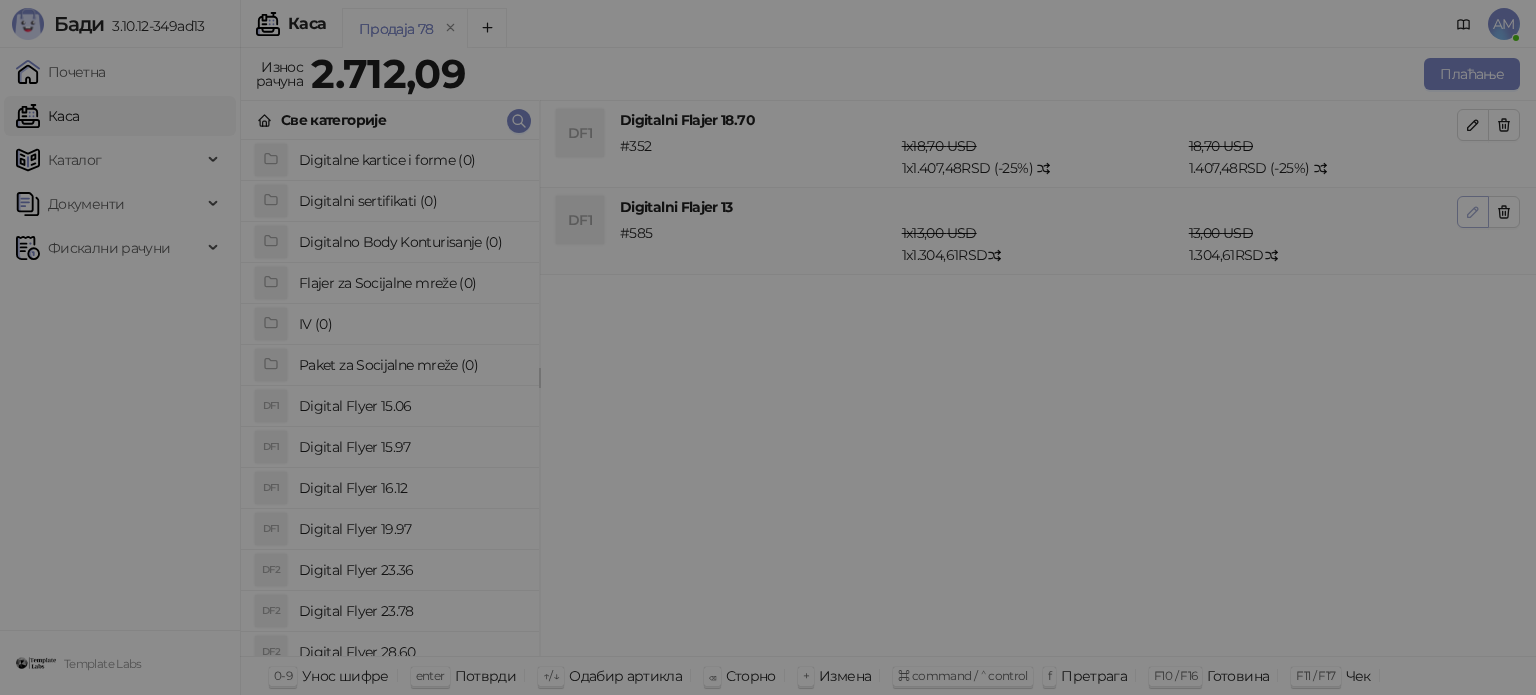 type on "*" 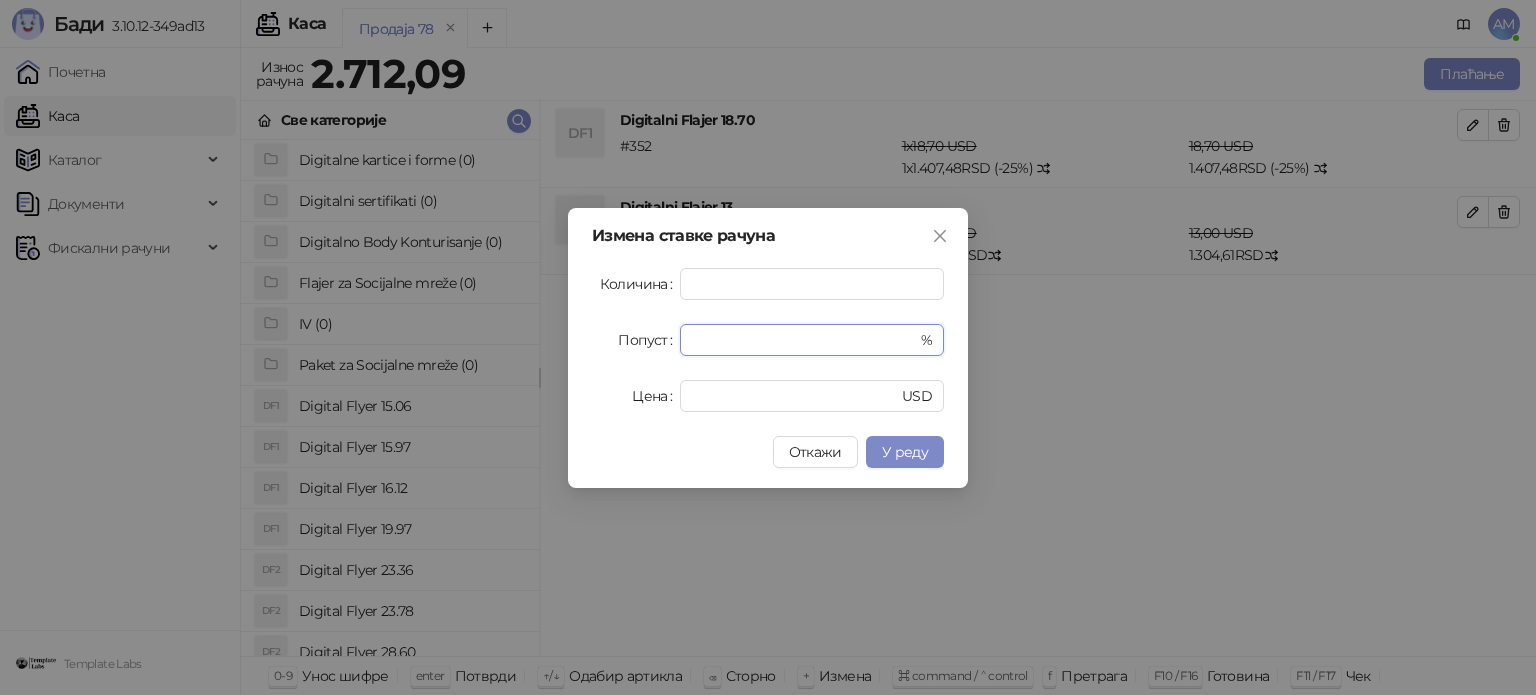 drag, startPoint x: 706, startPoint y: 328, endPoint x: 666, endPoint y: 345, distance: 43.462627 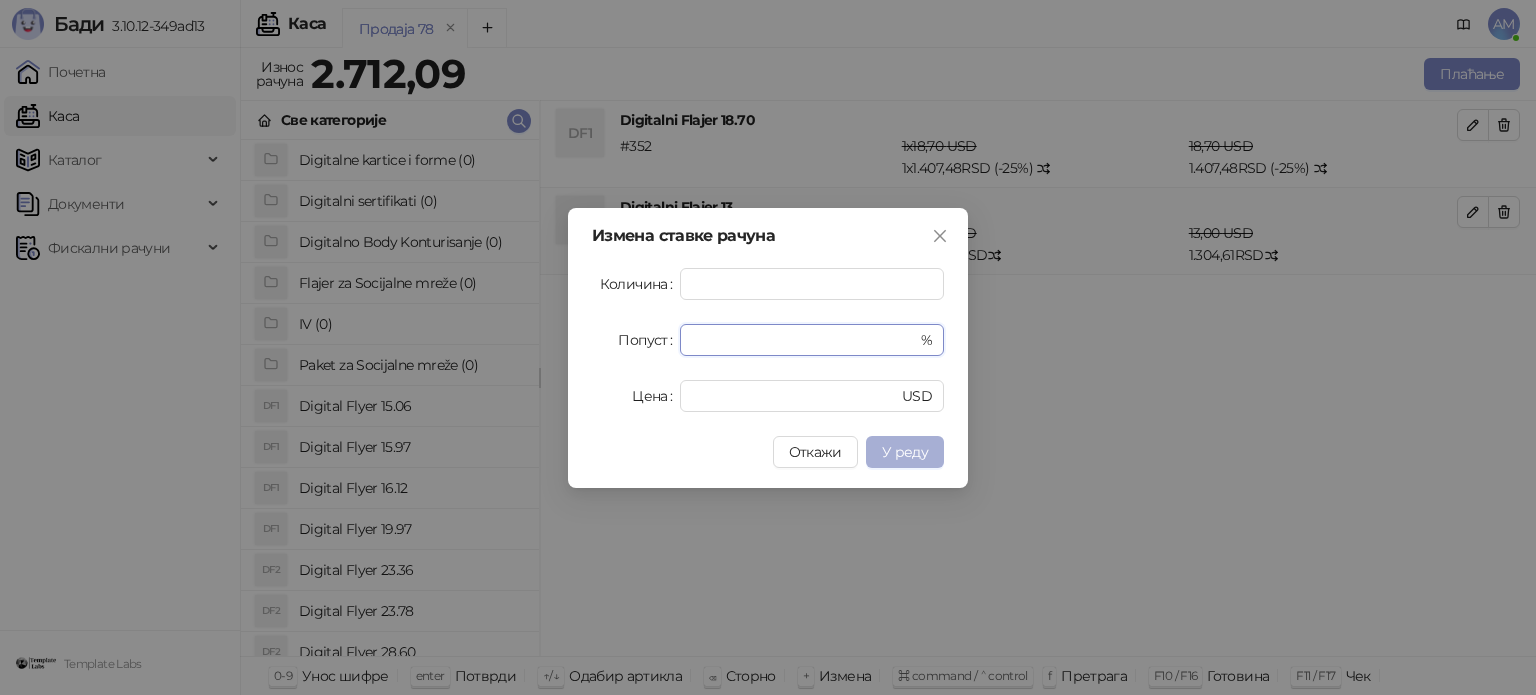 type on "**" 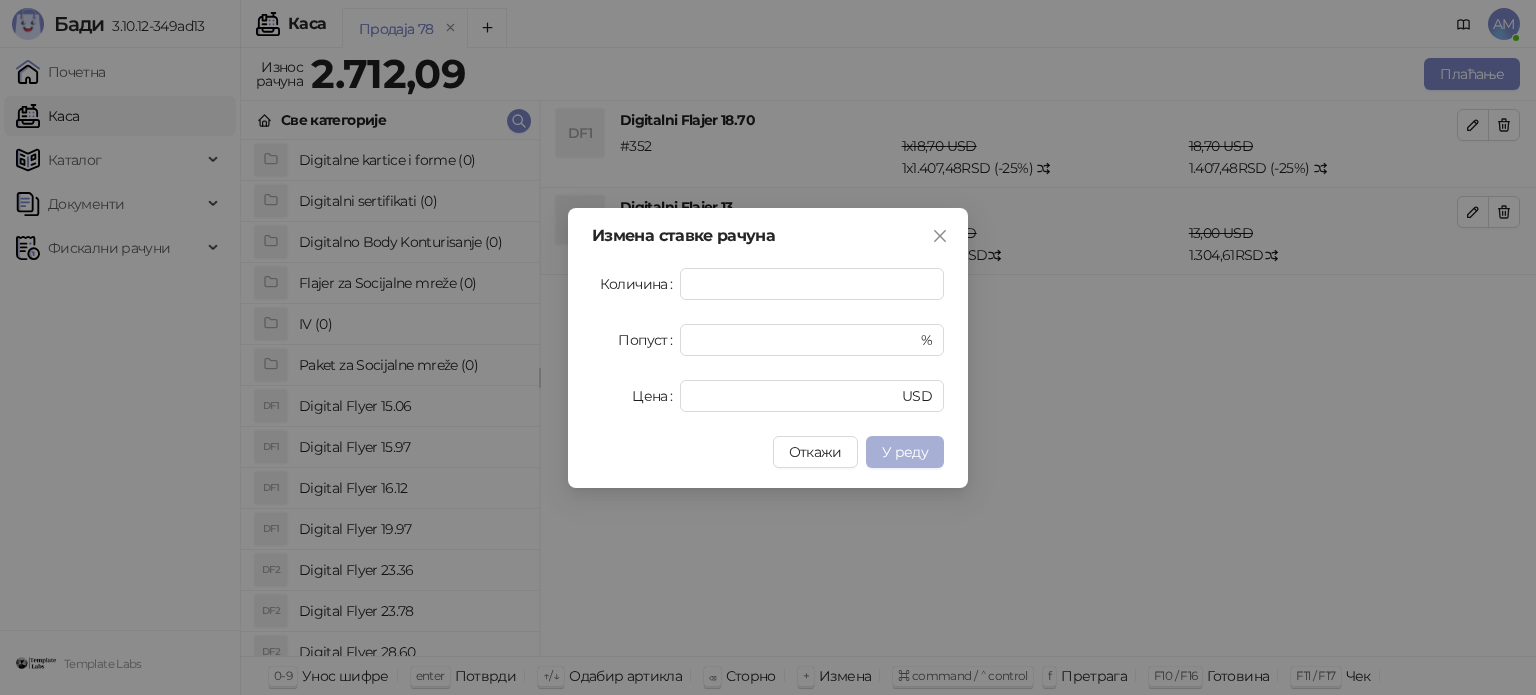 click on "У реду" at bounding box center (905, 452) 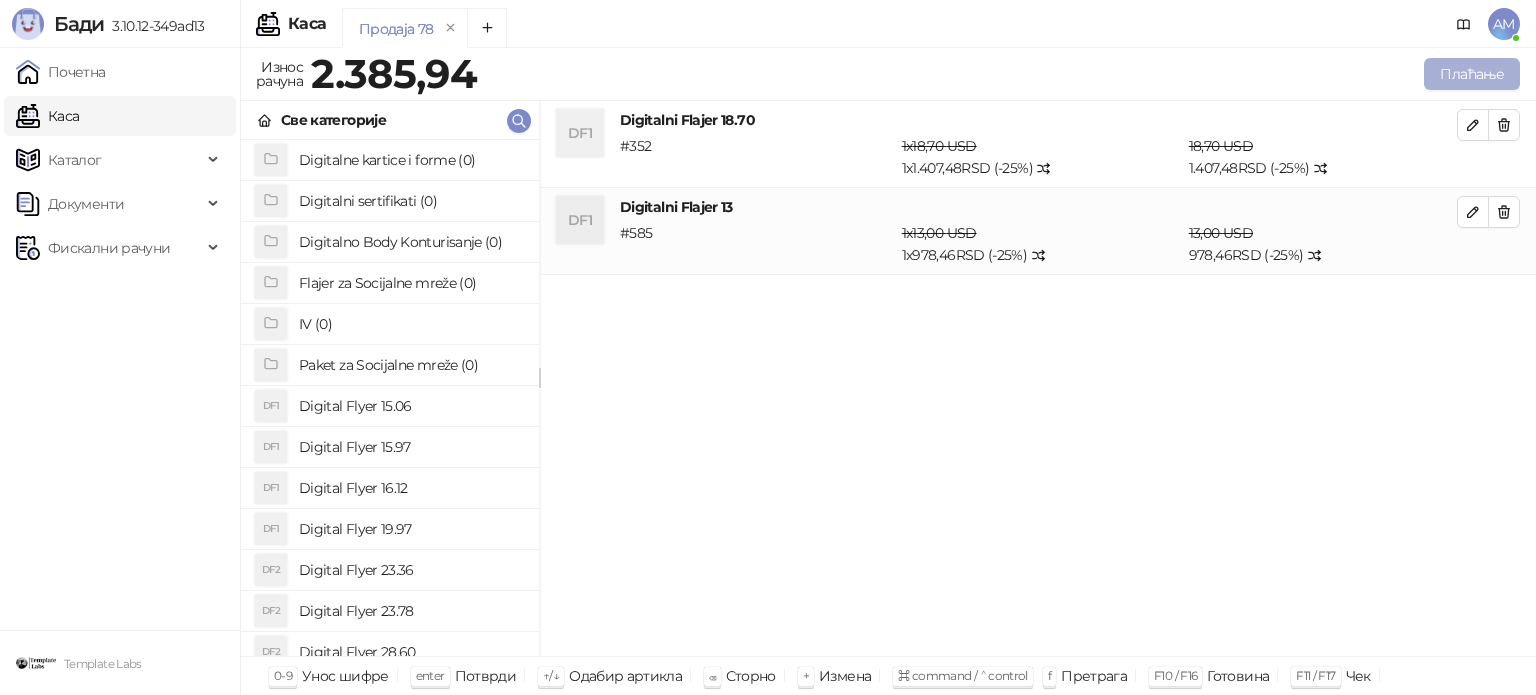 click on "Плаћање" at bounding box center (1472, 74) 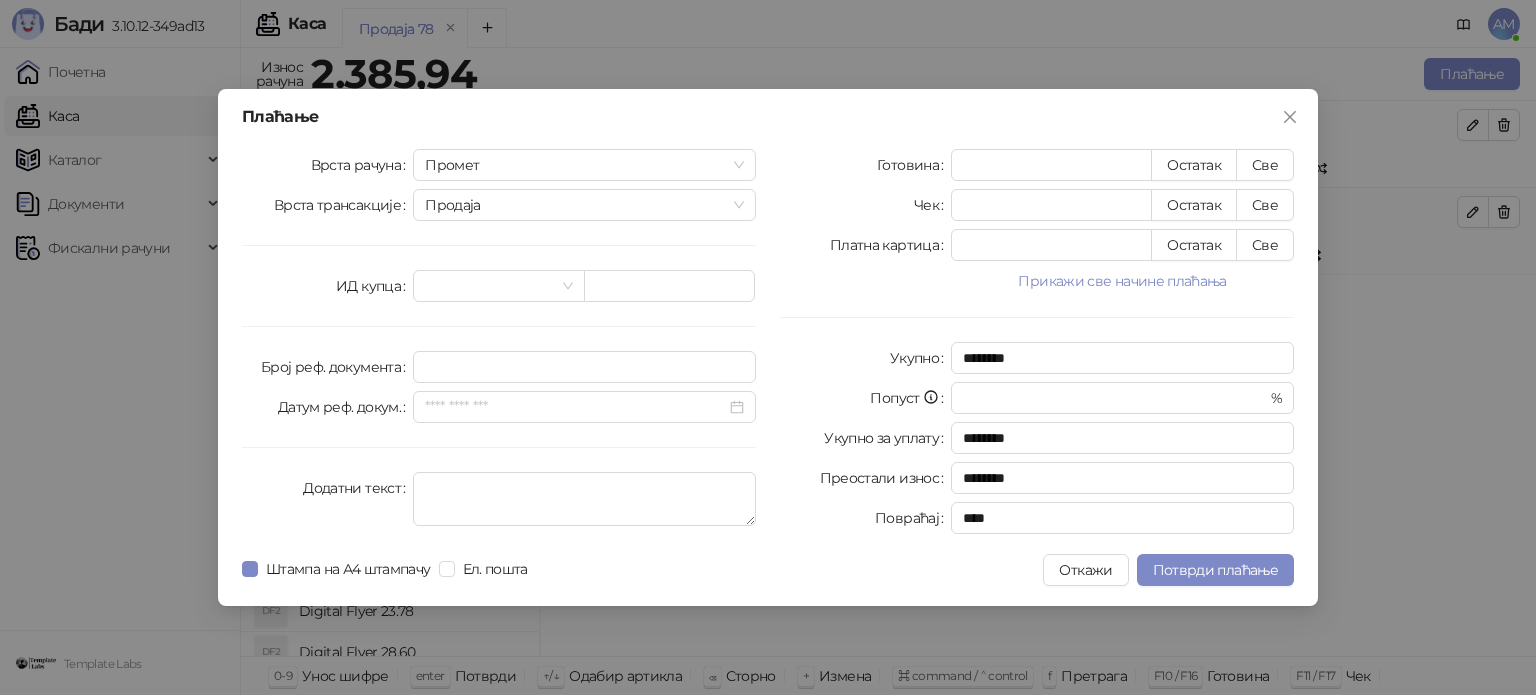 click on "Прикажи све начине плаћања" at bounding box center (1122, 281) 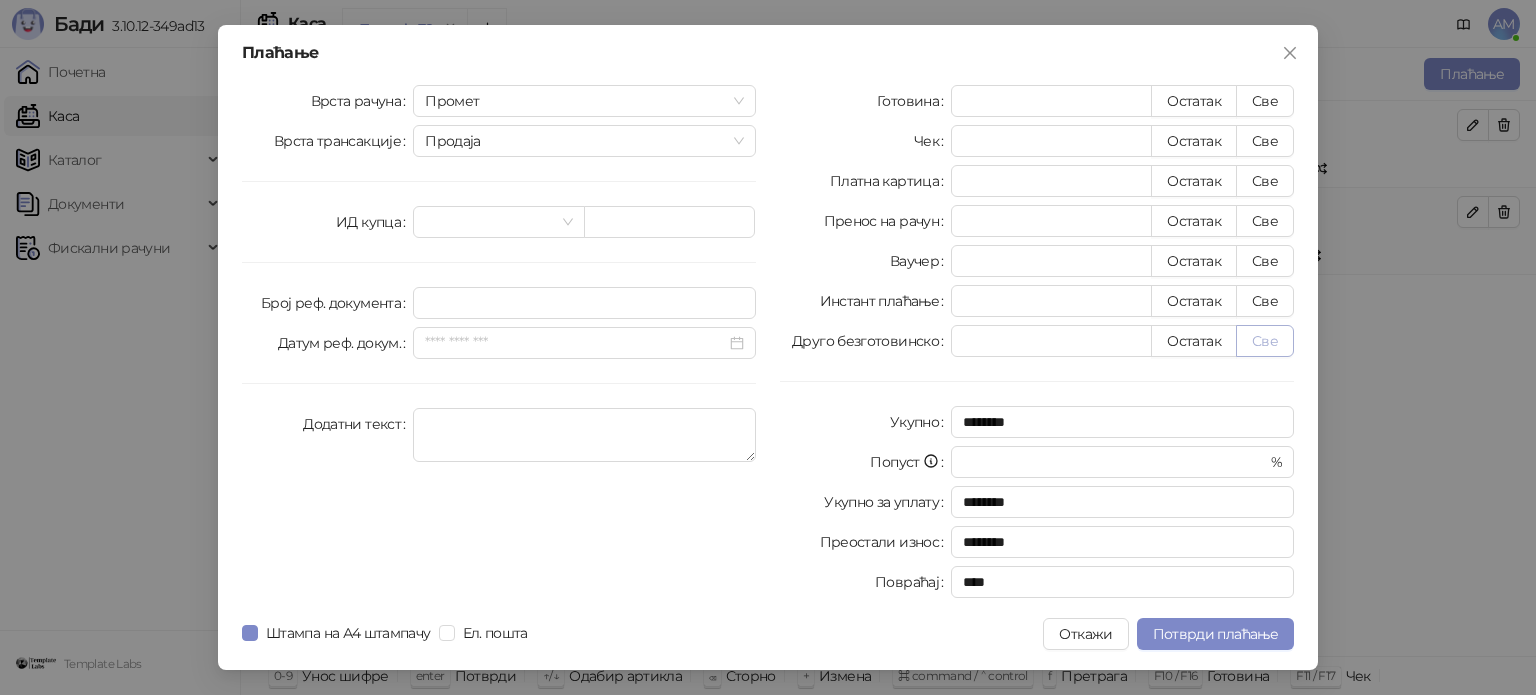 click on "Све" at bounding box center (1265, 341) 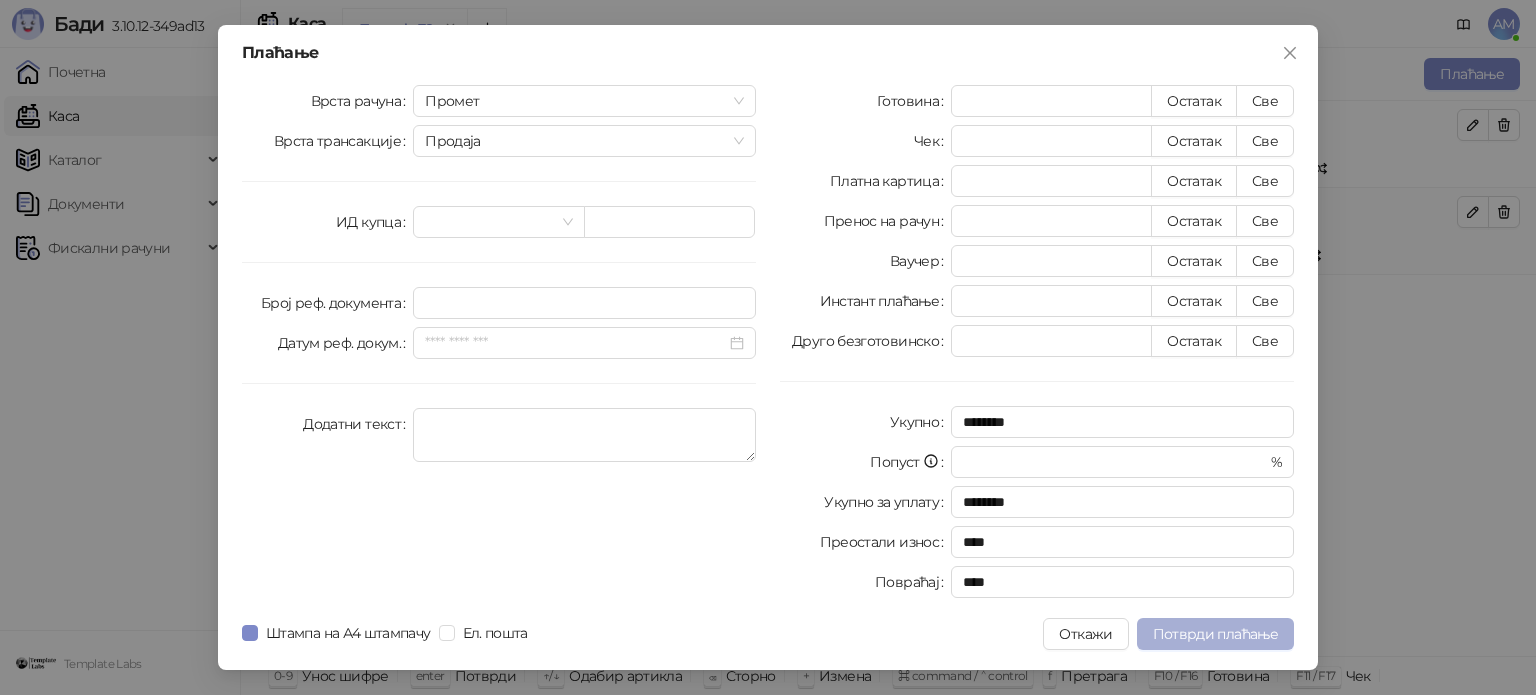 click on "Потврди плаћање" at bounding box center (1215, 634) 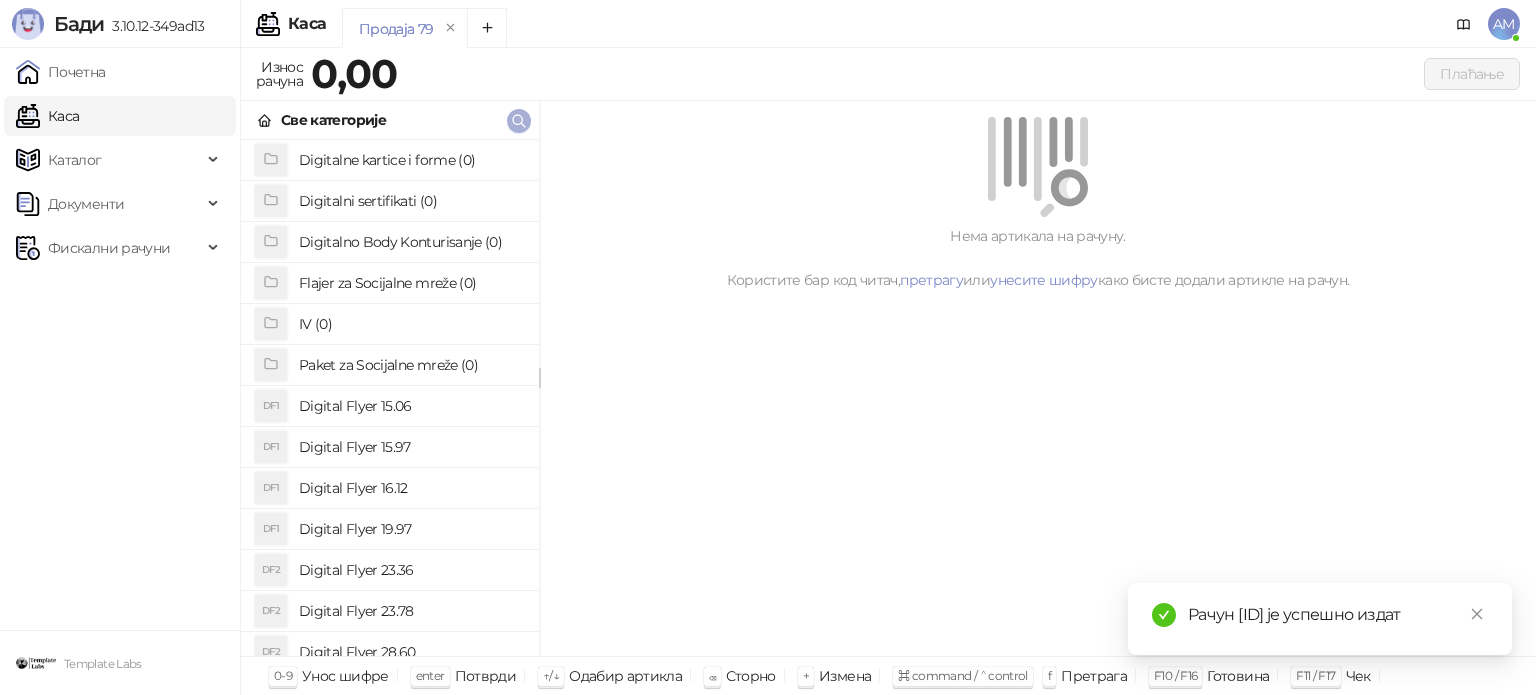 click 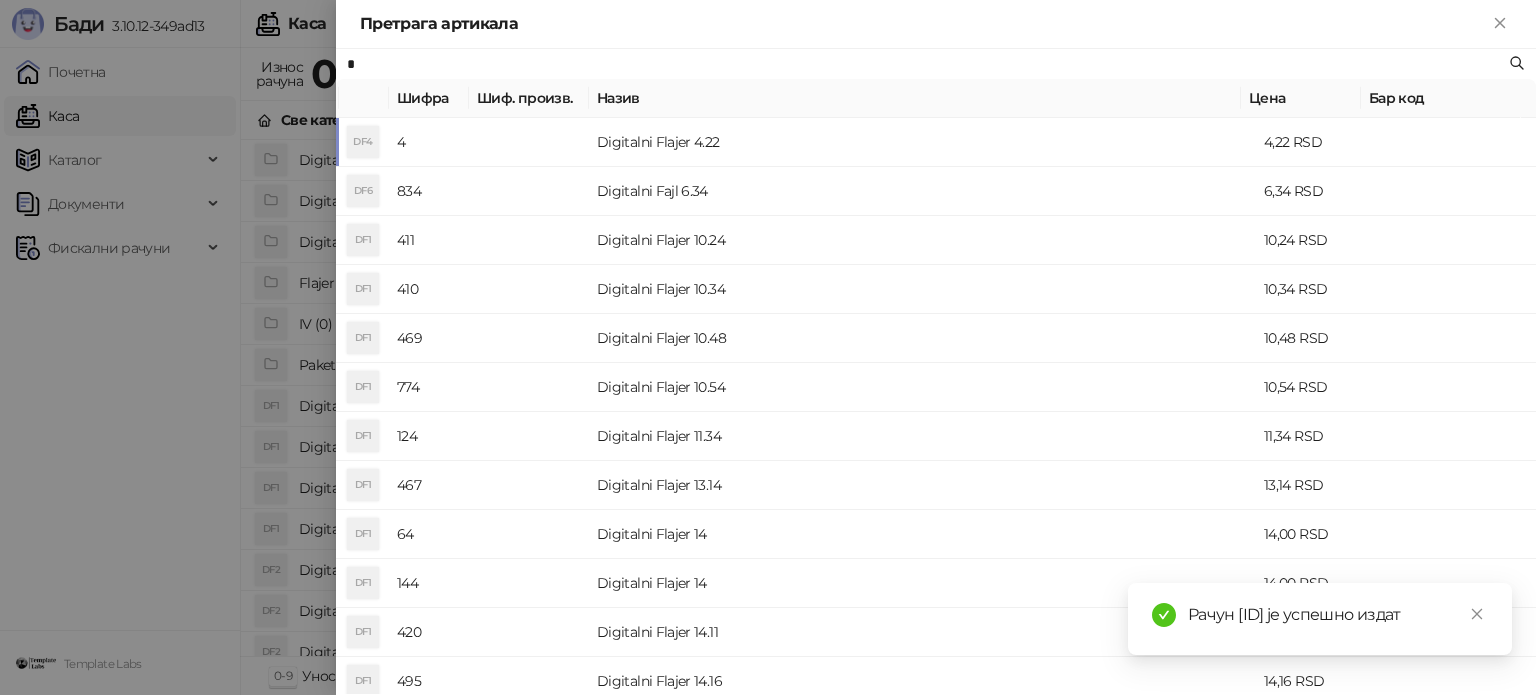 drag, startPoint x: 364, startPoint y: 69, endPoint x: 338, endPoint y: 69, distance: 26 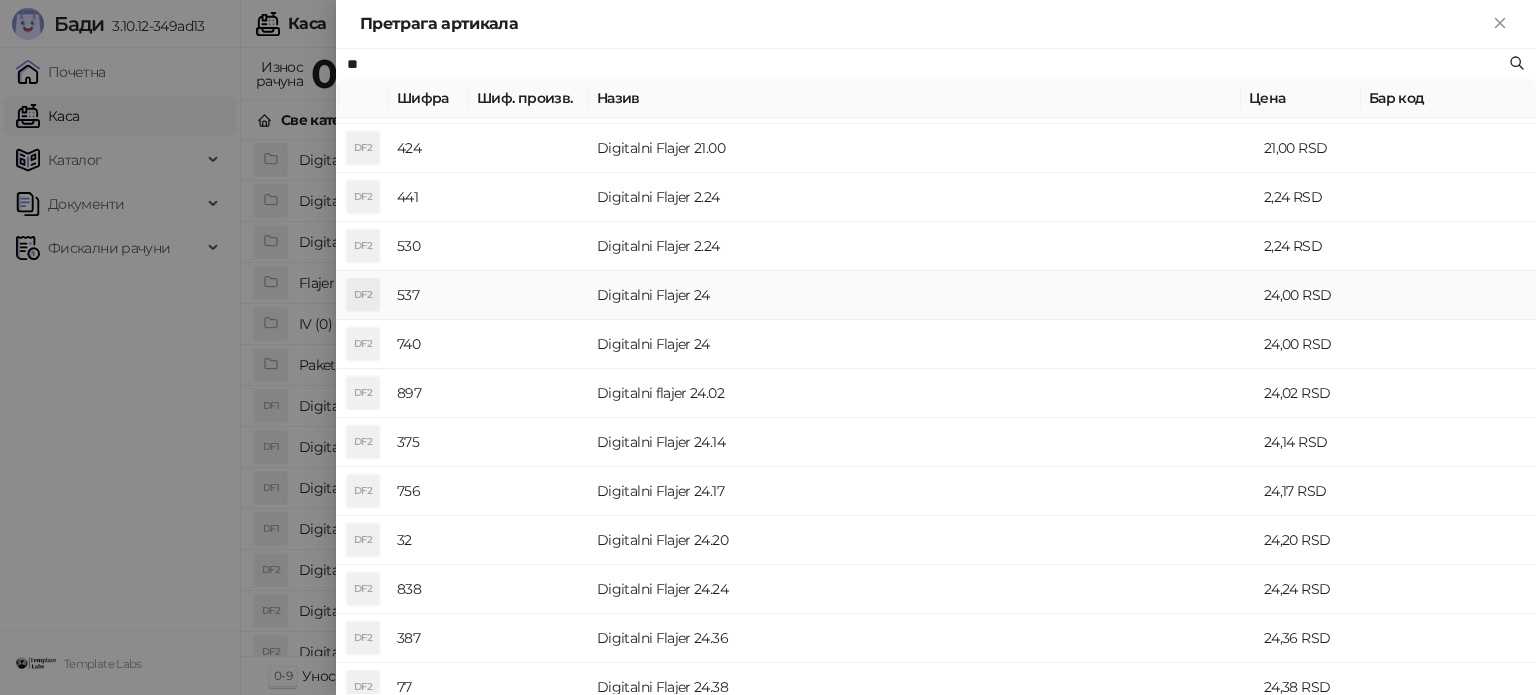 scroll, scrollTop: 500, scrollLeft: 0, axis: vertical 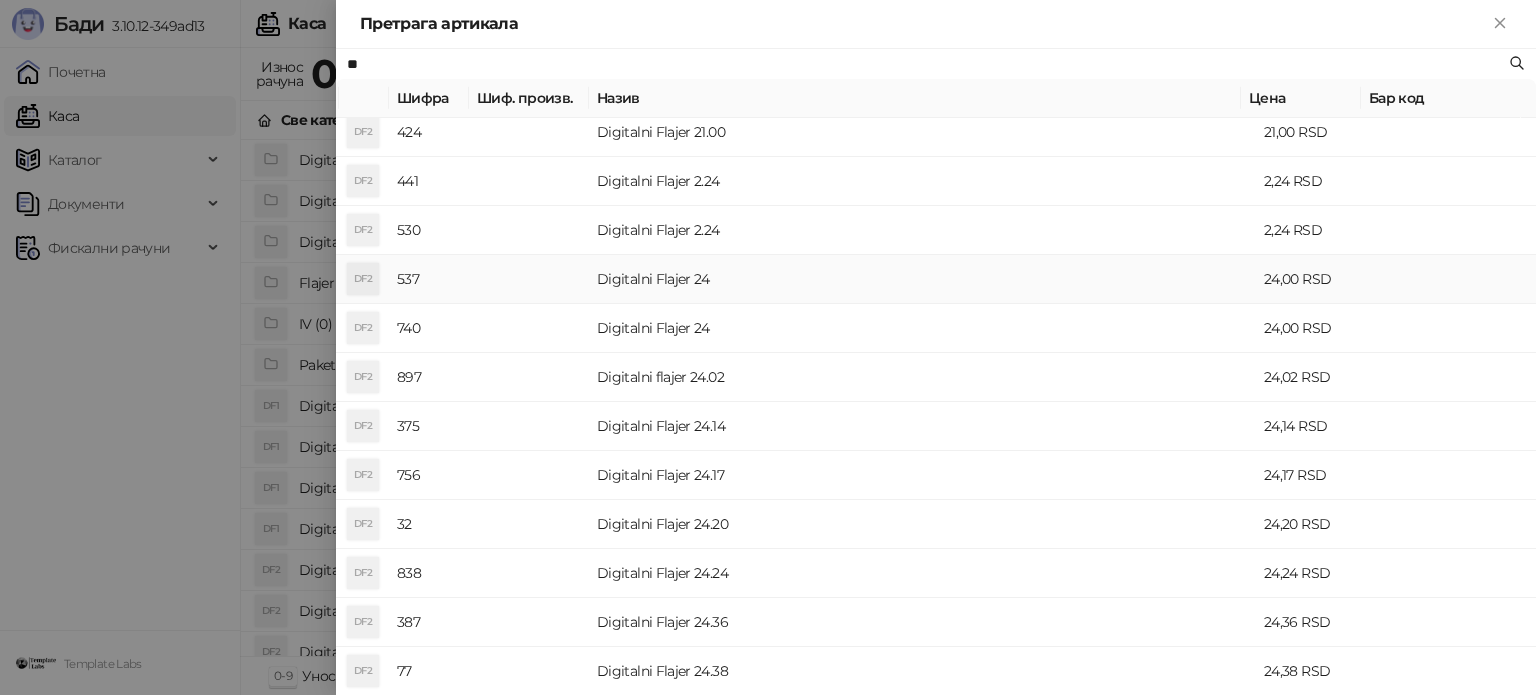 type on "**" 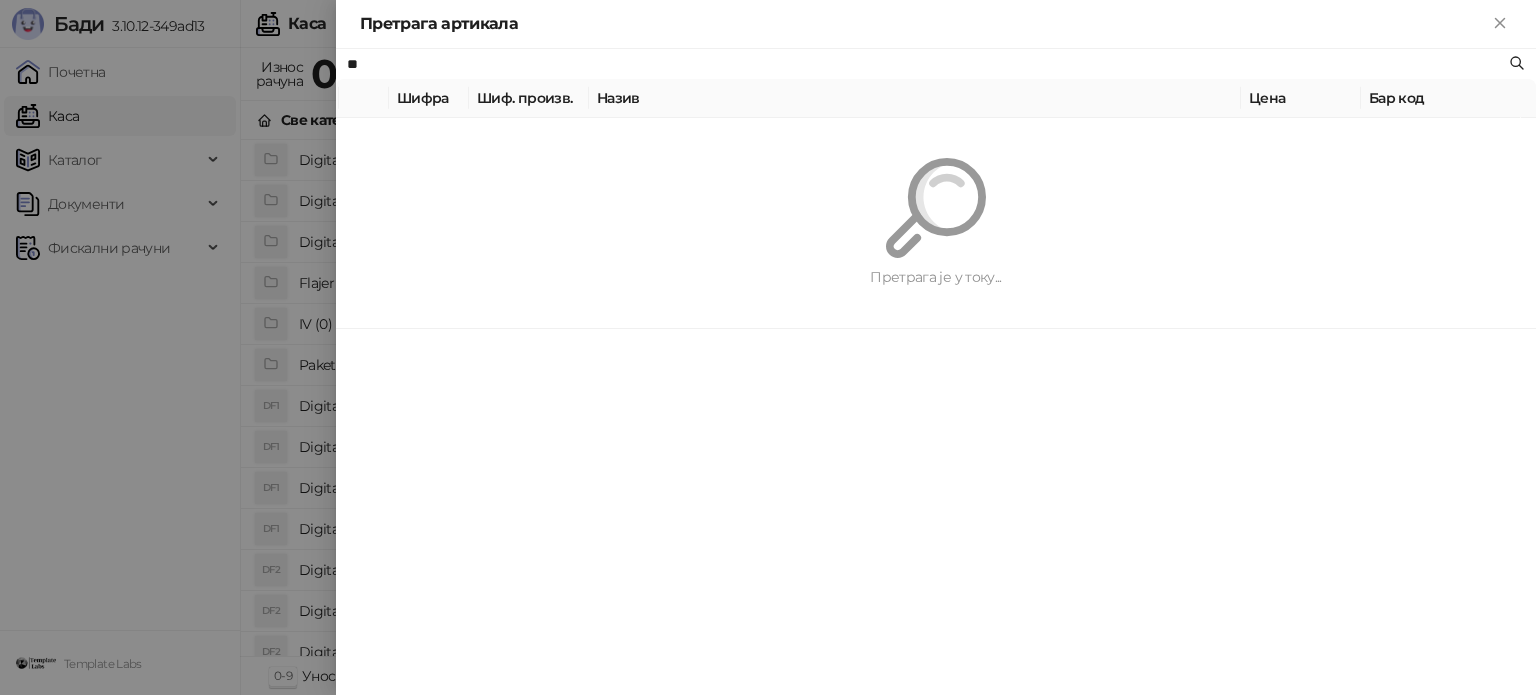 scroll, scrollTop: 0, scrollLeft: 0, axis: both 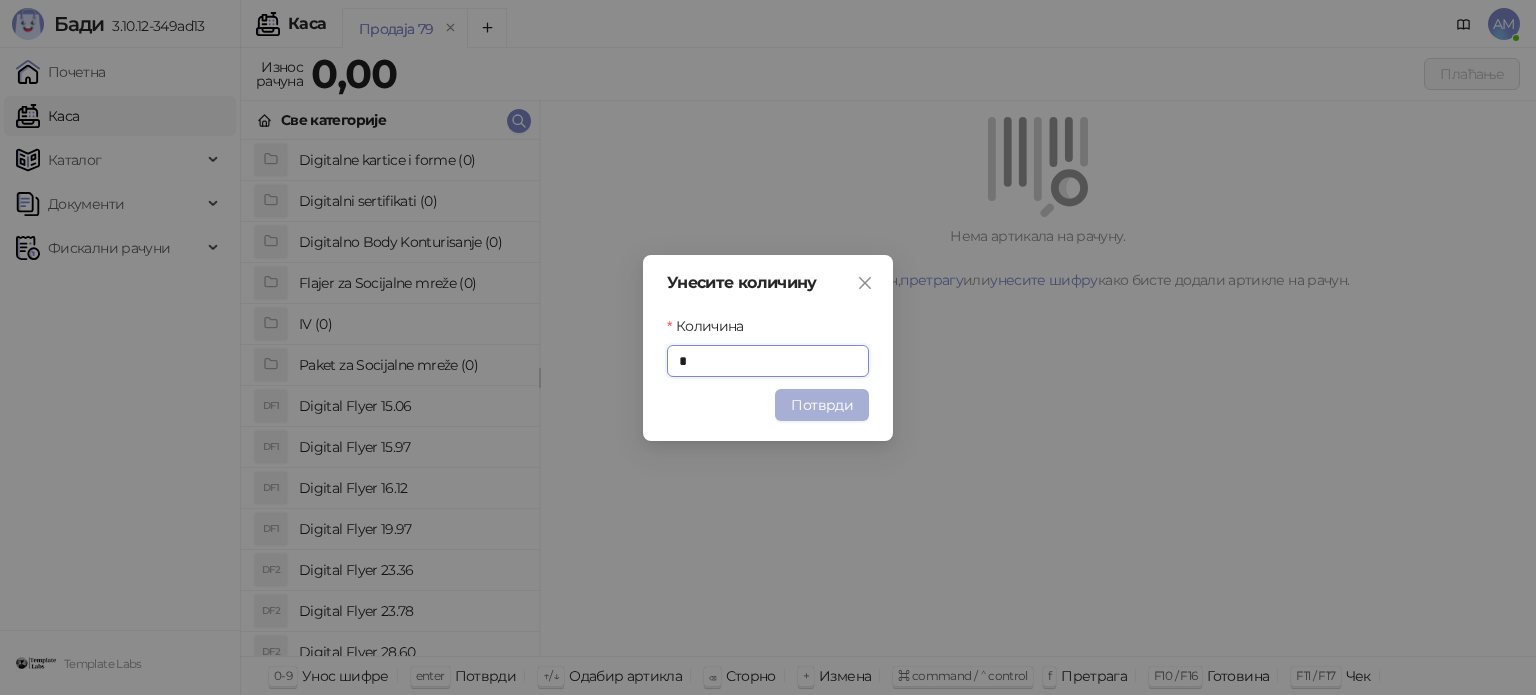 type on "*" 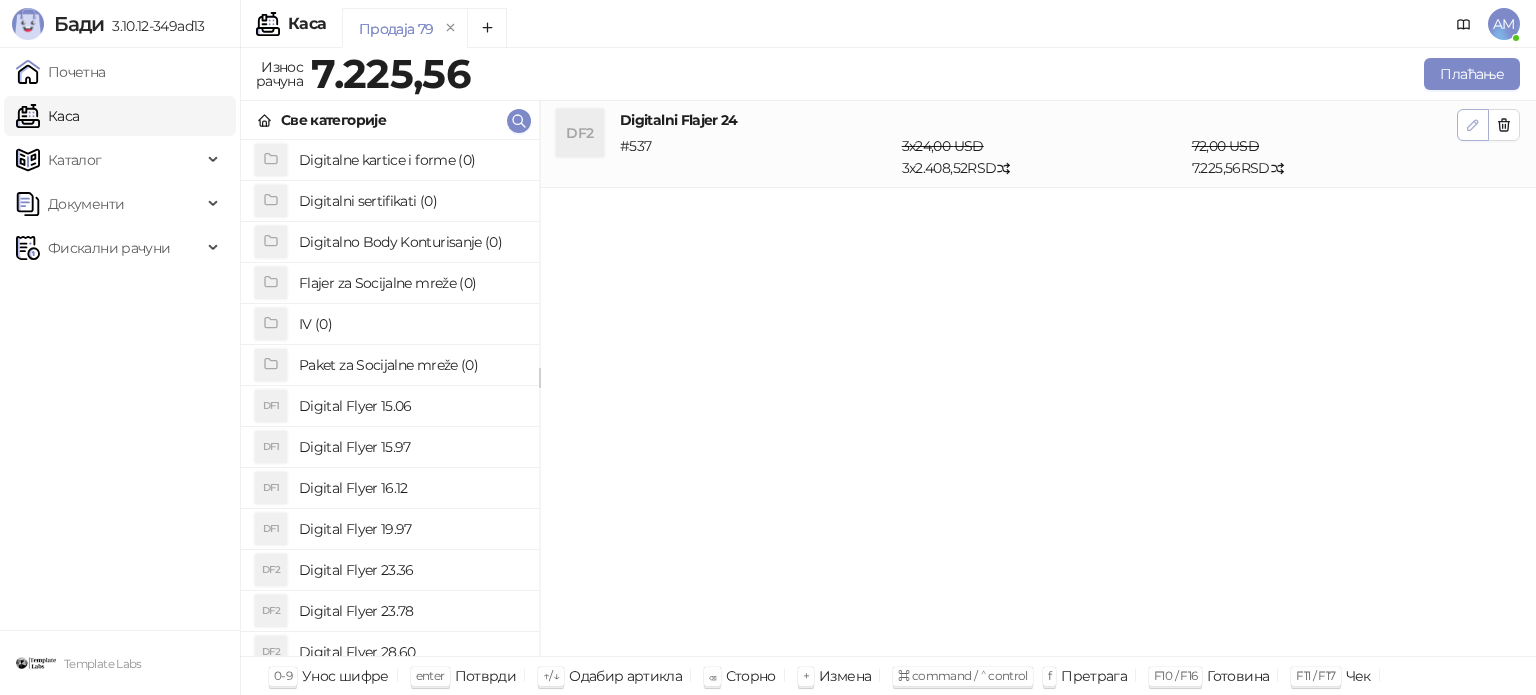 click 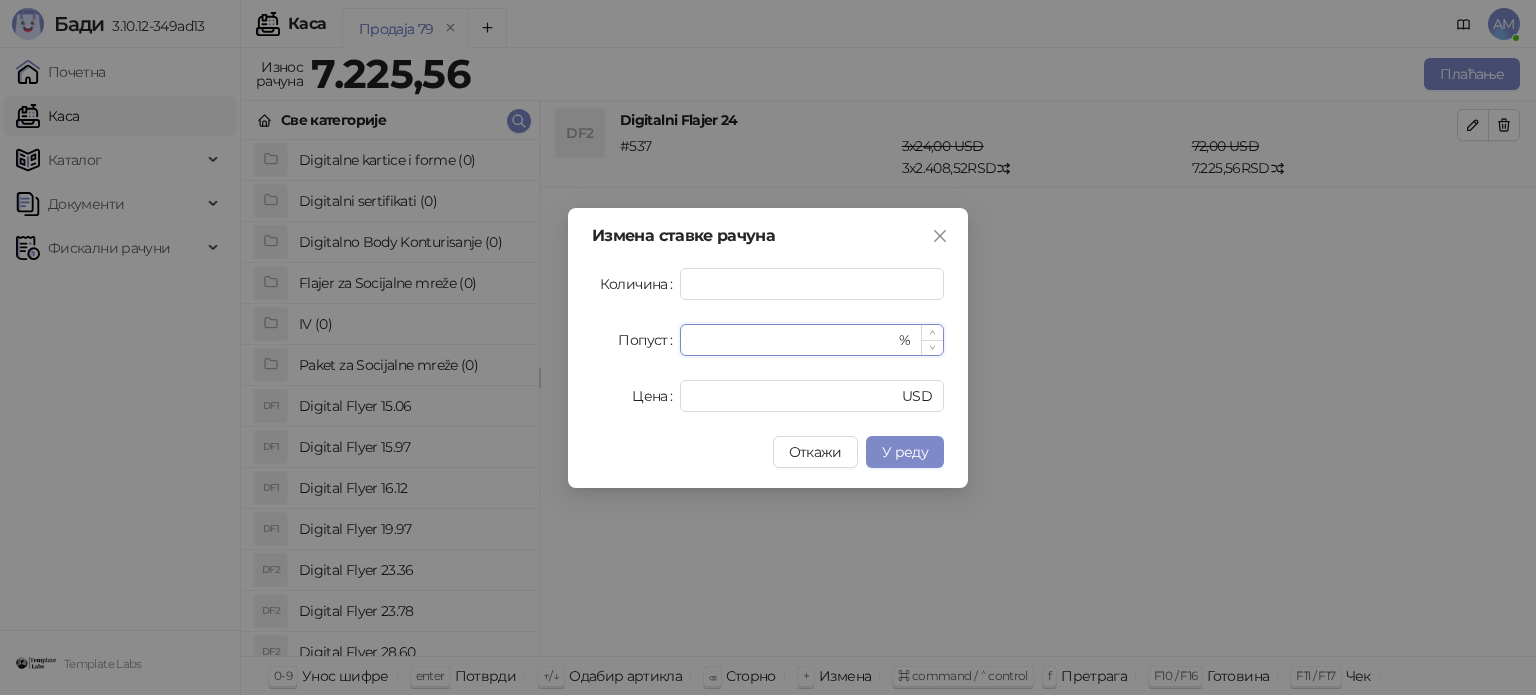 drag, startPoint x: 718, startPoint y: 339, endPoint x: 691, endPoint y: 341, distance: 27.073973 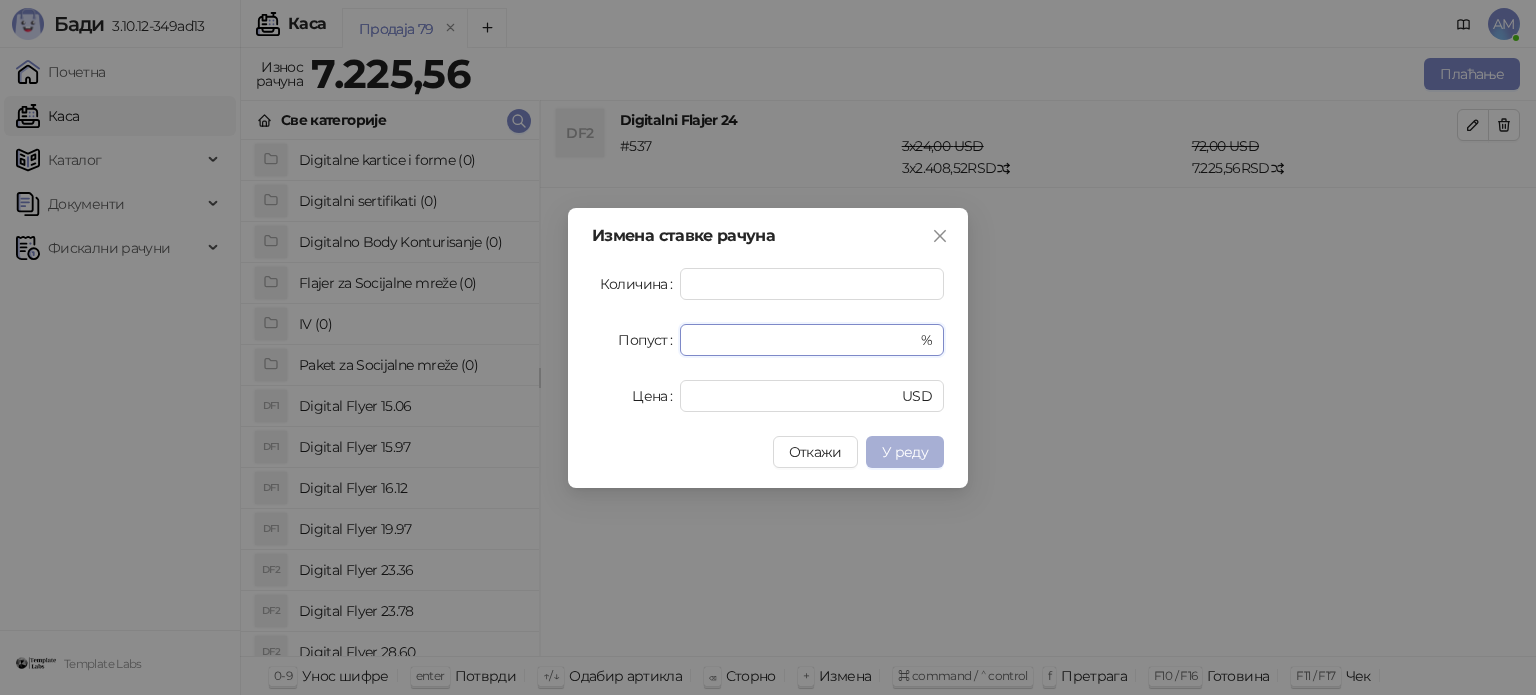 type on "**" 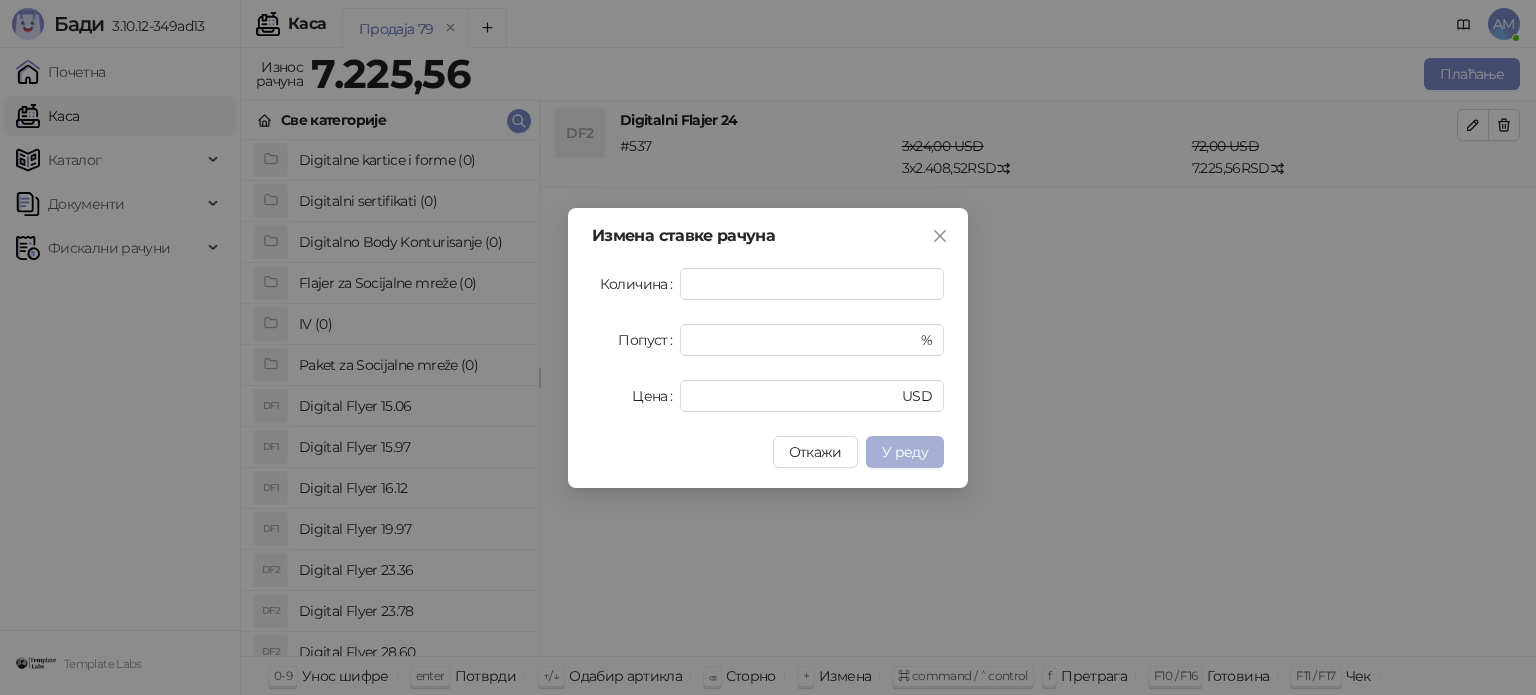 click on "У реду" at bounding box center (905, 452) 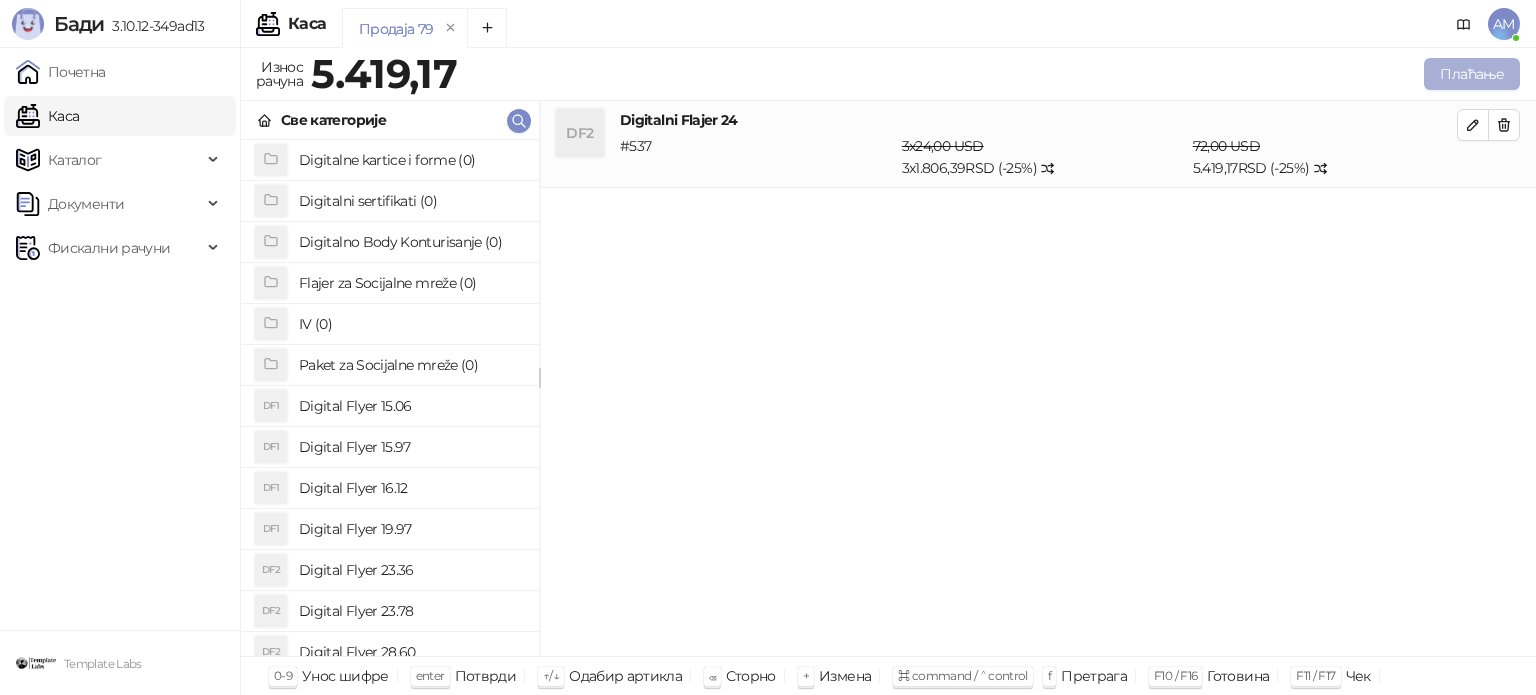 click on "Плаћање" at bounding box center (1472, 74) 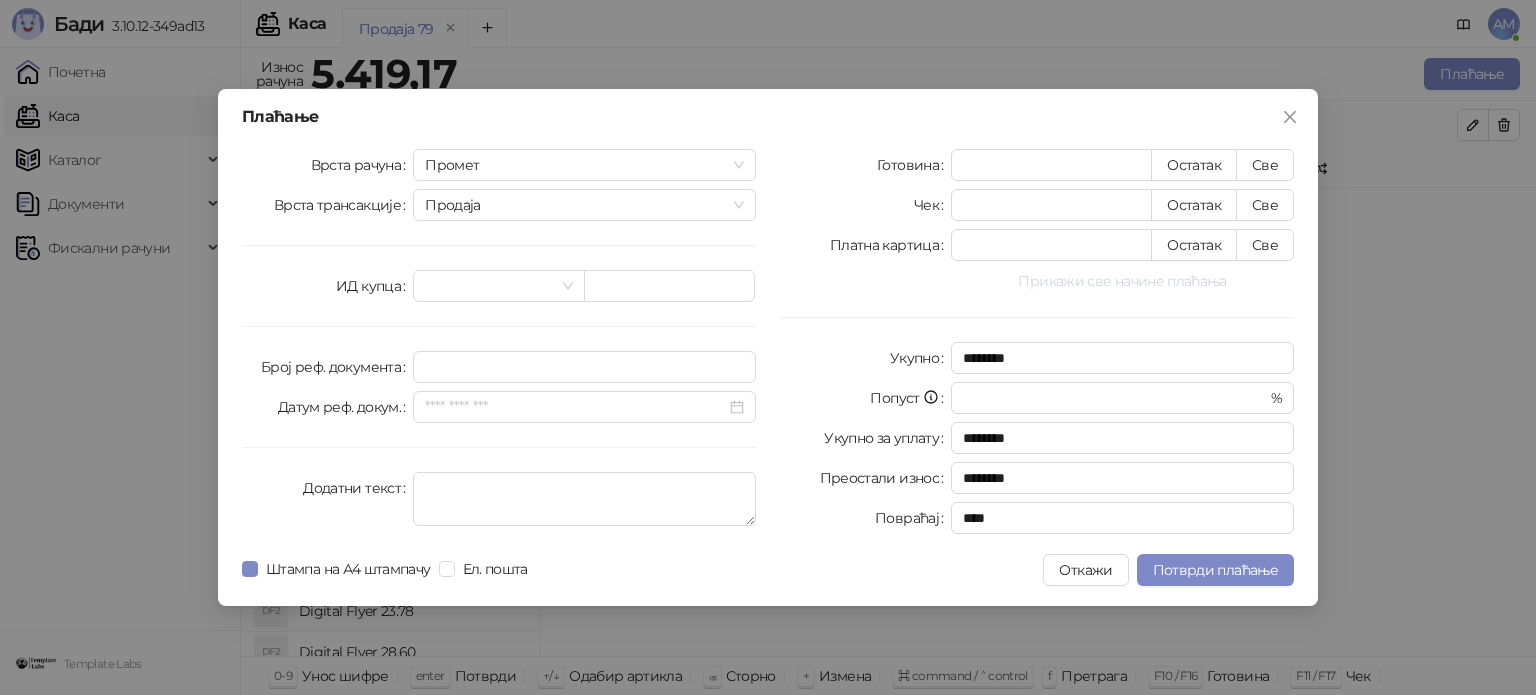 click on "Прикажи све начине плаћања" at bounding box center [1122, 281] 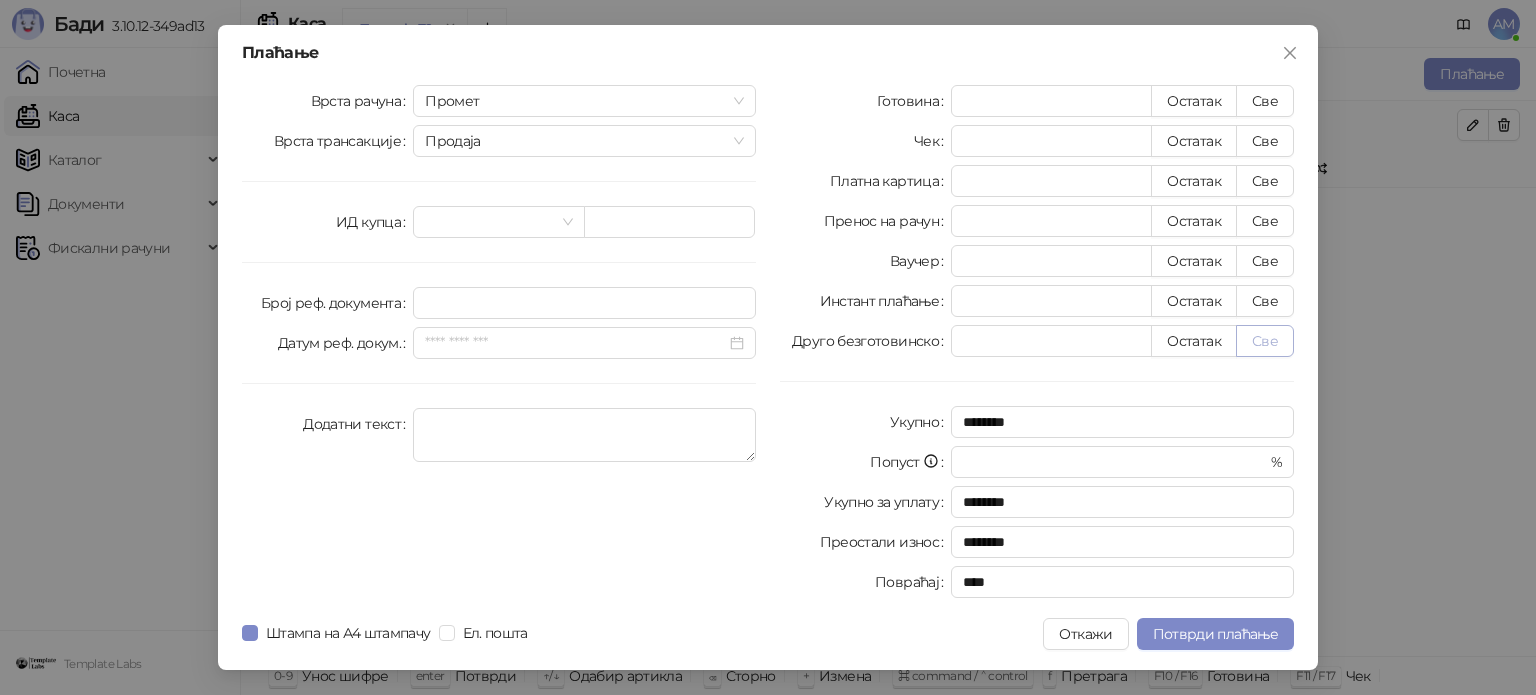 click on "Све" at bounding box center (1265, 341) 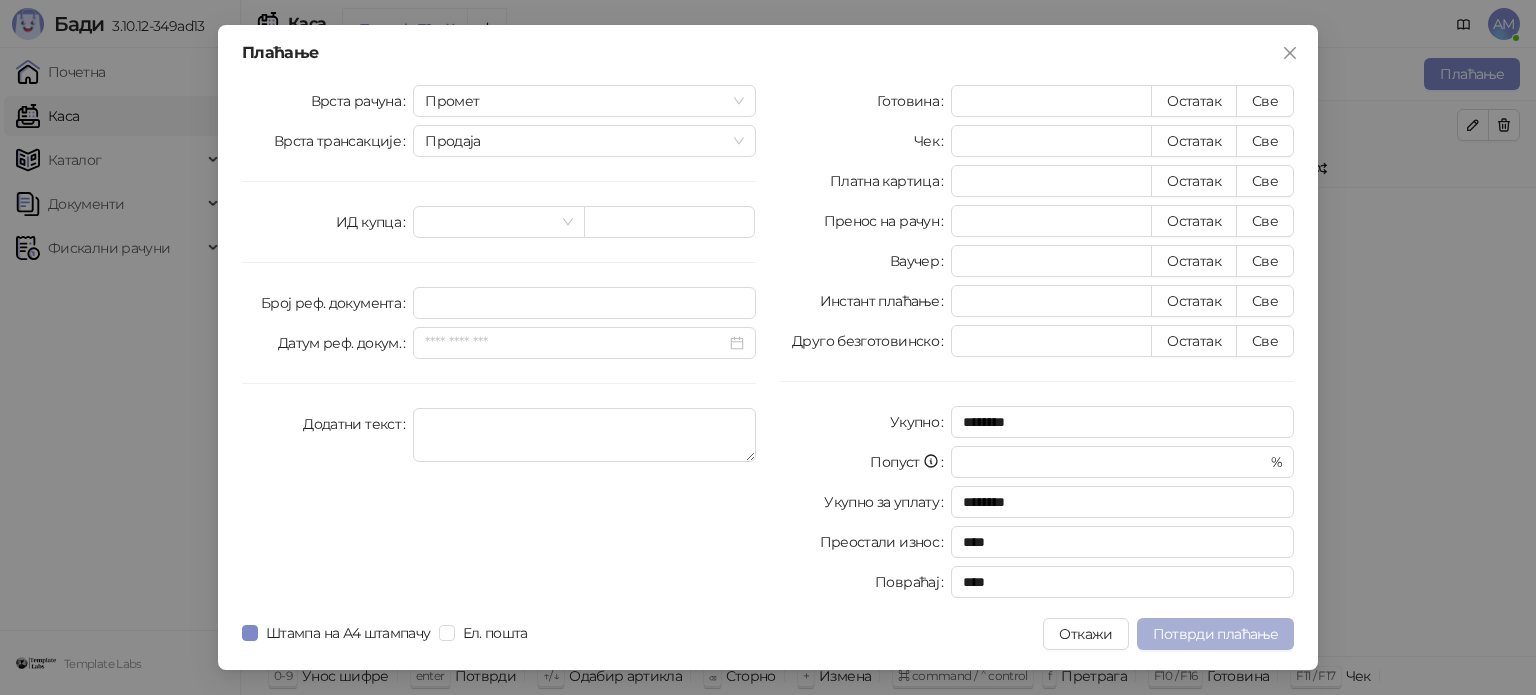 click on "Потврди плаћање" at bounding box center (1215, 634) 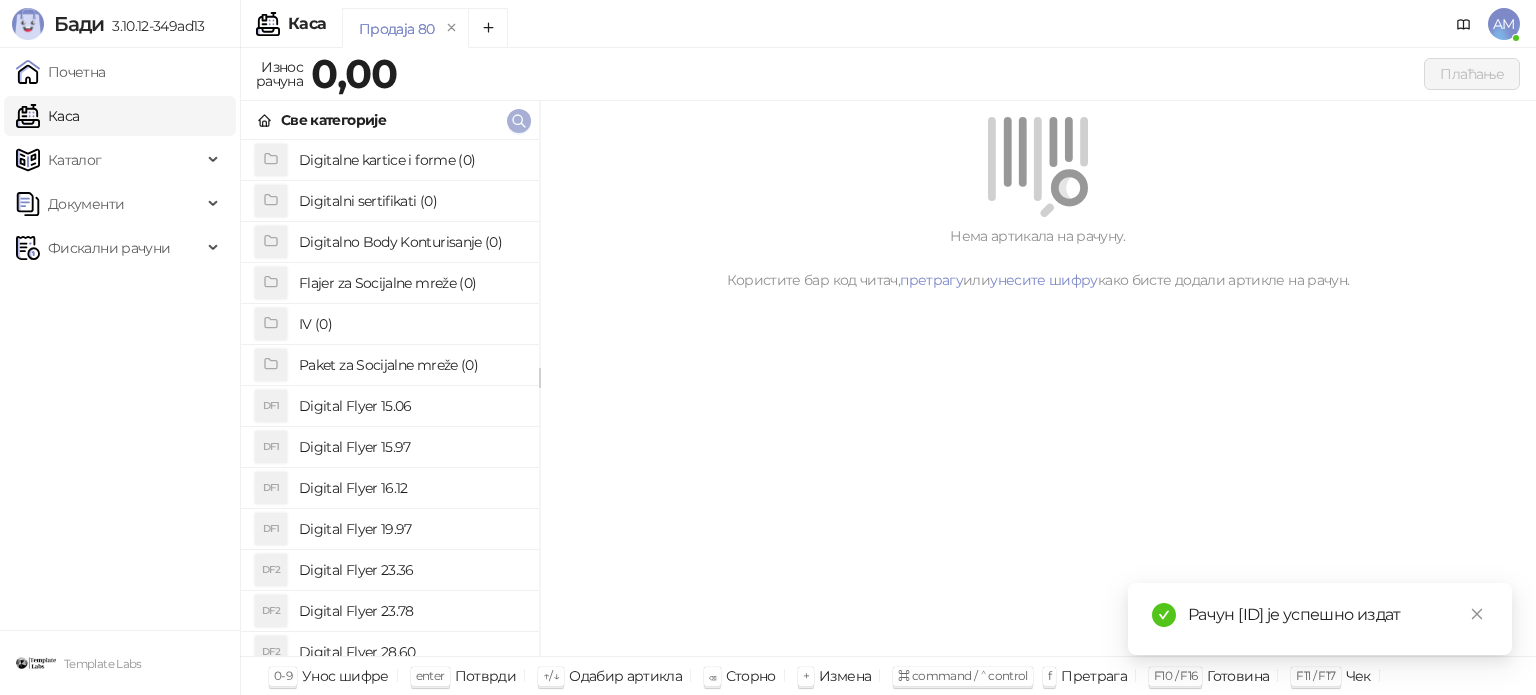 click 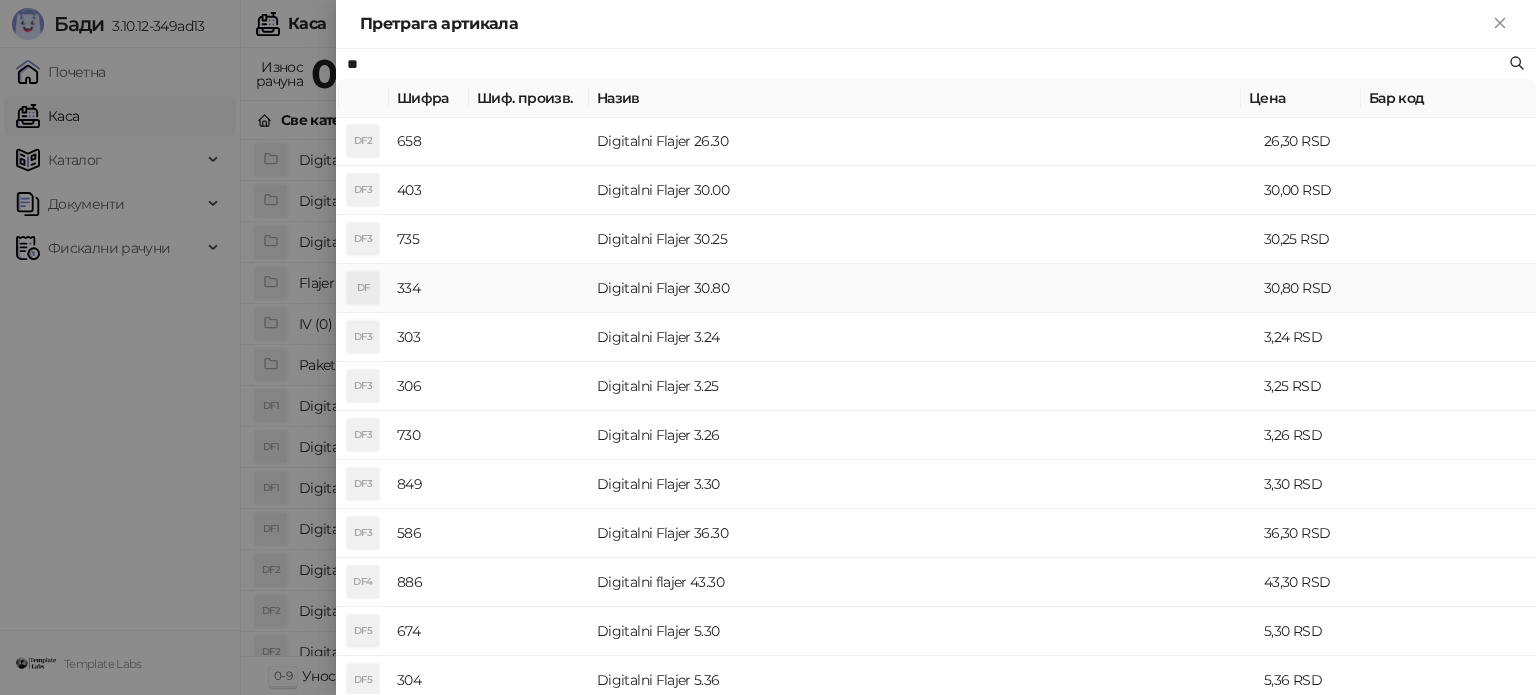 scroll, scrollTop: 800, scrollLeft: 0, axis: vertical 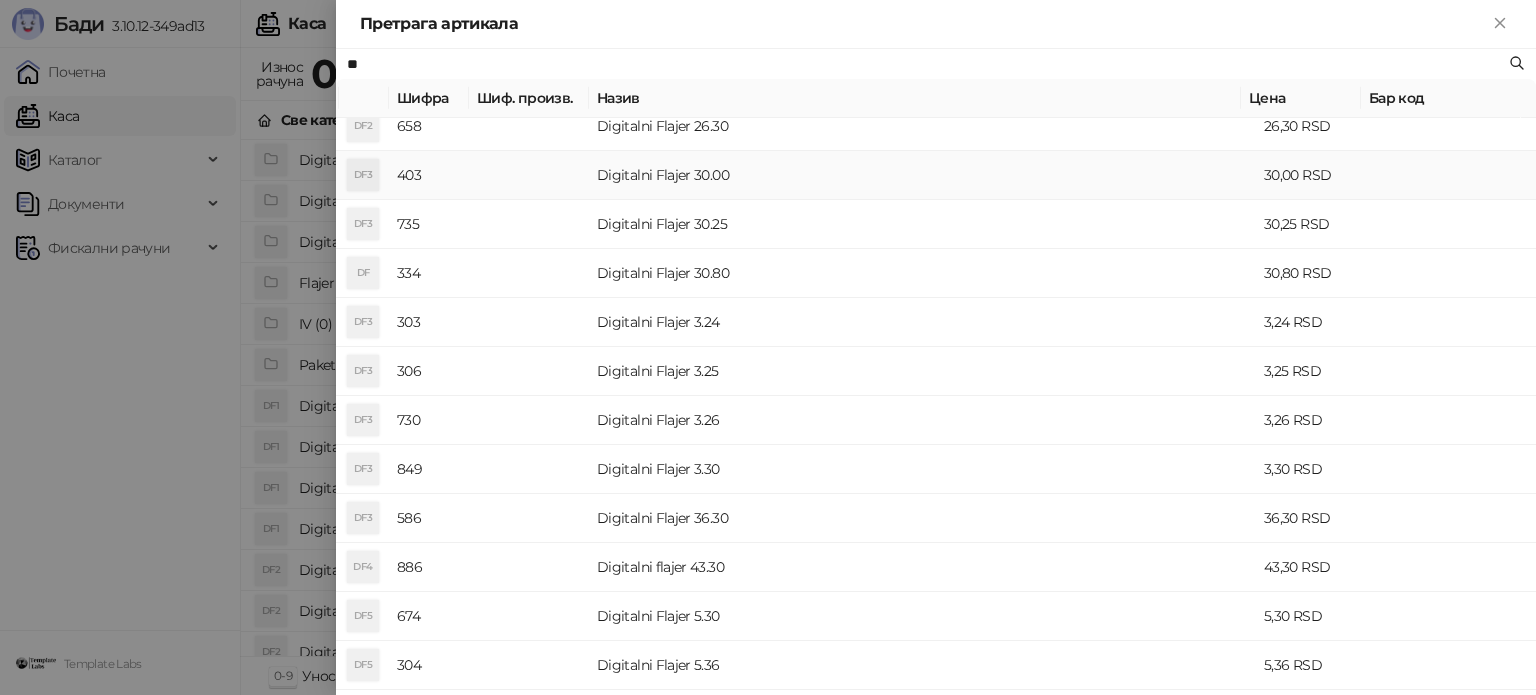 type on "**" 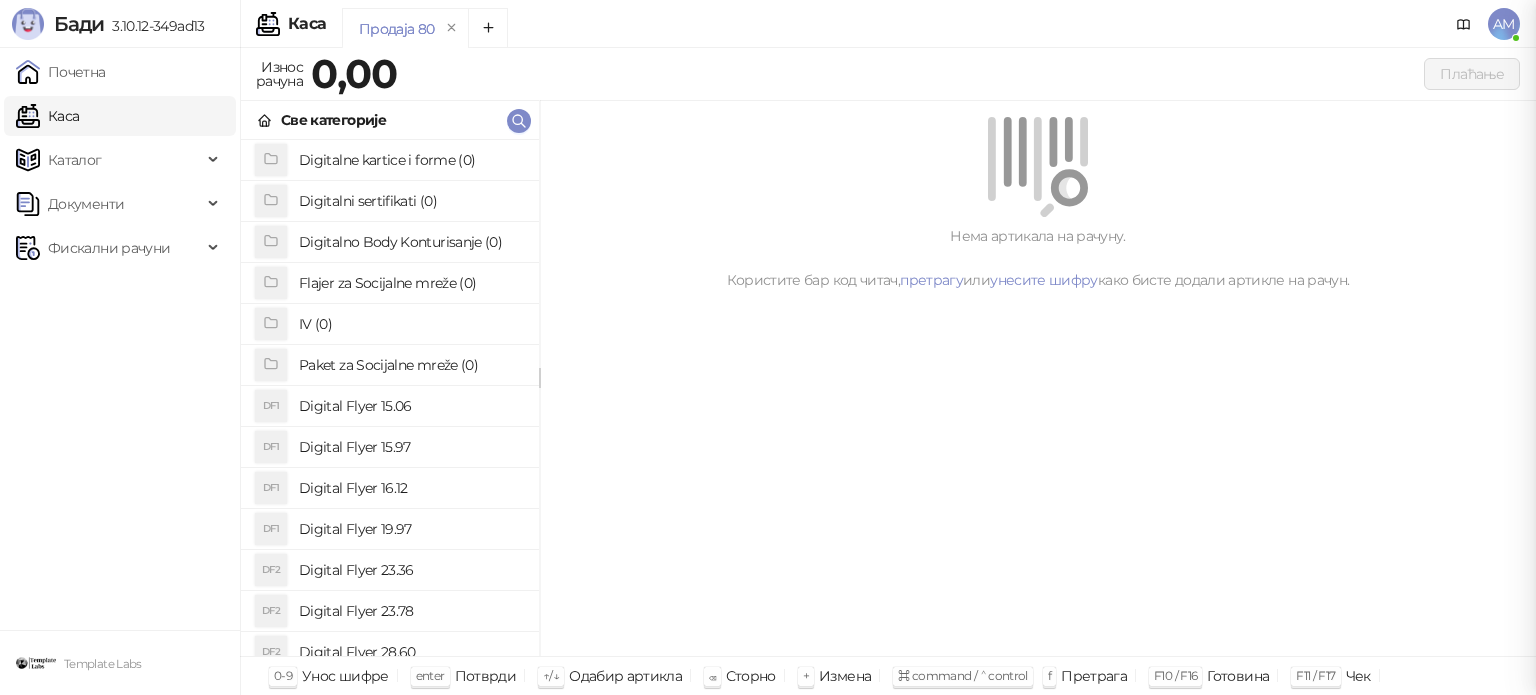scroll, scrollTop: 0, scrollLeft: 0, axis: both 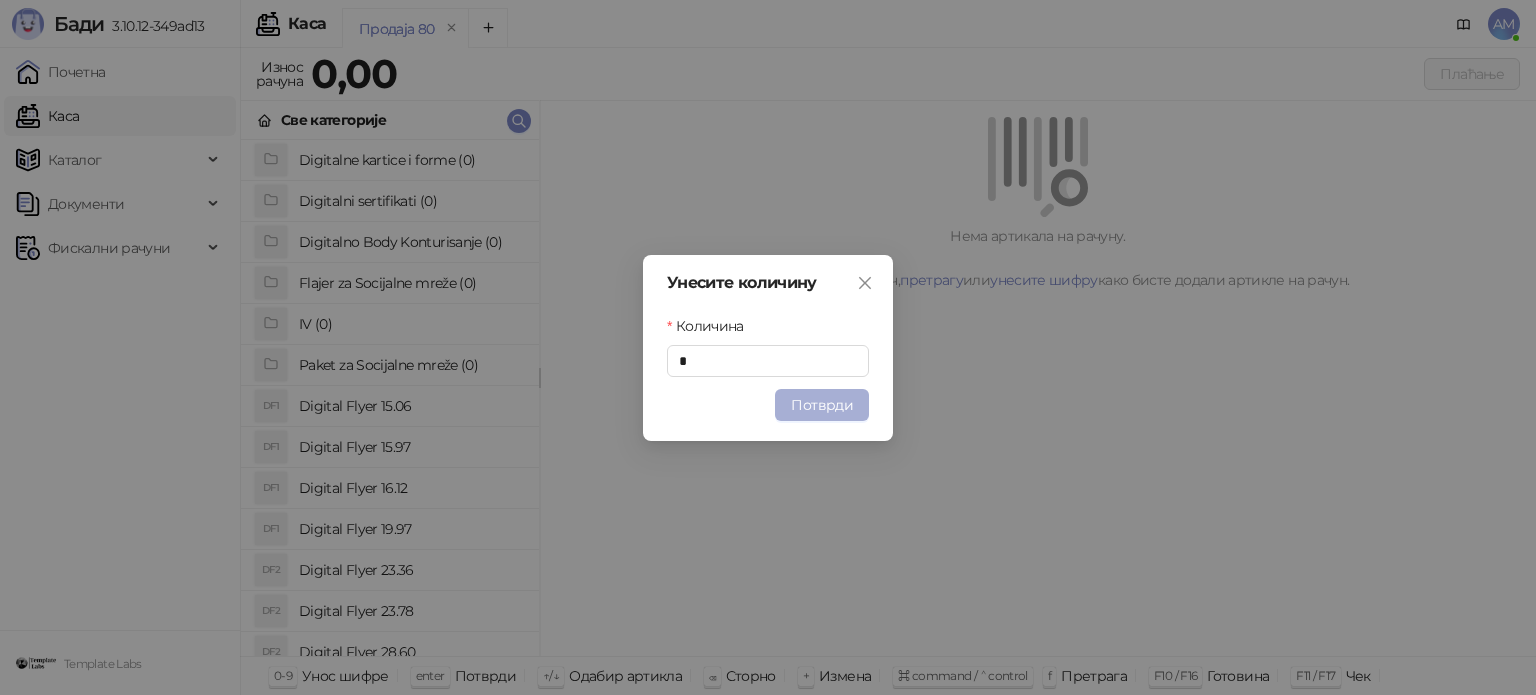 click on "Потврди" at bounding box center (822, 405) 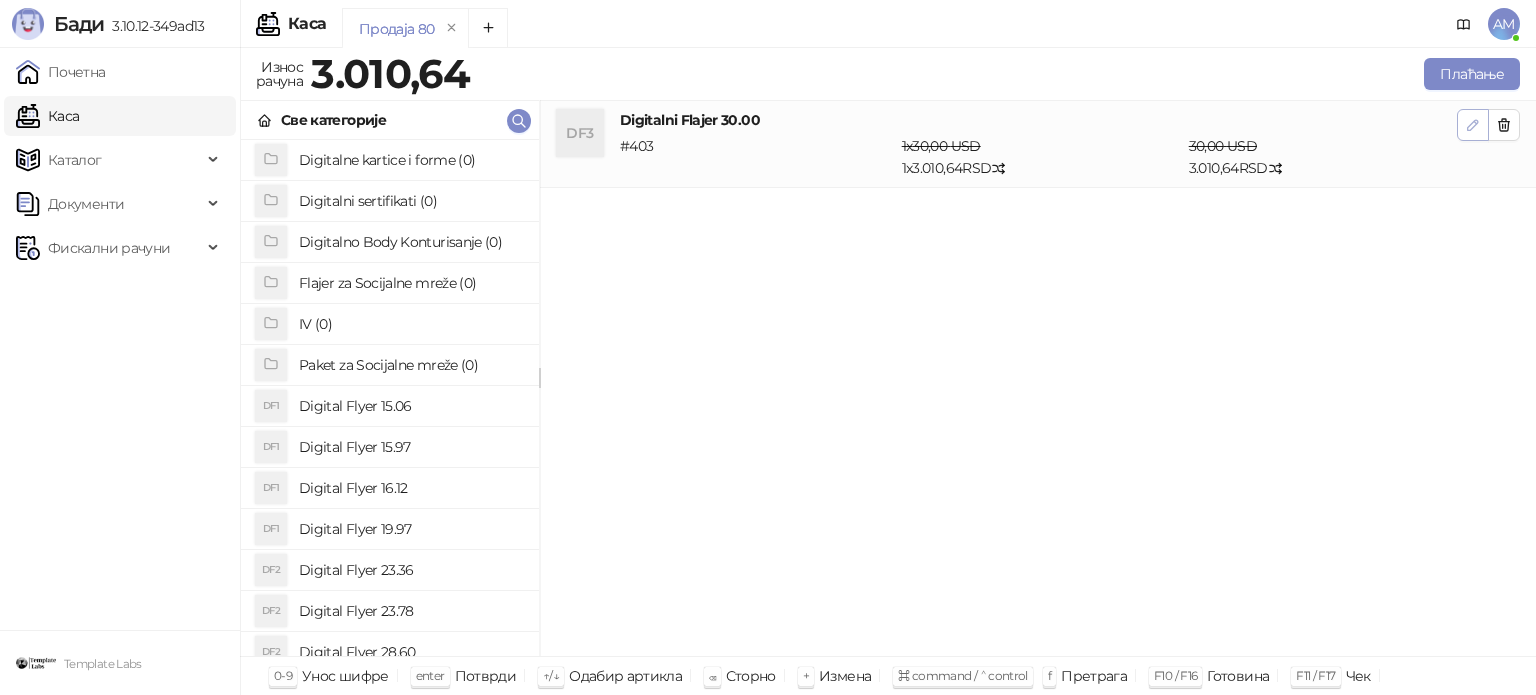 click at bounding box center (1473, 125) 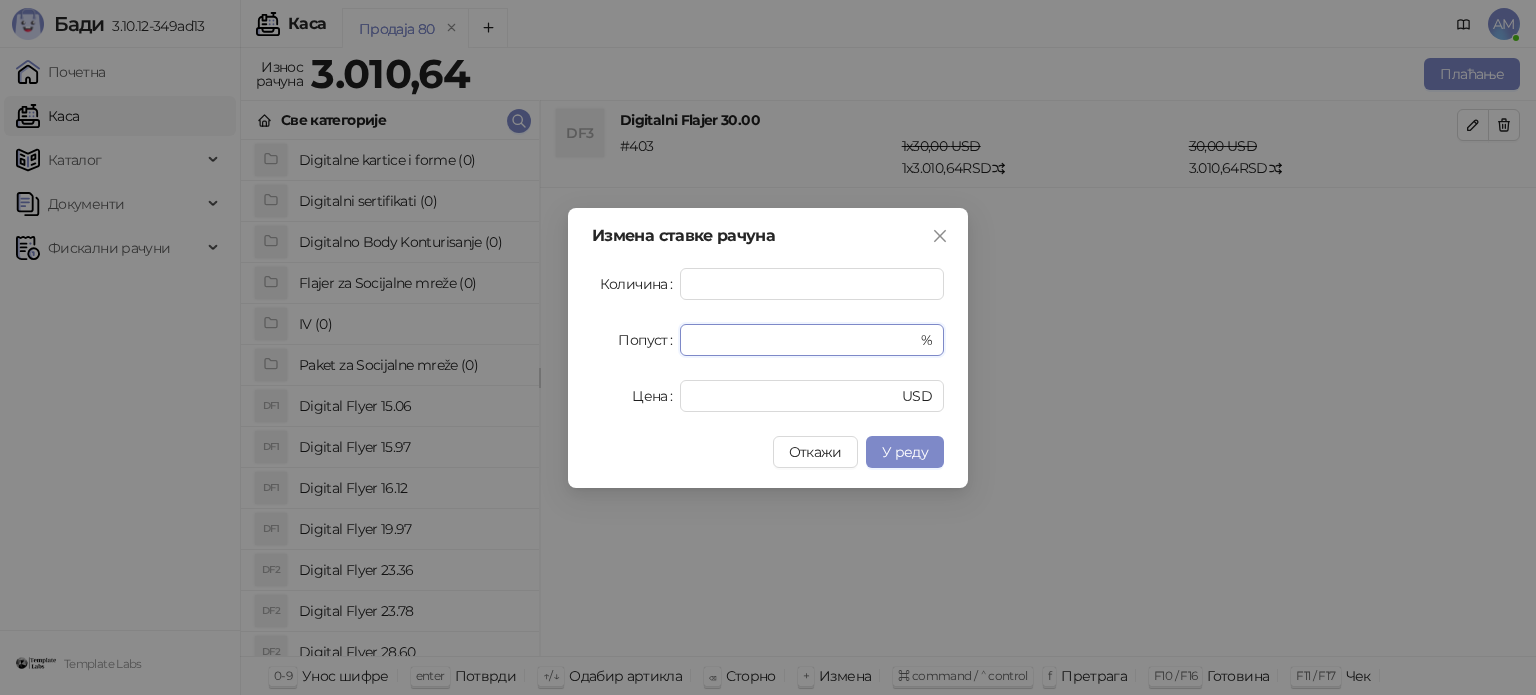 drag, startPoint x: 785, startPoint y: 337, endPoint x: 629, endPoint y: 346, distance: 156.2594 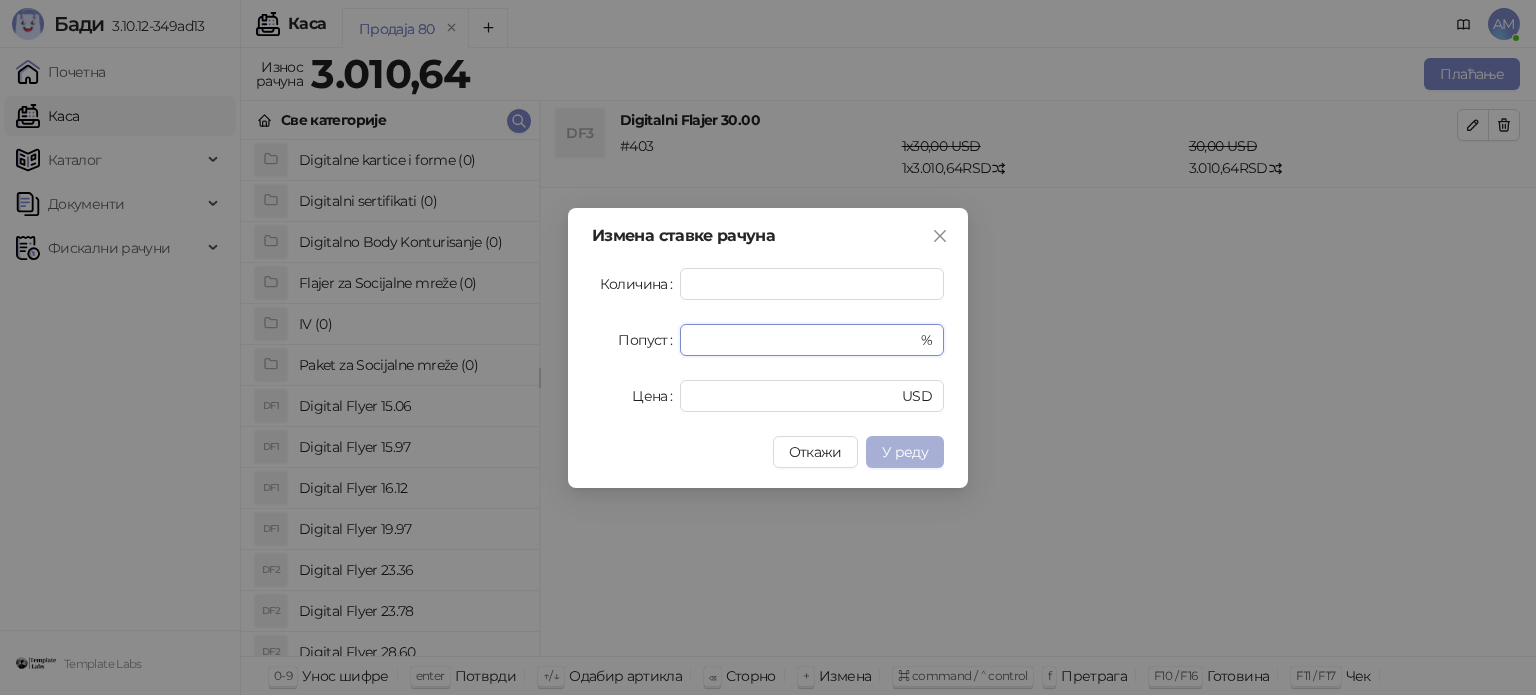 type on "**" 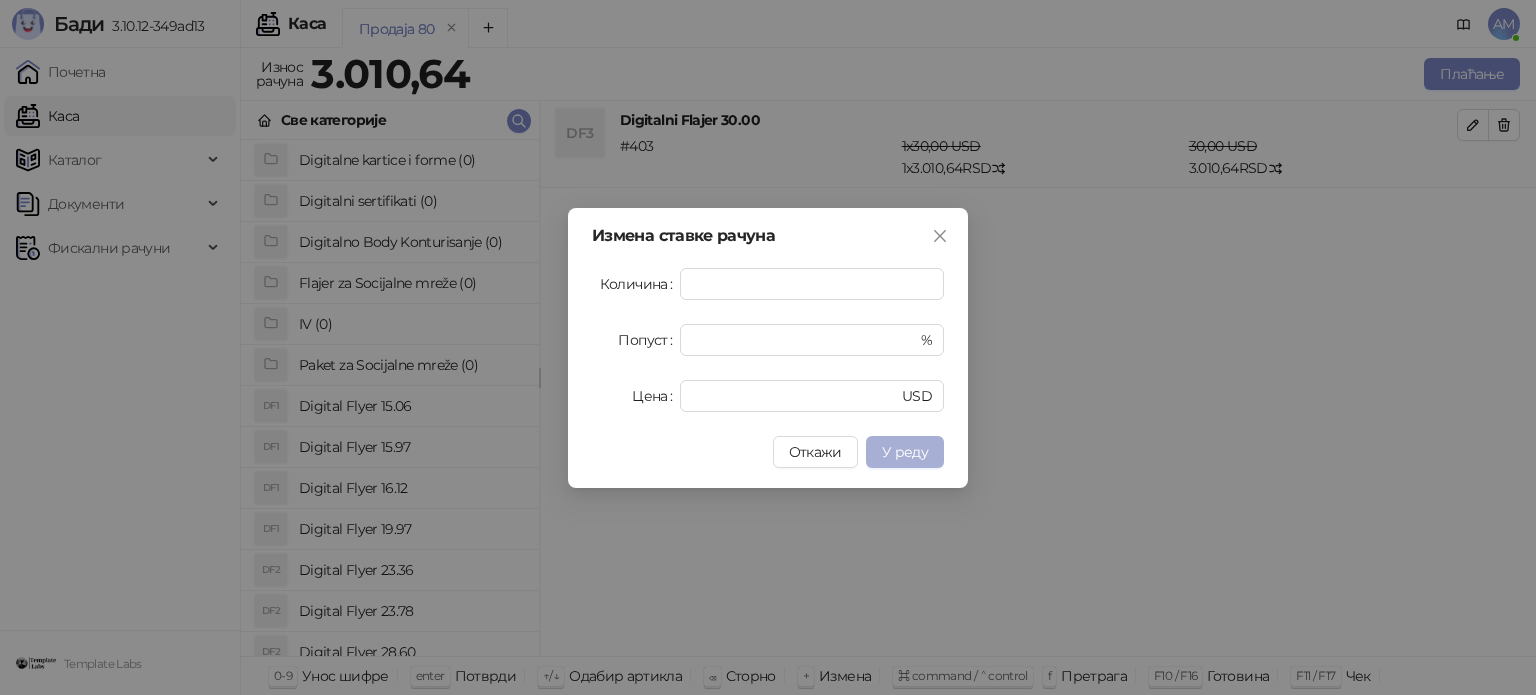 click on "У реду" at bounding box center (905, 452) 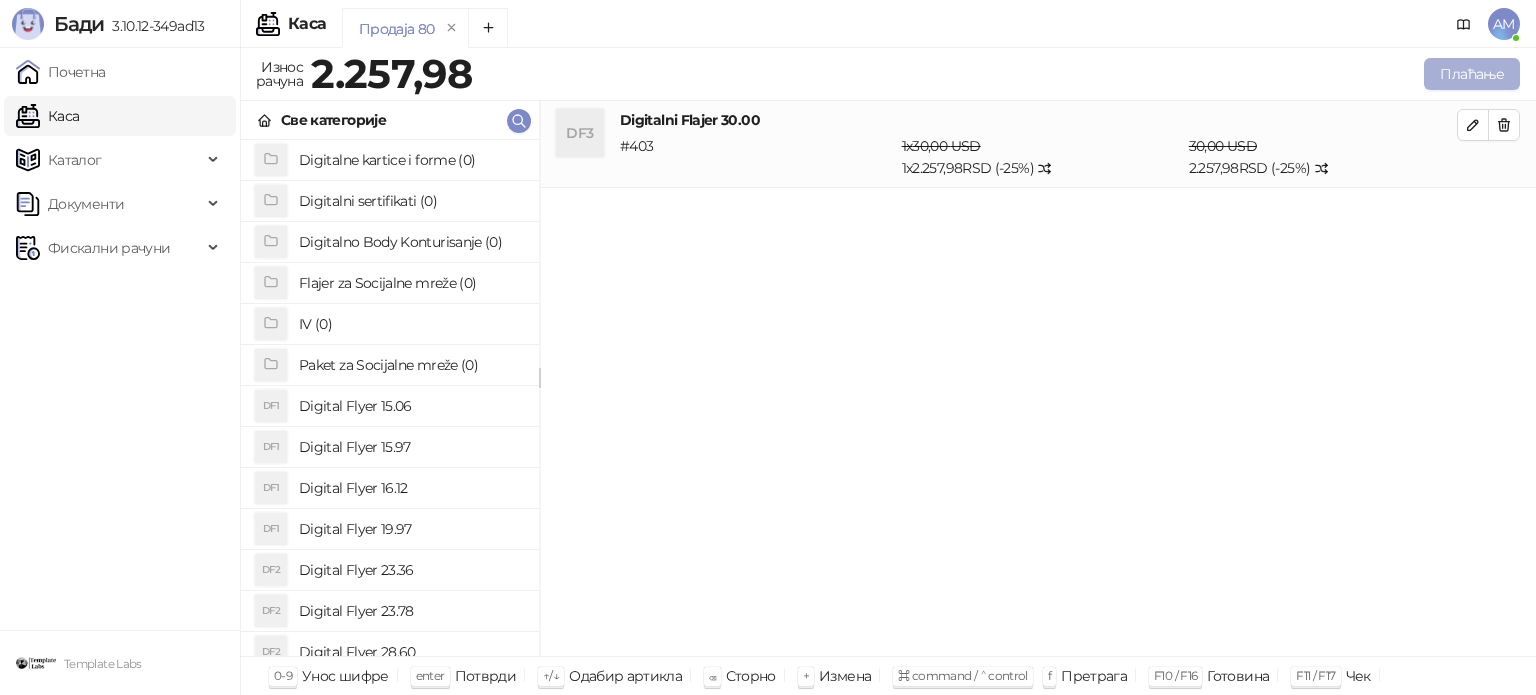click on "Плаћање" at bounding box center (1472, 74) 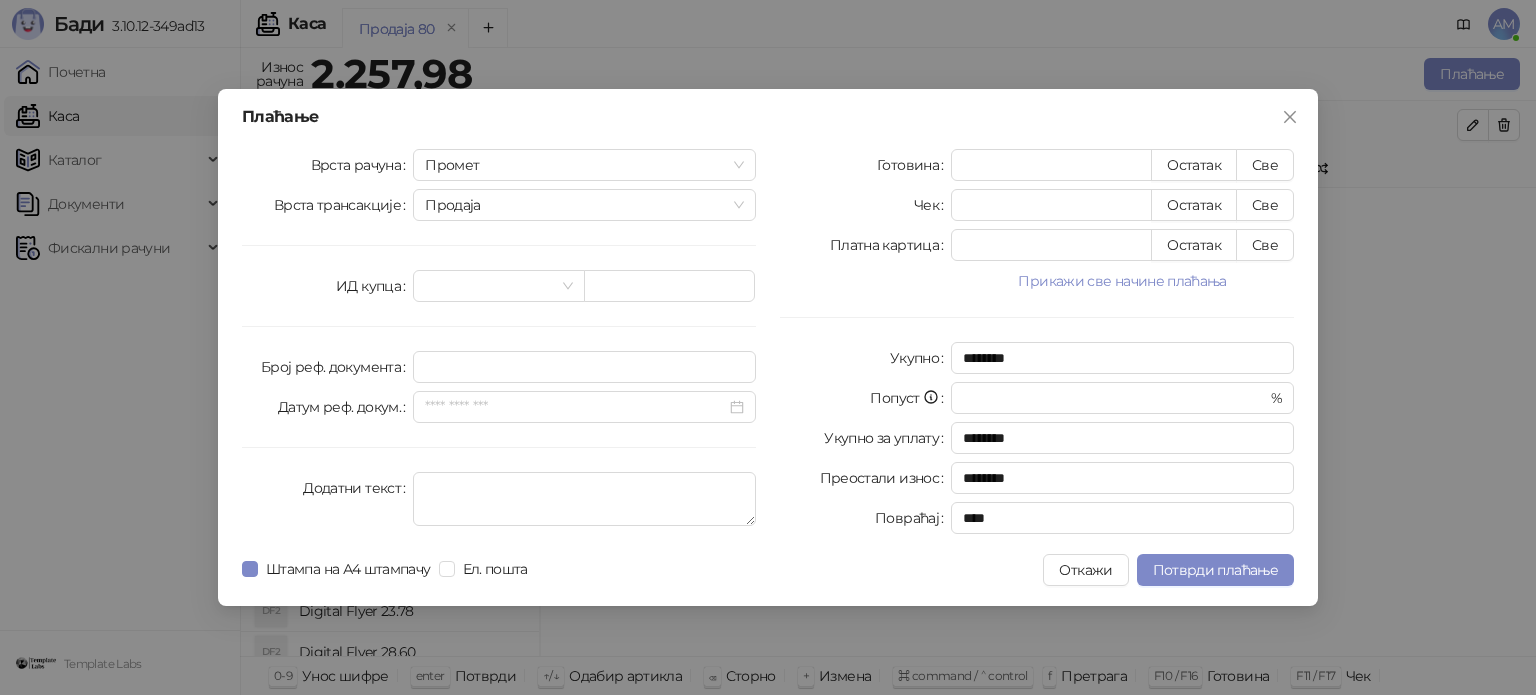 drag, startPoint x: 1148, startPoint y: 287, endPoint x: 1230, endPoint y: 339, distance: 97.097885 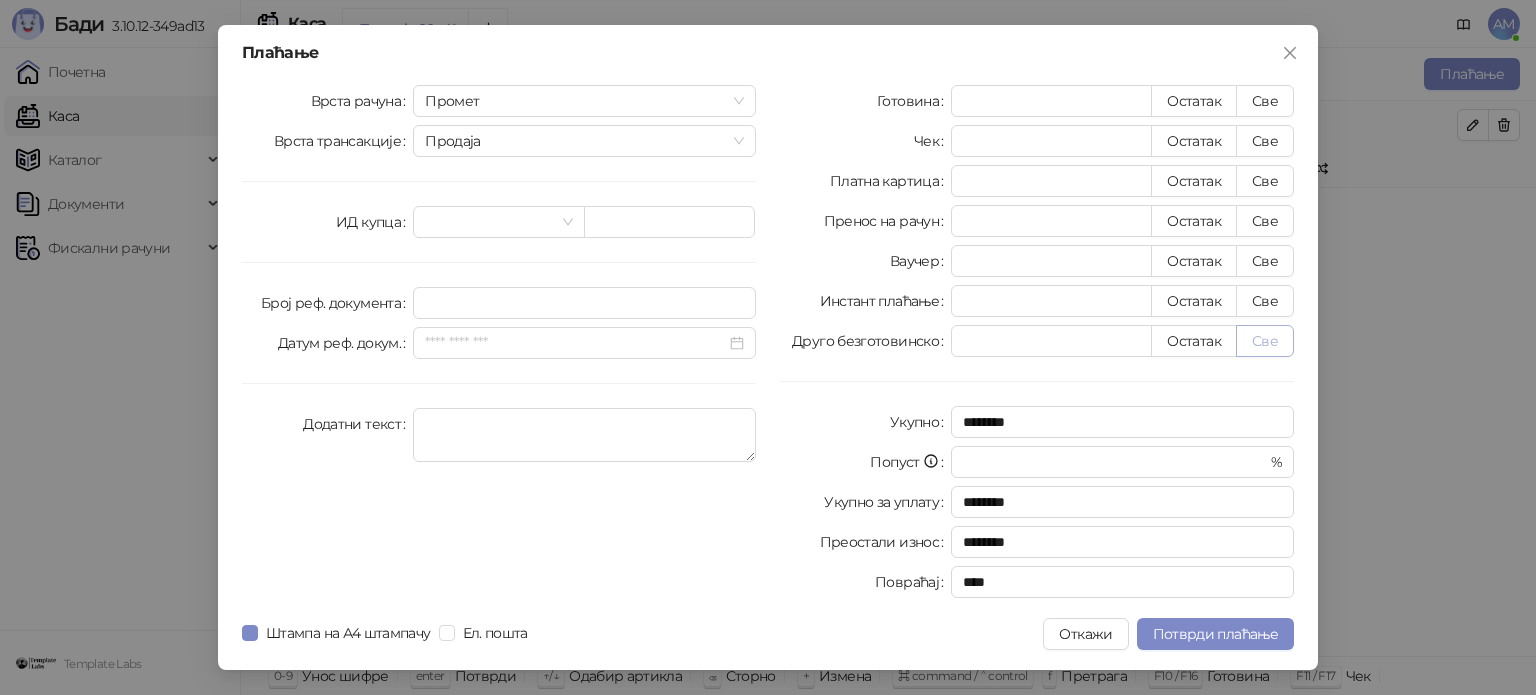 click on "Све" at bounding box center [1265, 341] 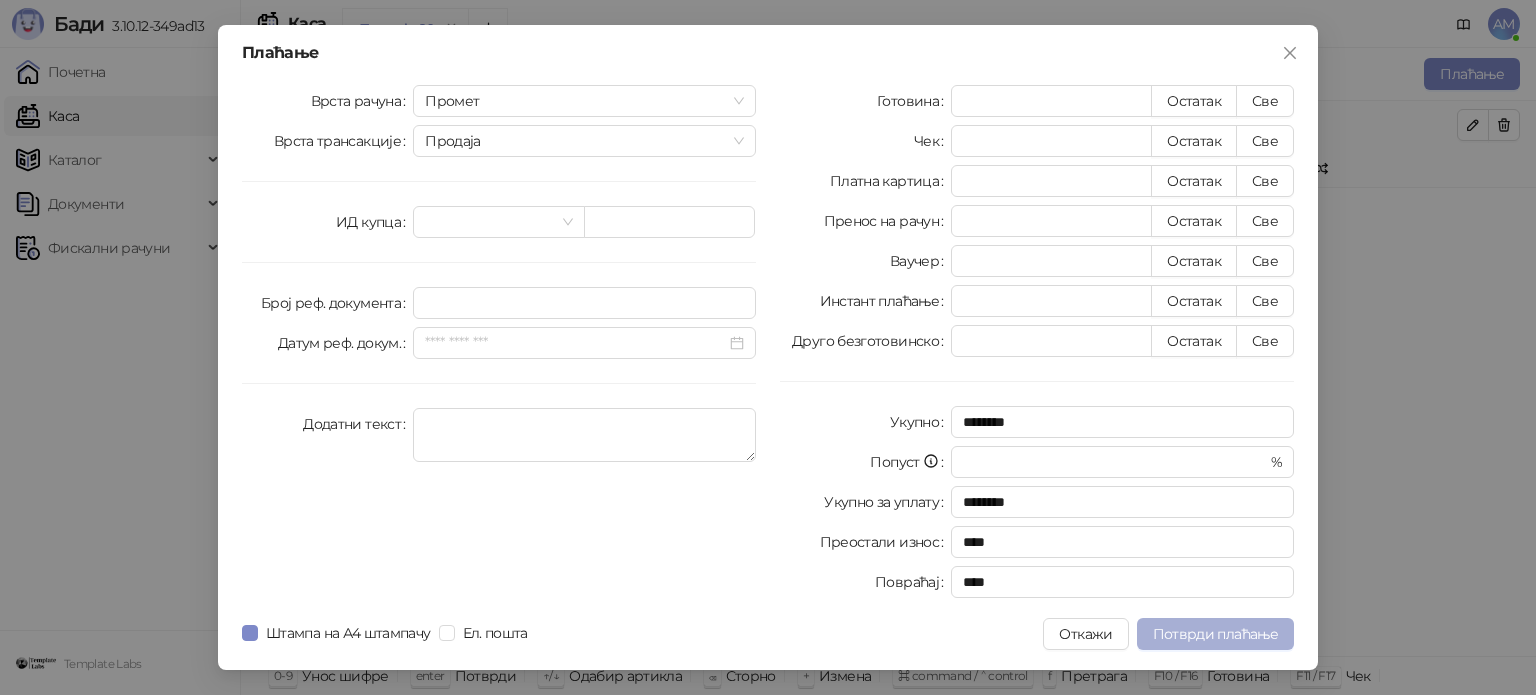 click on "Потврди плаћање" at bounding box center (1215, 634) 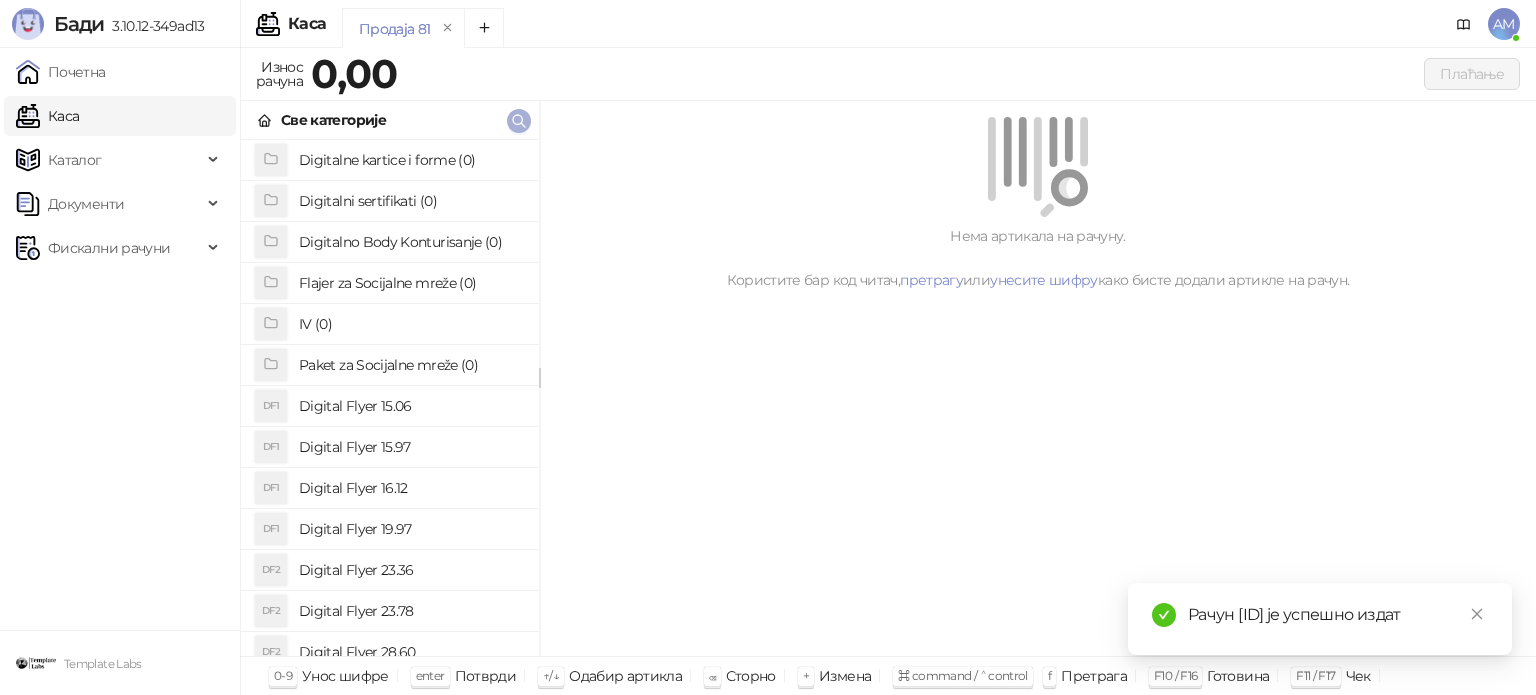 click 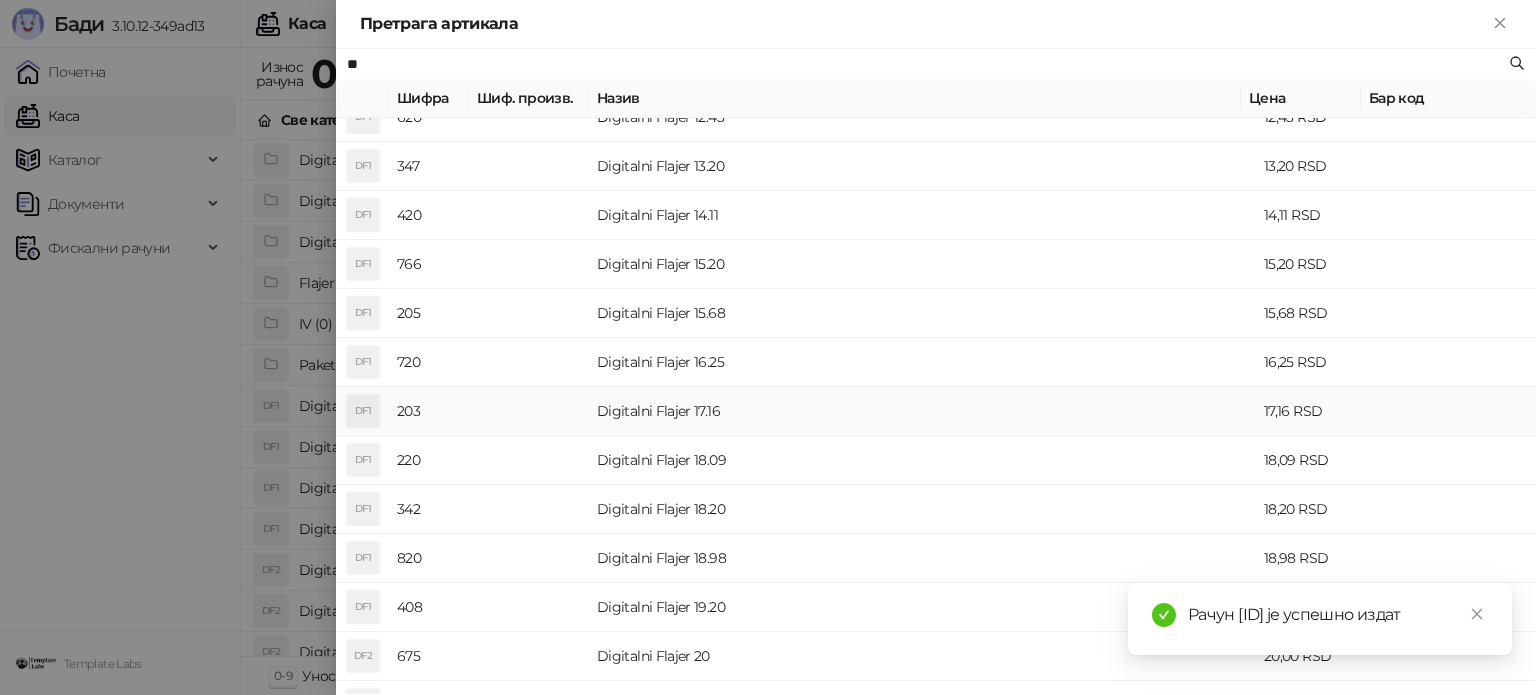 scroll, scrollTop: 600, scrollLeft: 0, axis: vertical 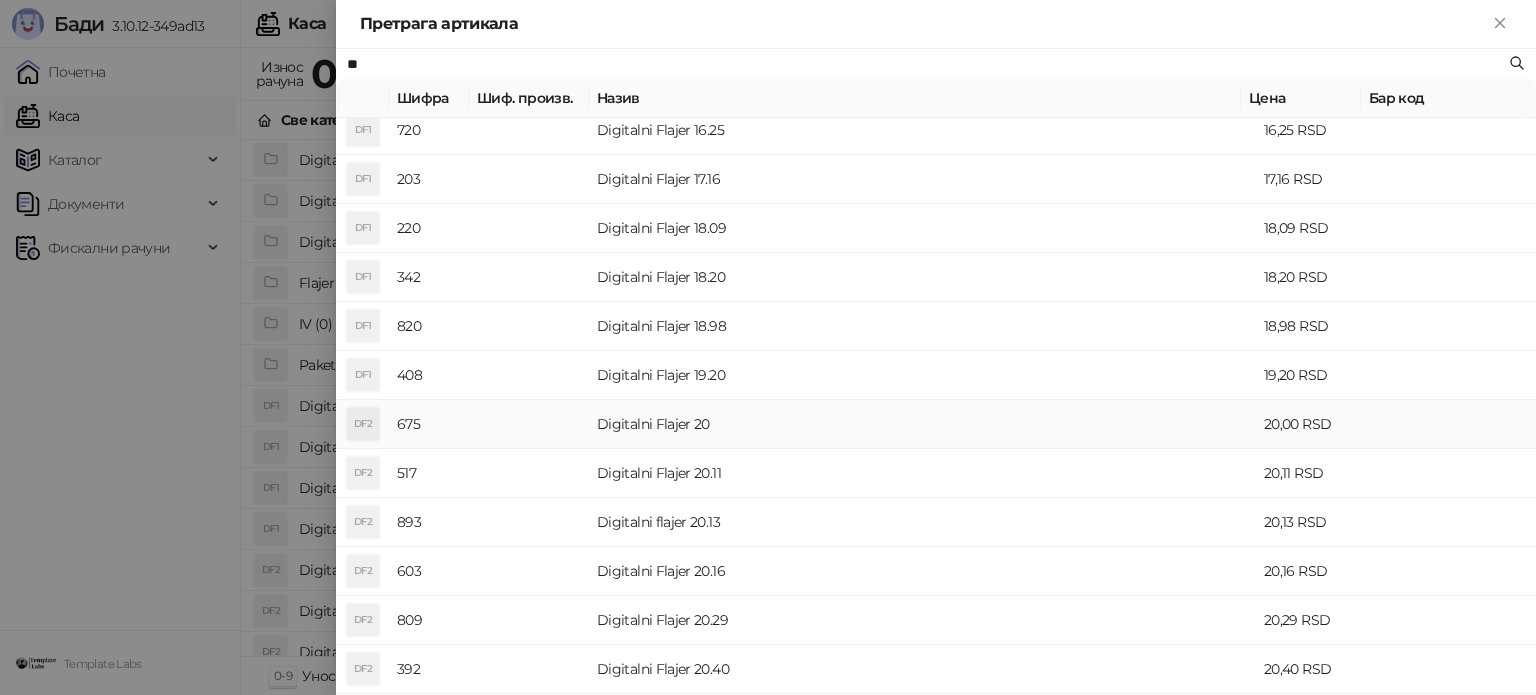 type on "**" 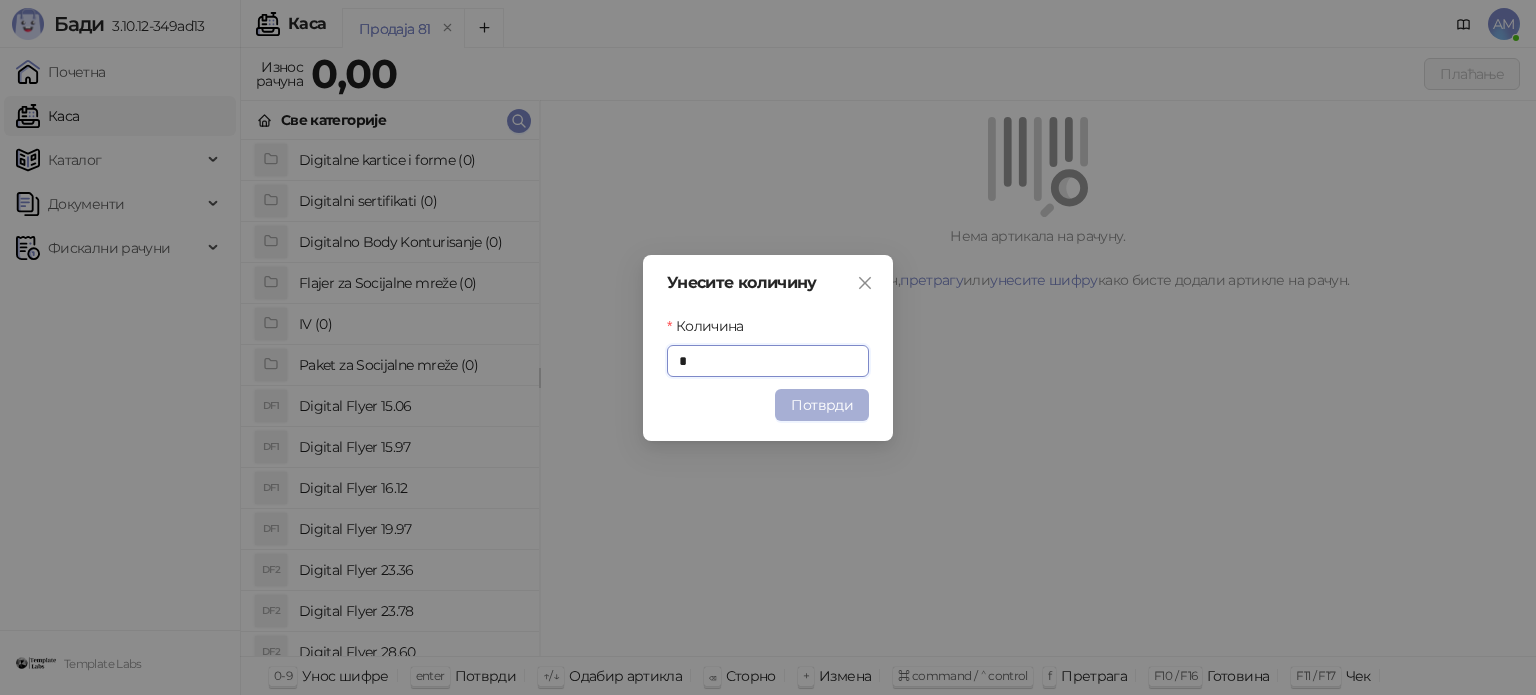 click on "Потврди" at bounding box center (822, 405) 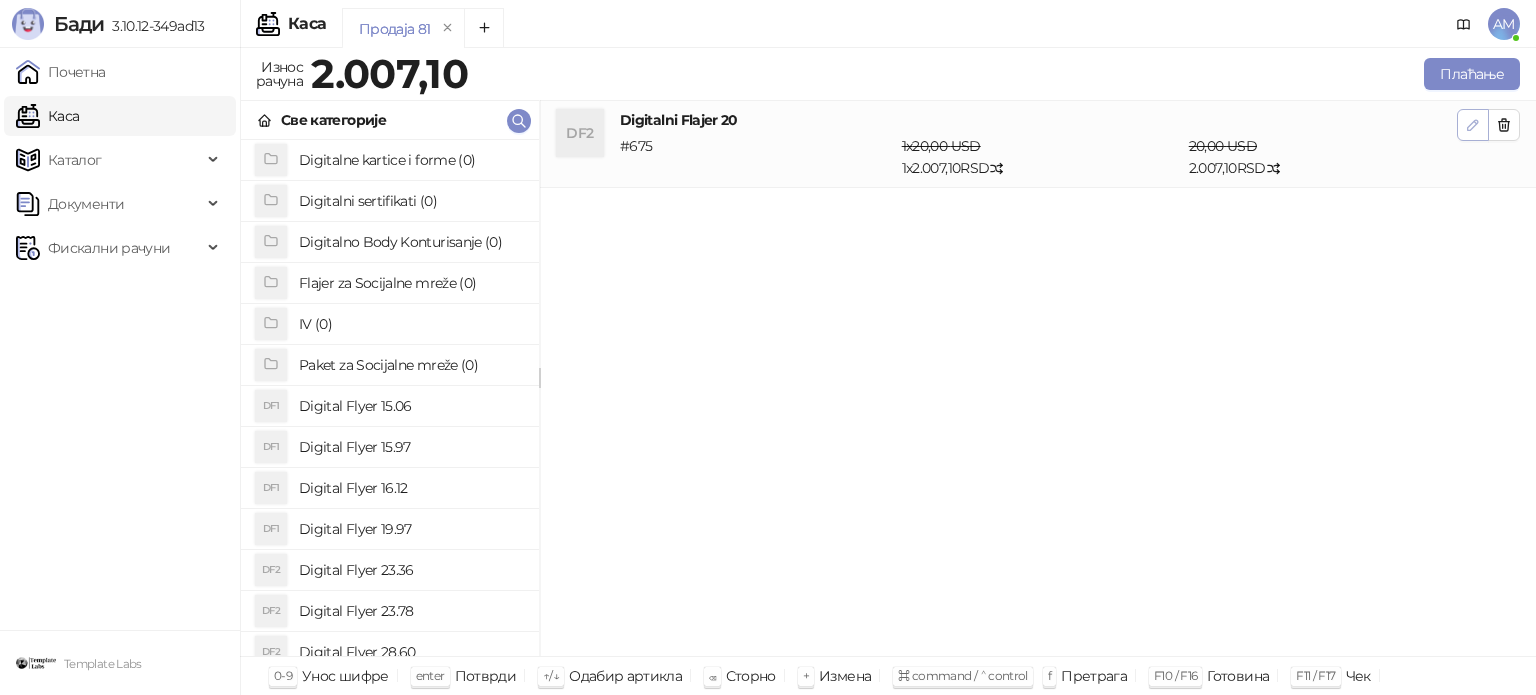 click 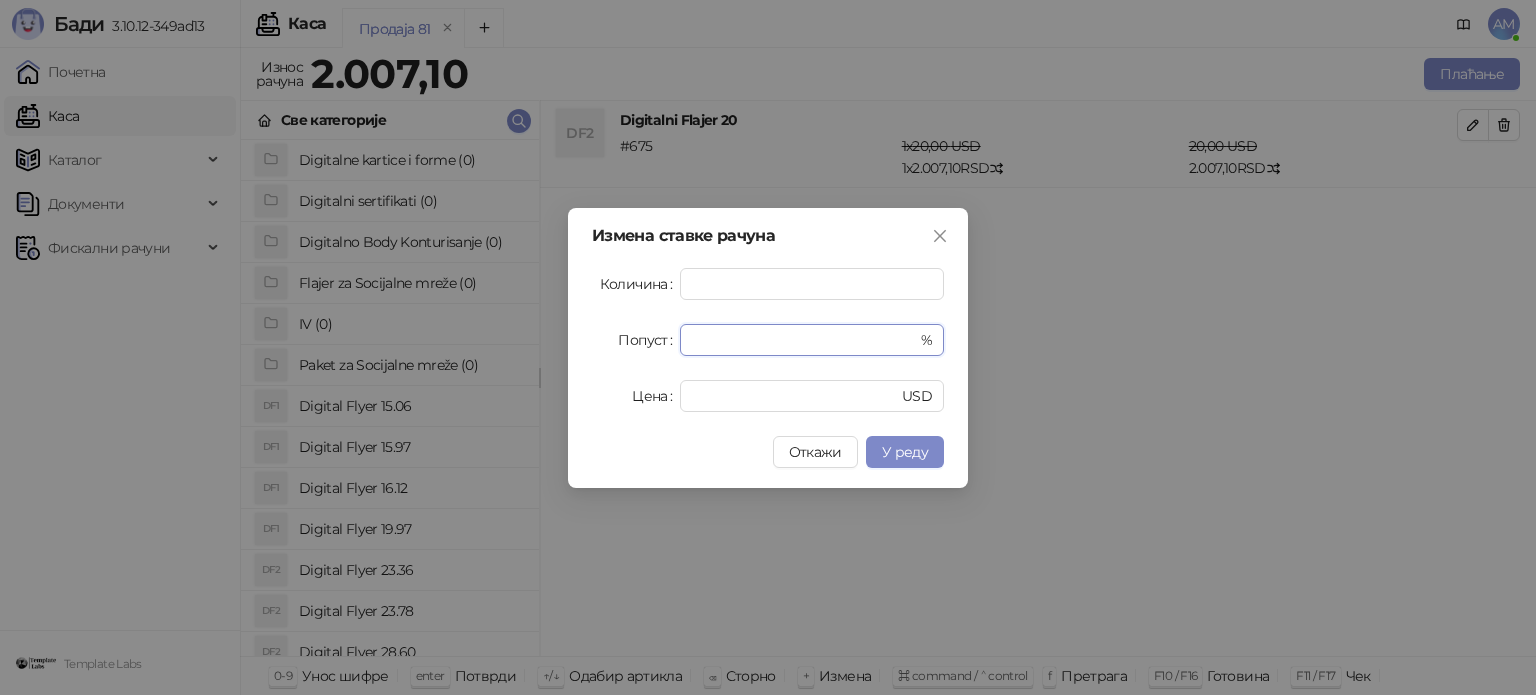 drag, startPoint x: 728, startPoint y: 339, endPoint x: 665, endPoint y: 337, distance: 63.03174 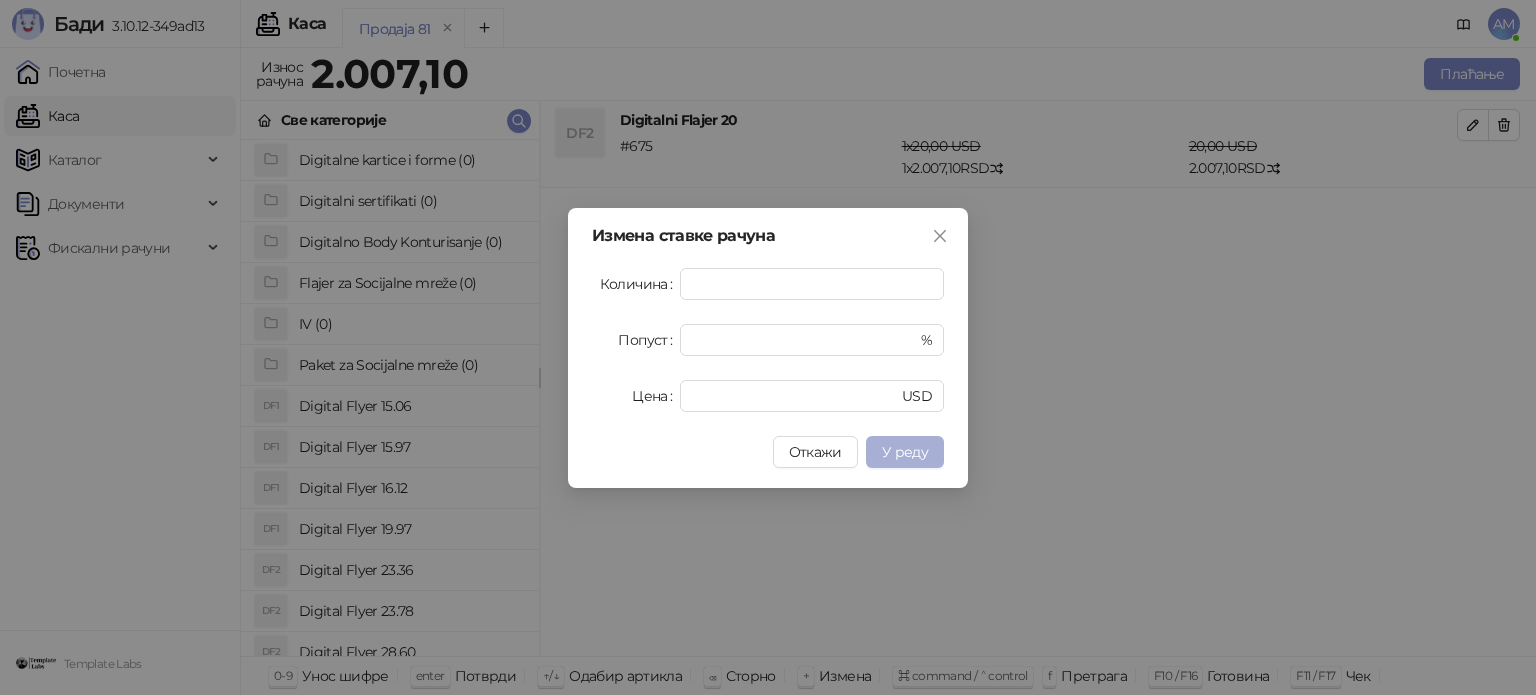 click on "У реду" at bounding box center [905, 452] 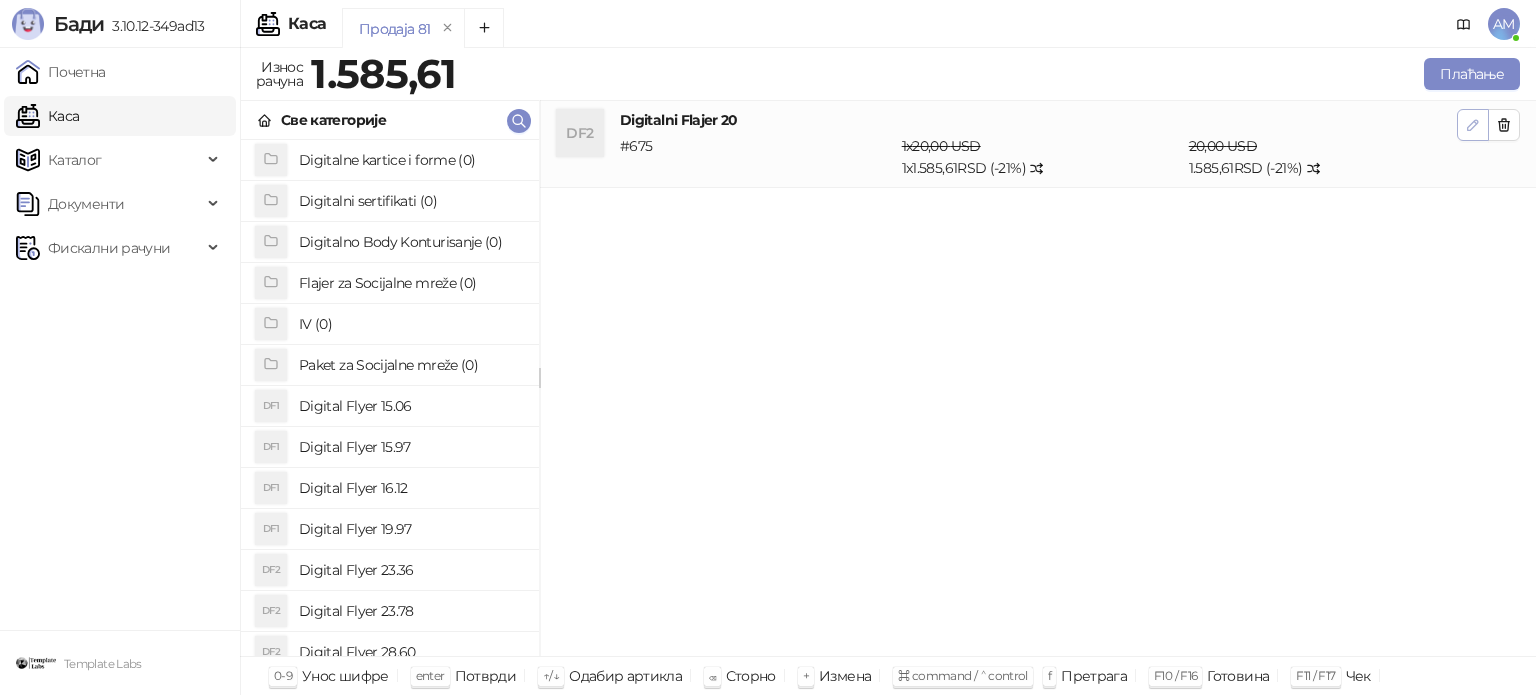 click 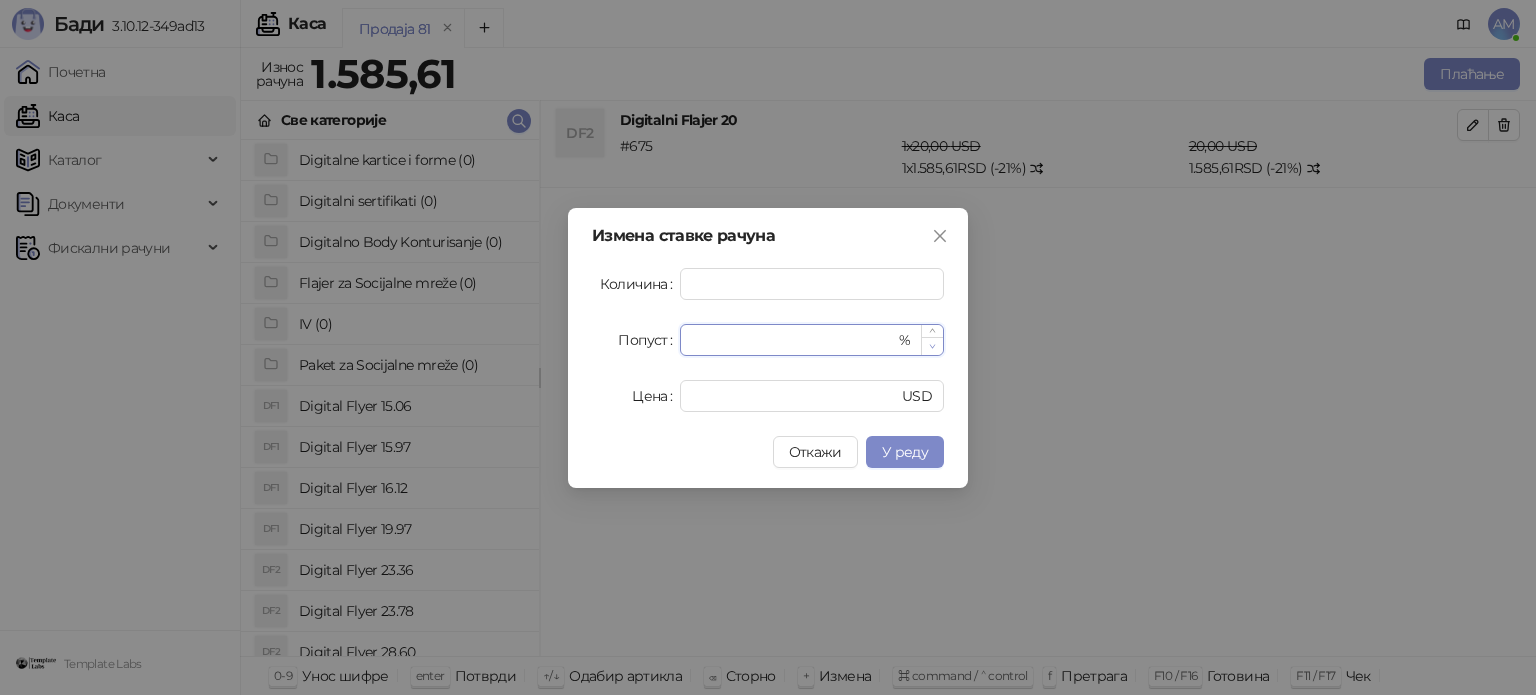 click at bounding box center [932, 346] 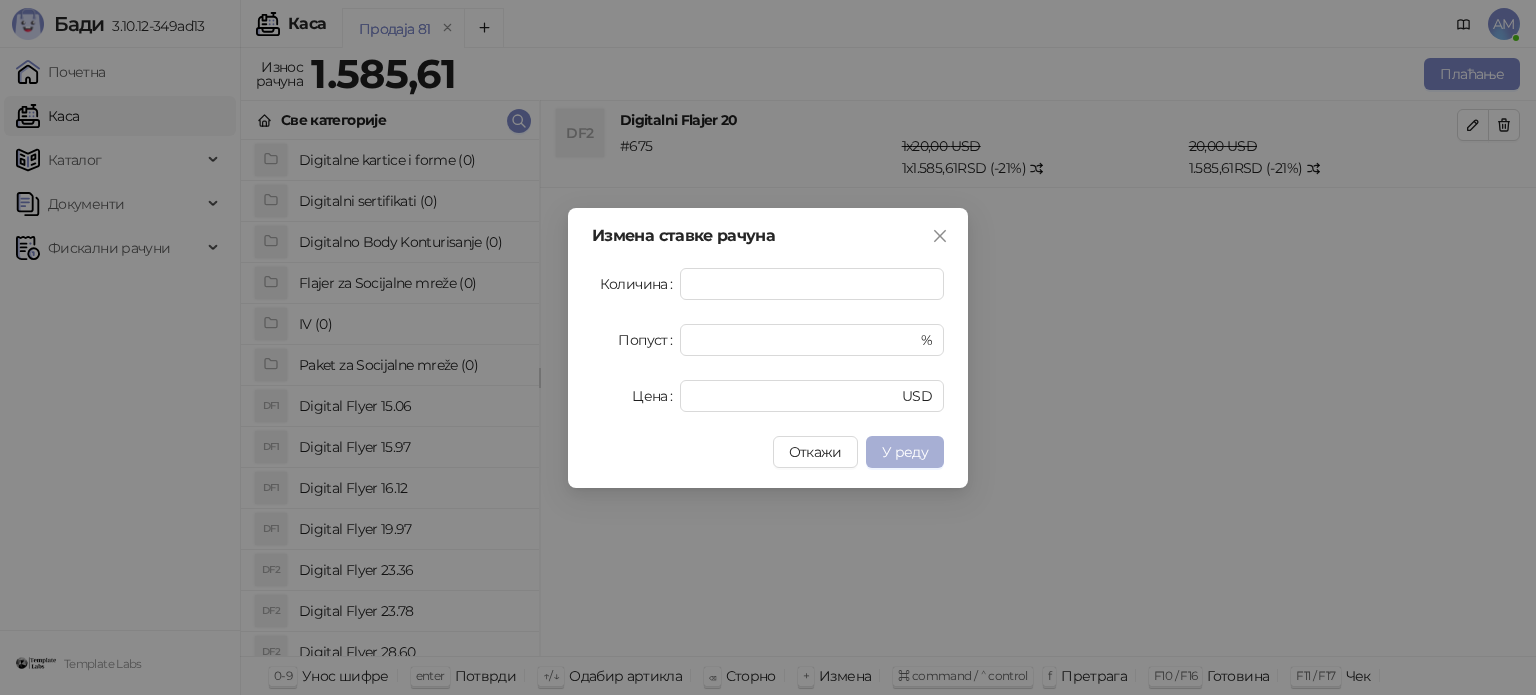 click on "У реду" at bounding box center [905, 452] 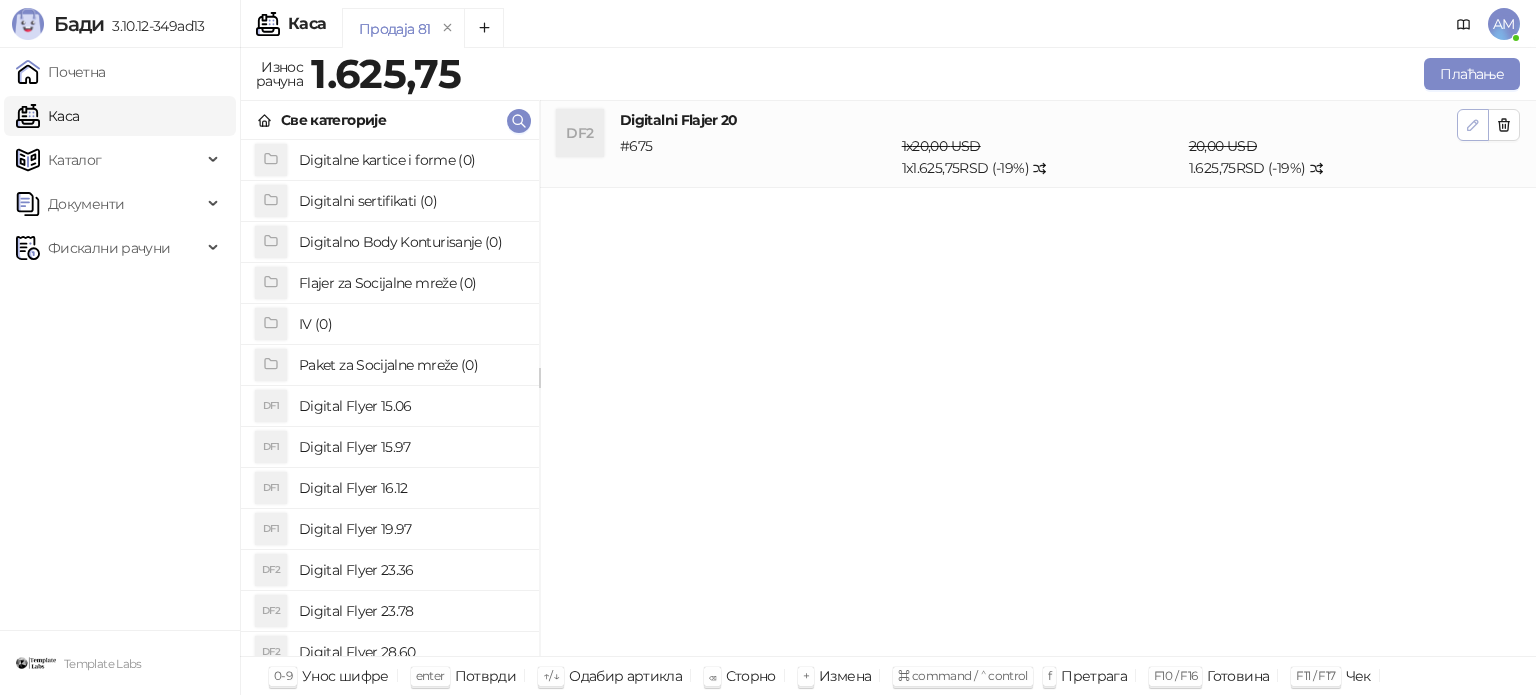 click 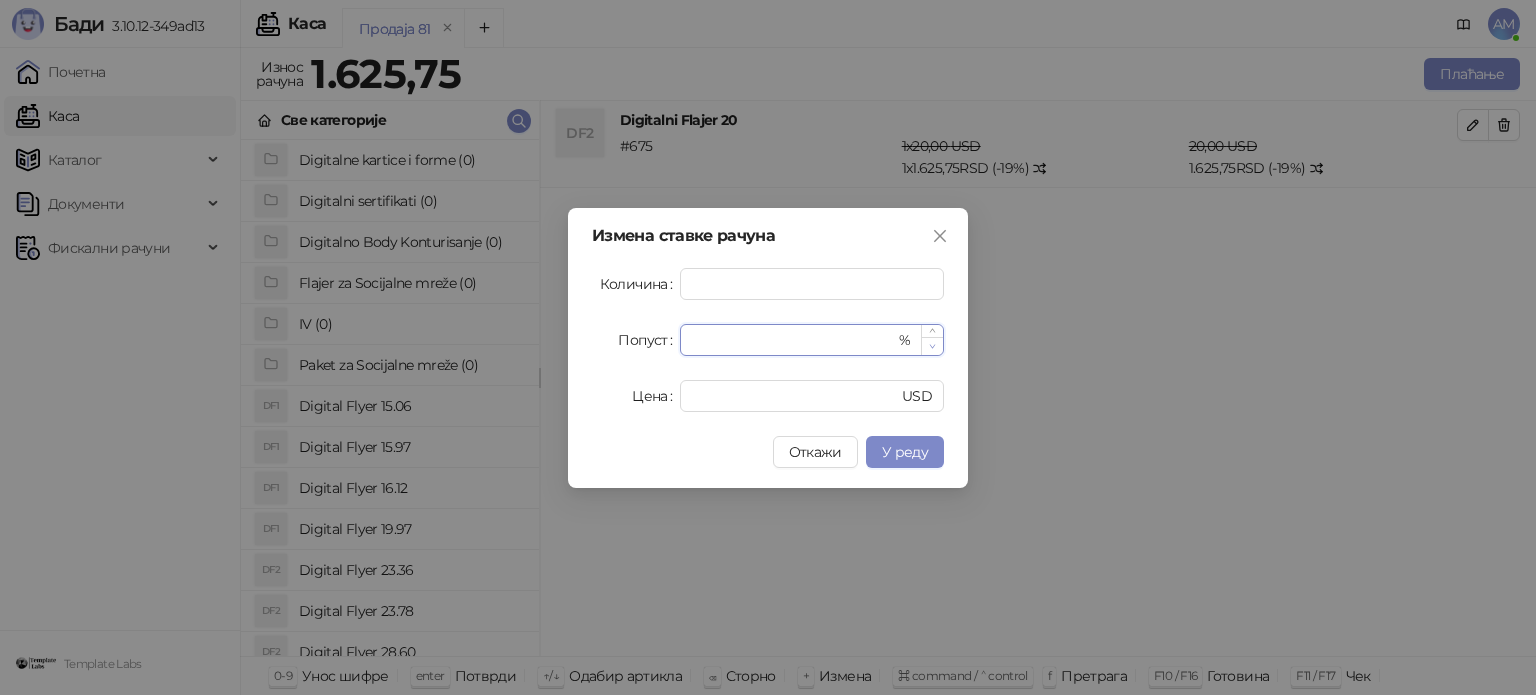 click at bounding box center [932, 346] 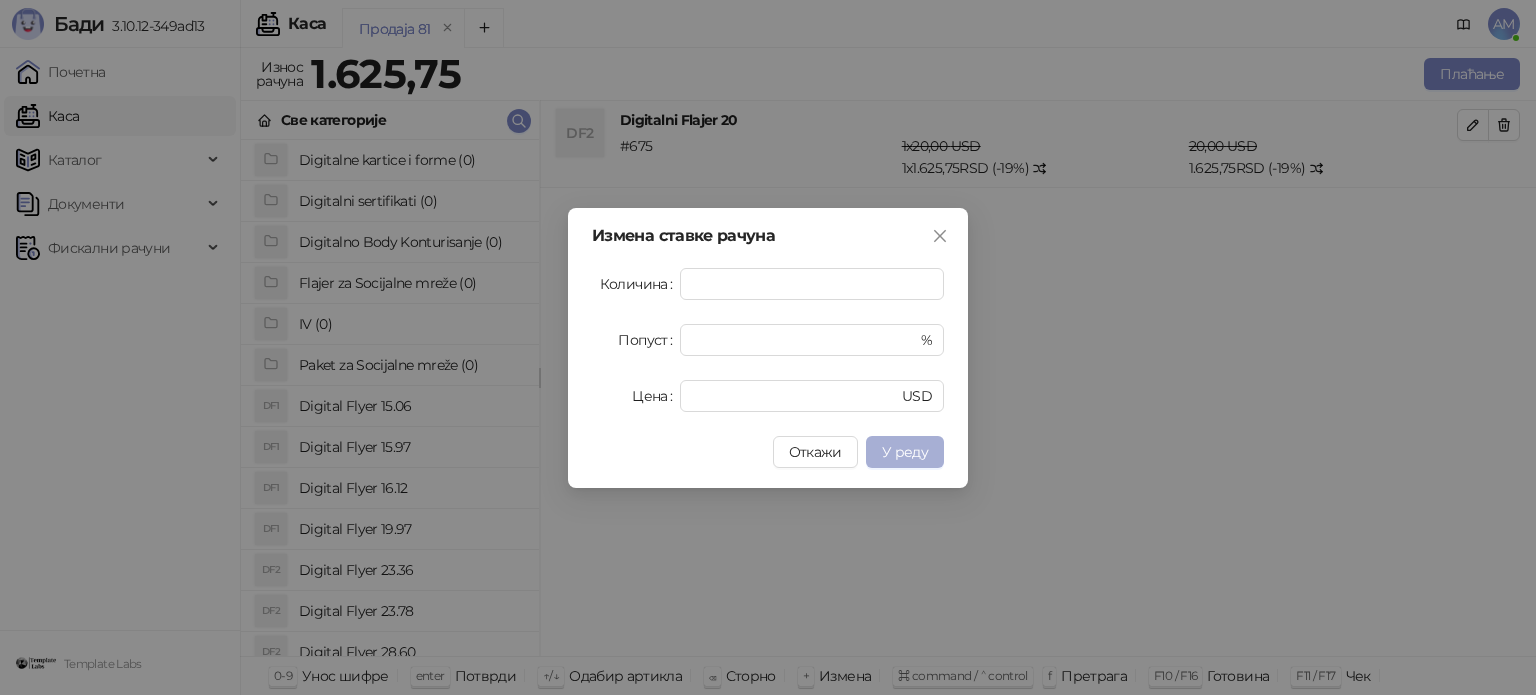 click on "У реду" at bounding box center (905, 452) 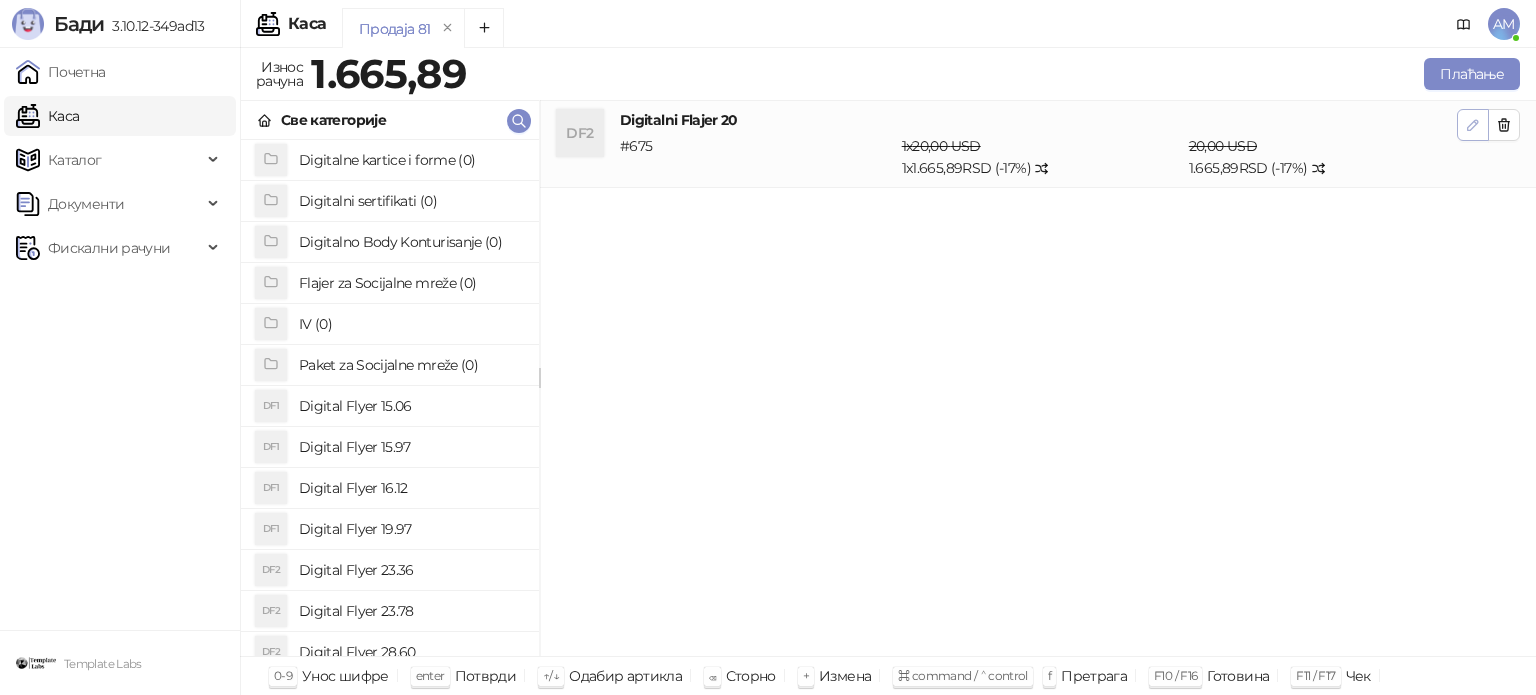 click at bounding box center (1473, 125) 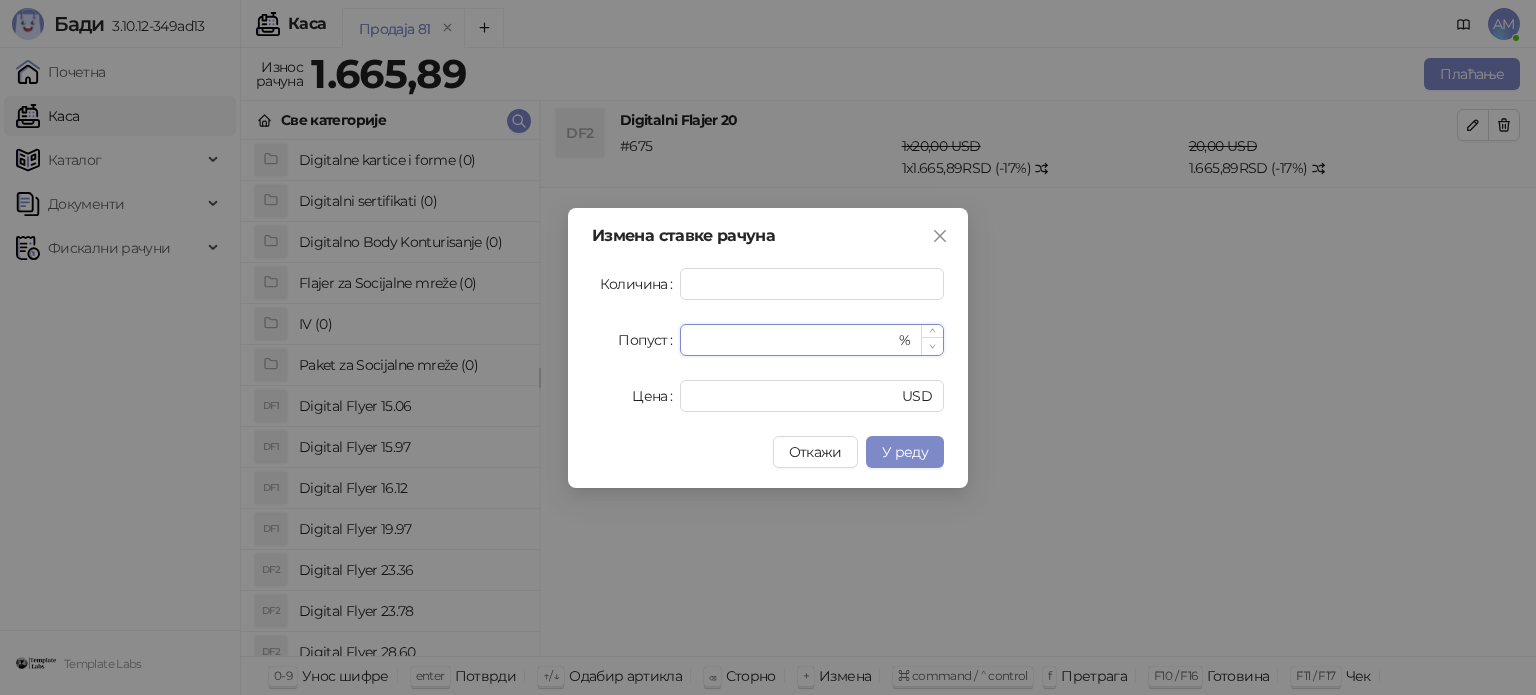 type on "**" 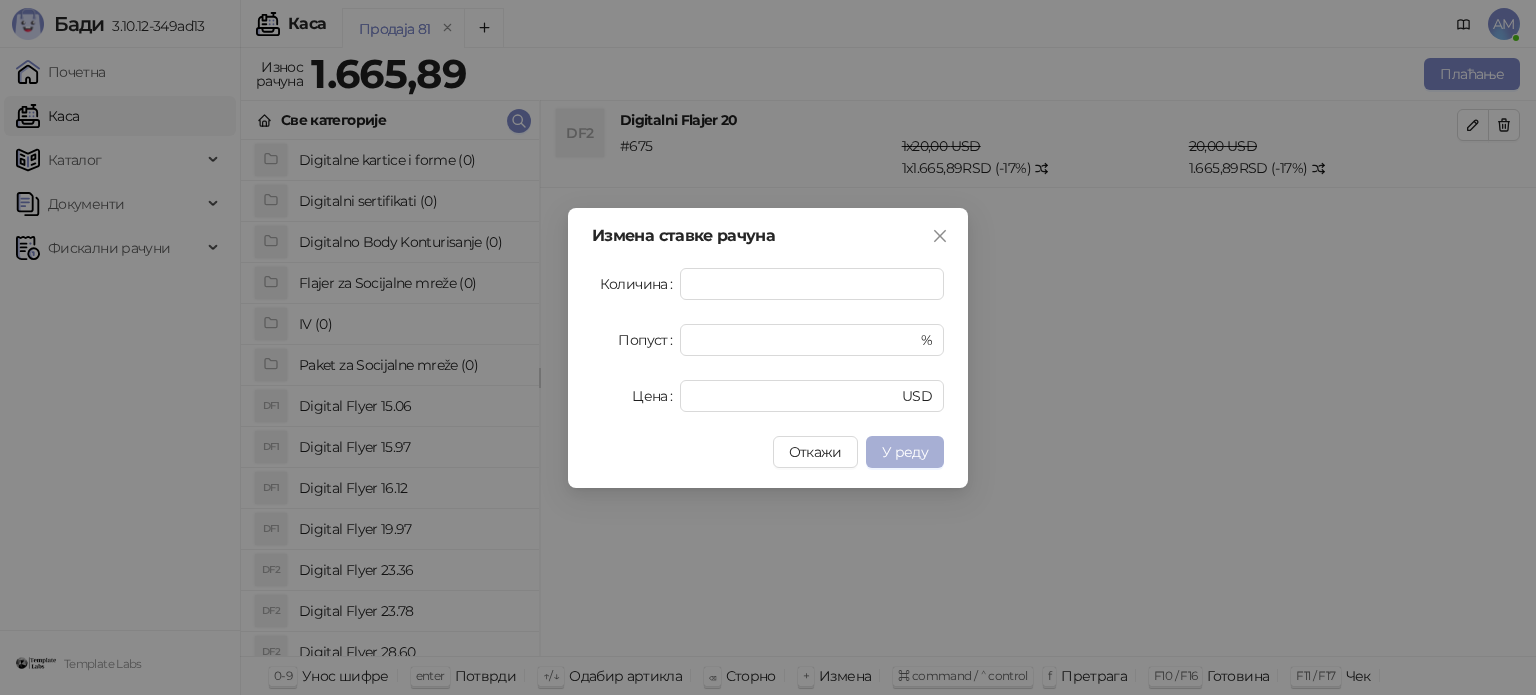 click on "У реду" at bounding box center (905, 452) 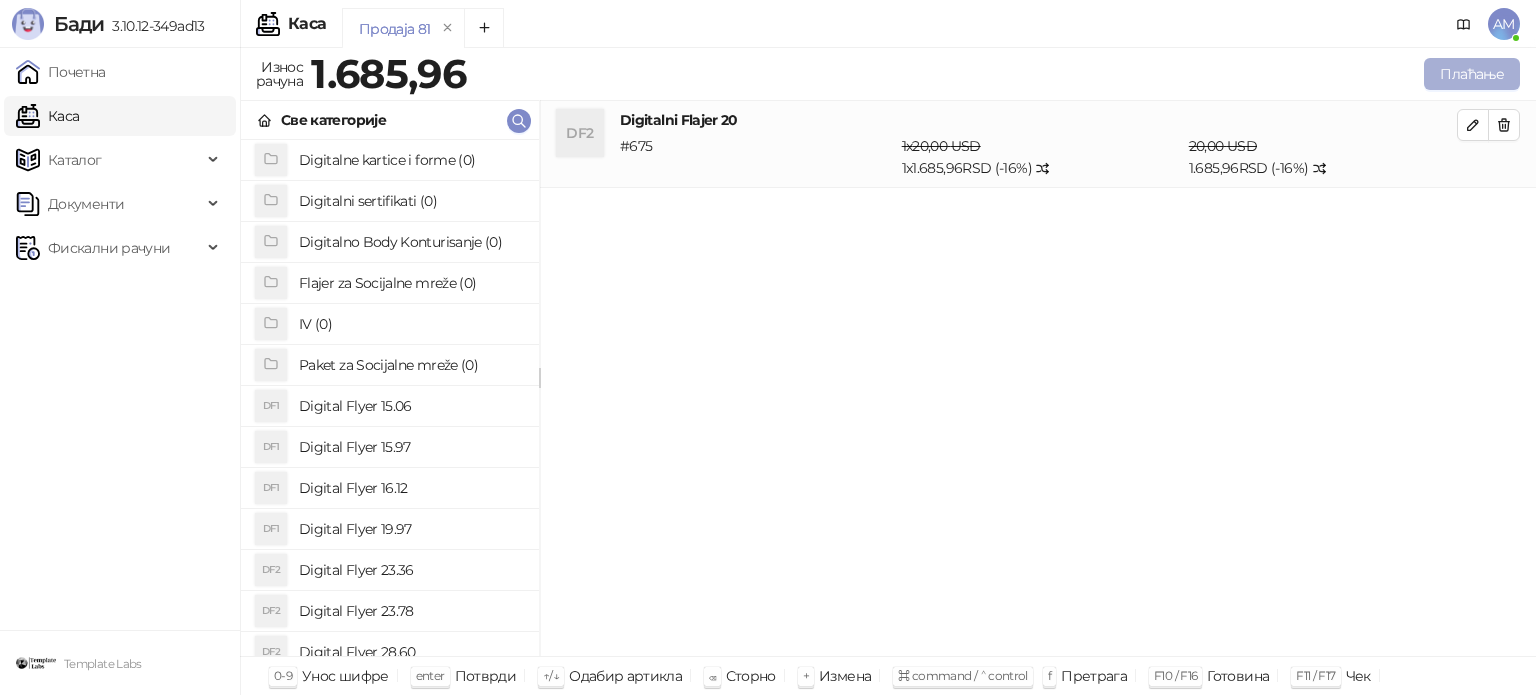 click on "Плаћање" at bounding box center [1472, 74] 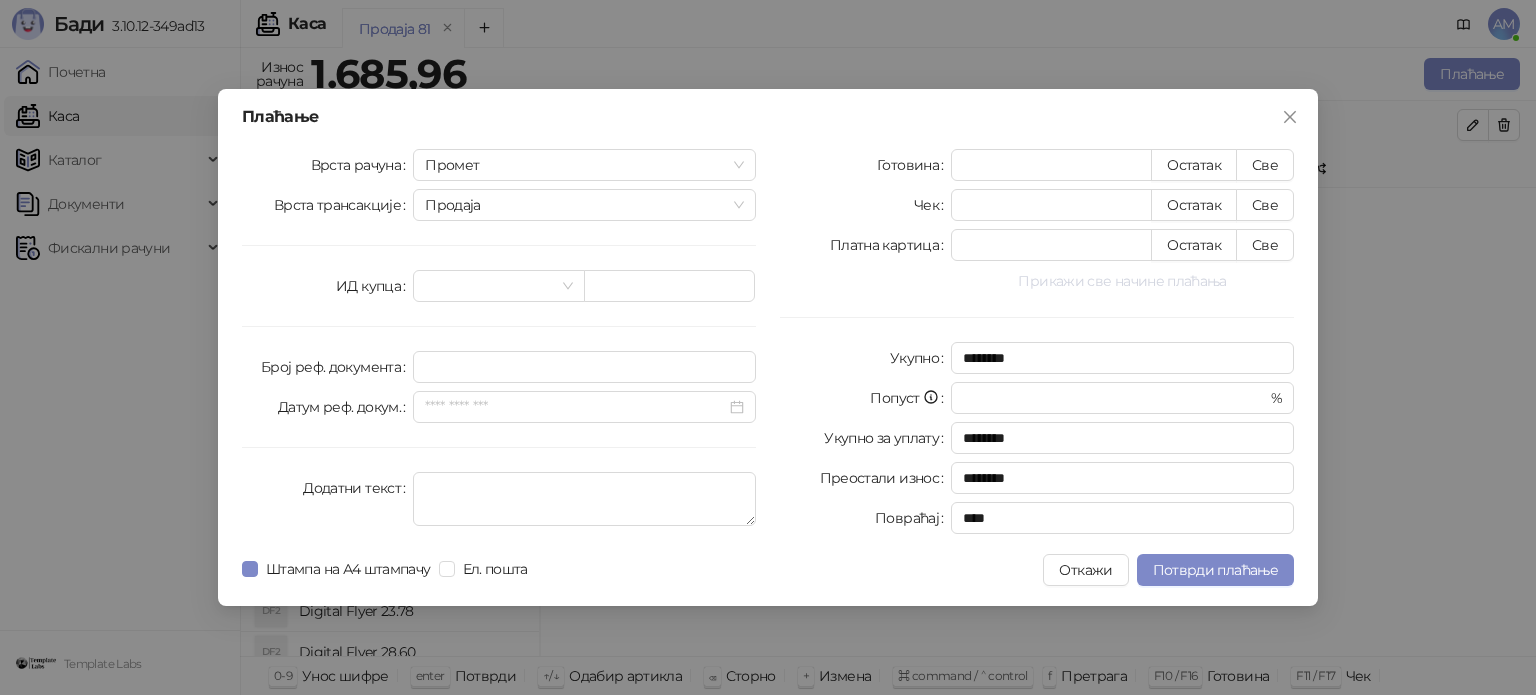 click on "Прикажи све начине плаћања" at bounding box center (1122, 281) 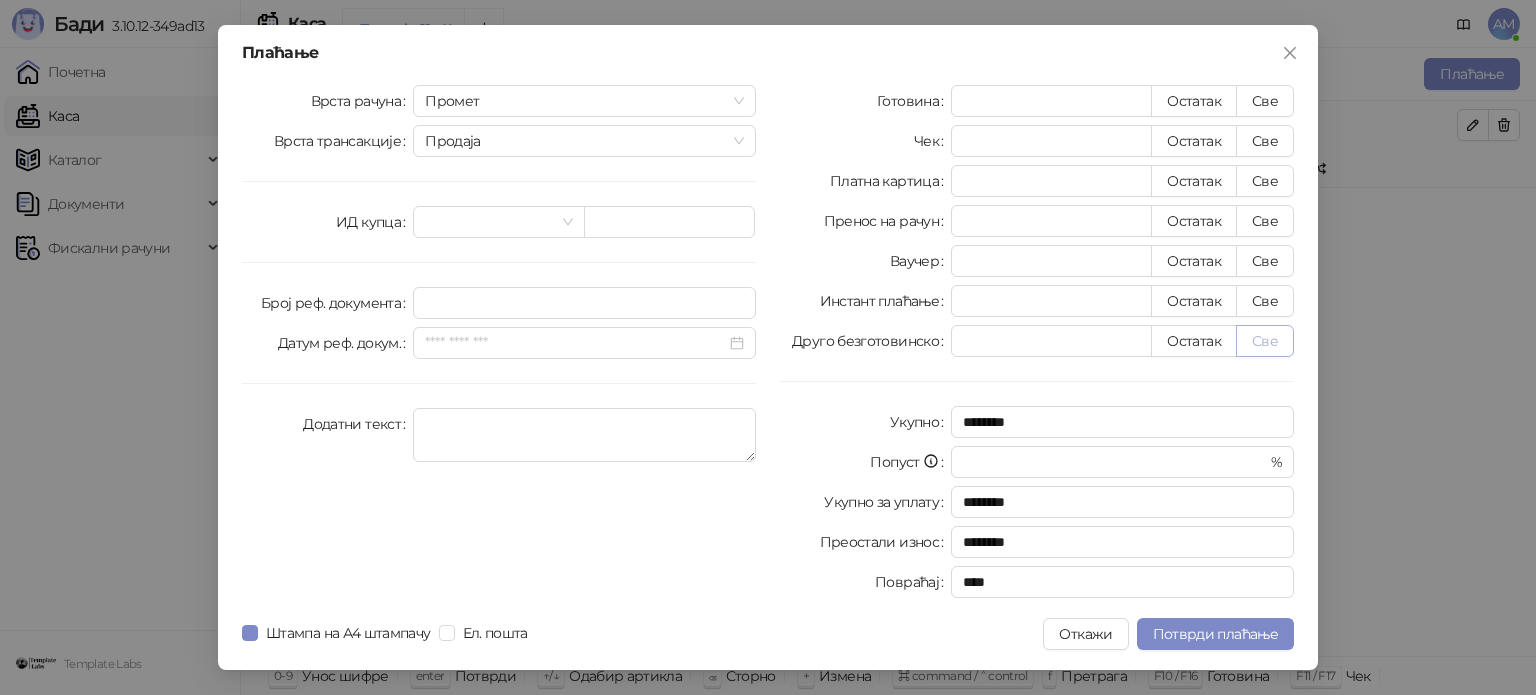 click on "Све" at bounding box center [1265, 341] 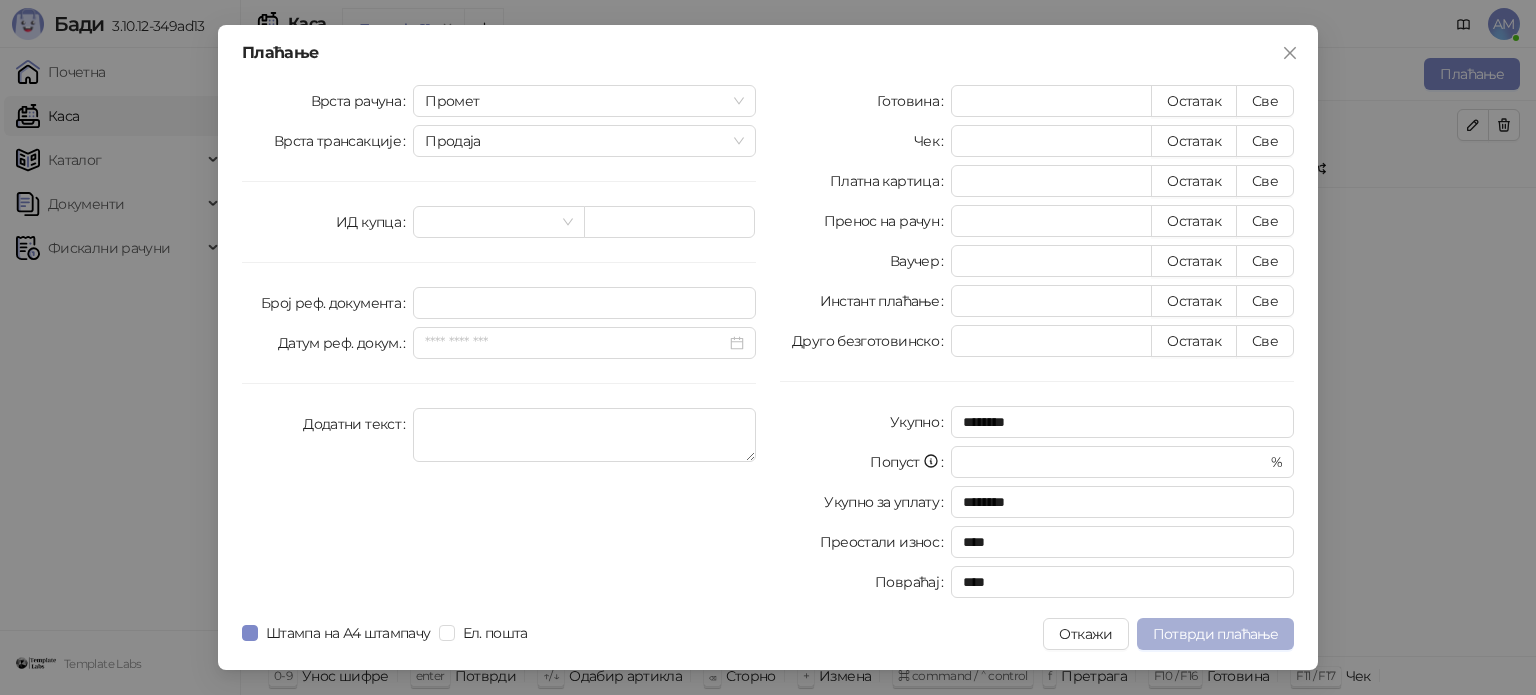 click on "Потврди плаћање" at bounding box center (1215, 634) 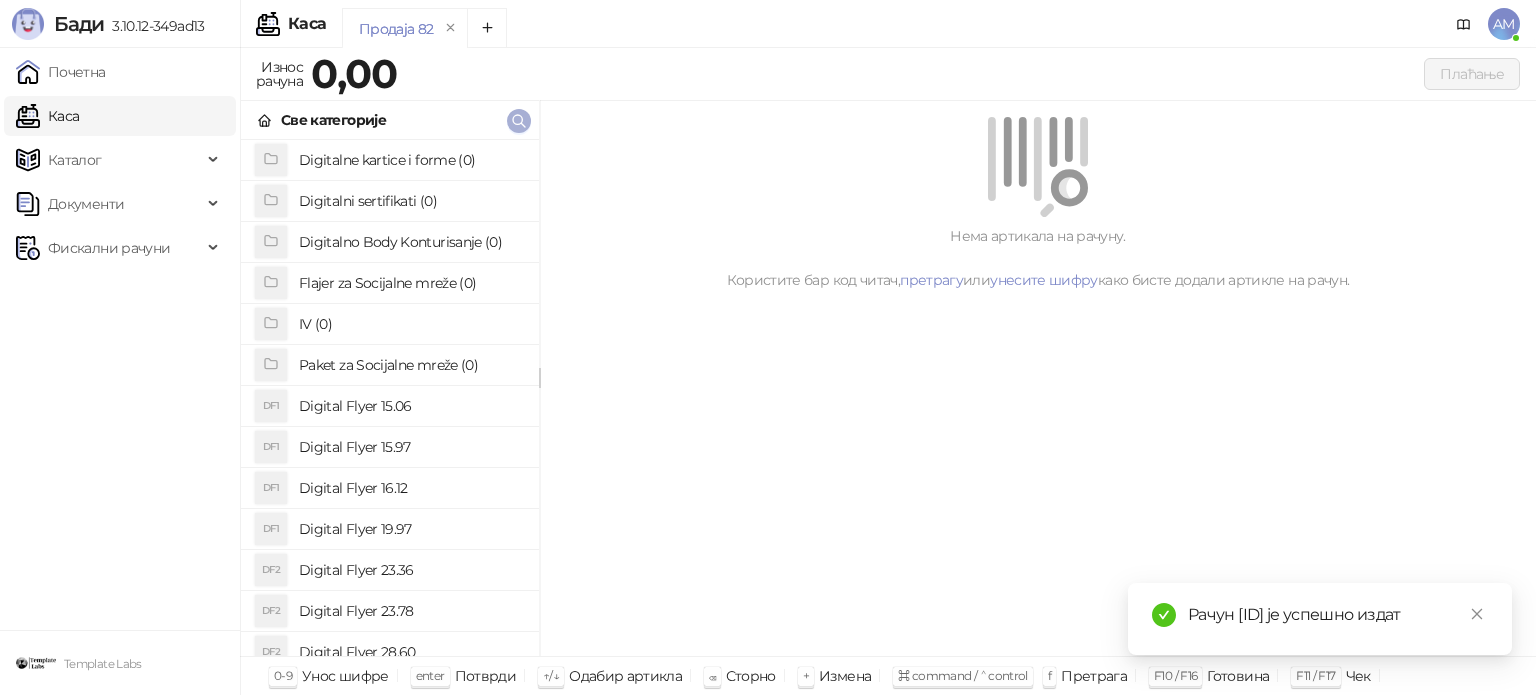 click 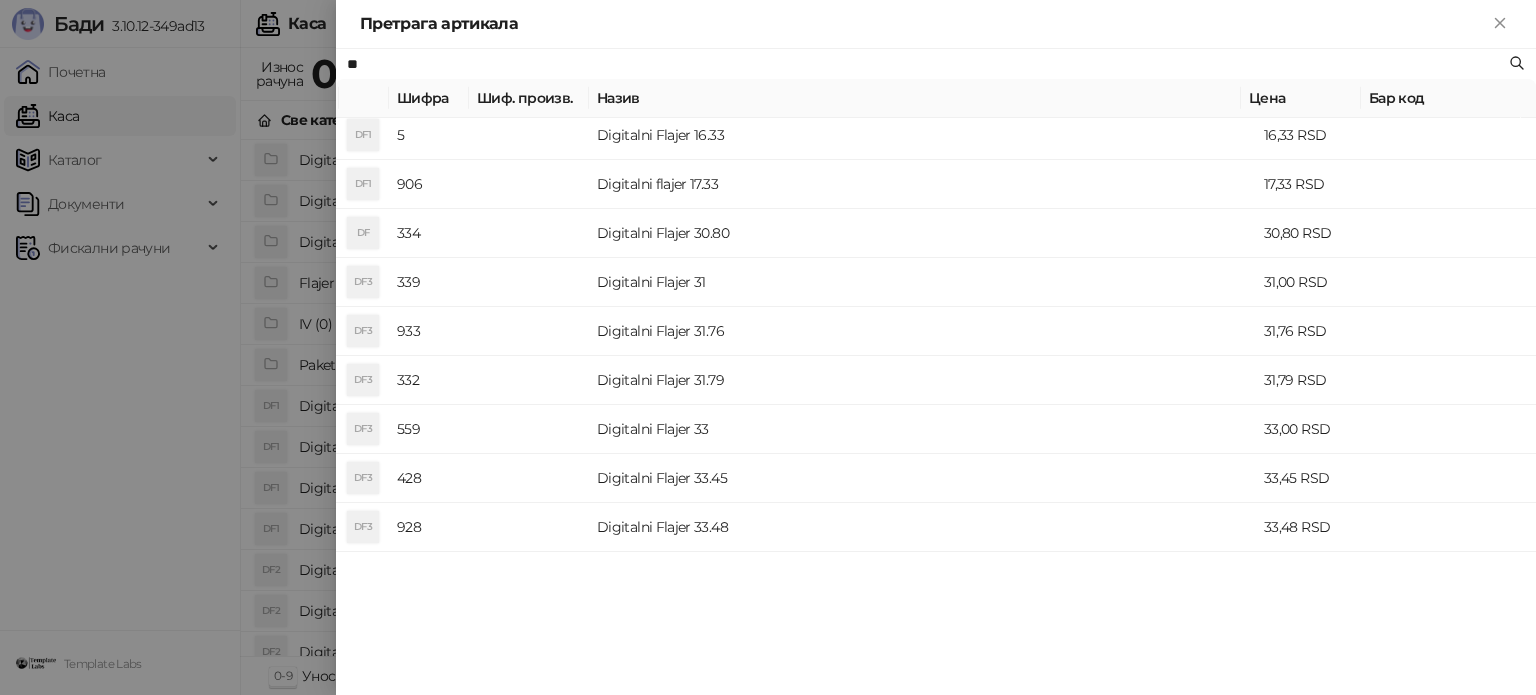 scroll, scrollTop: 500, scrollLeft: 0, axis: vertical 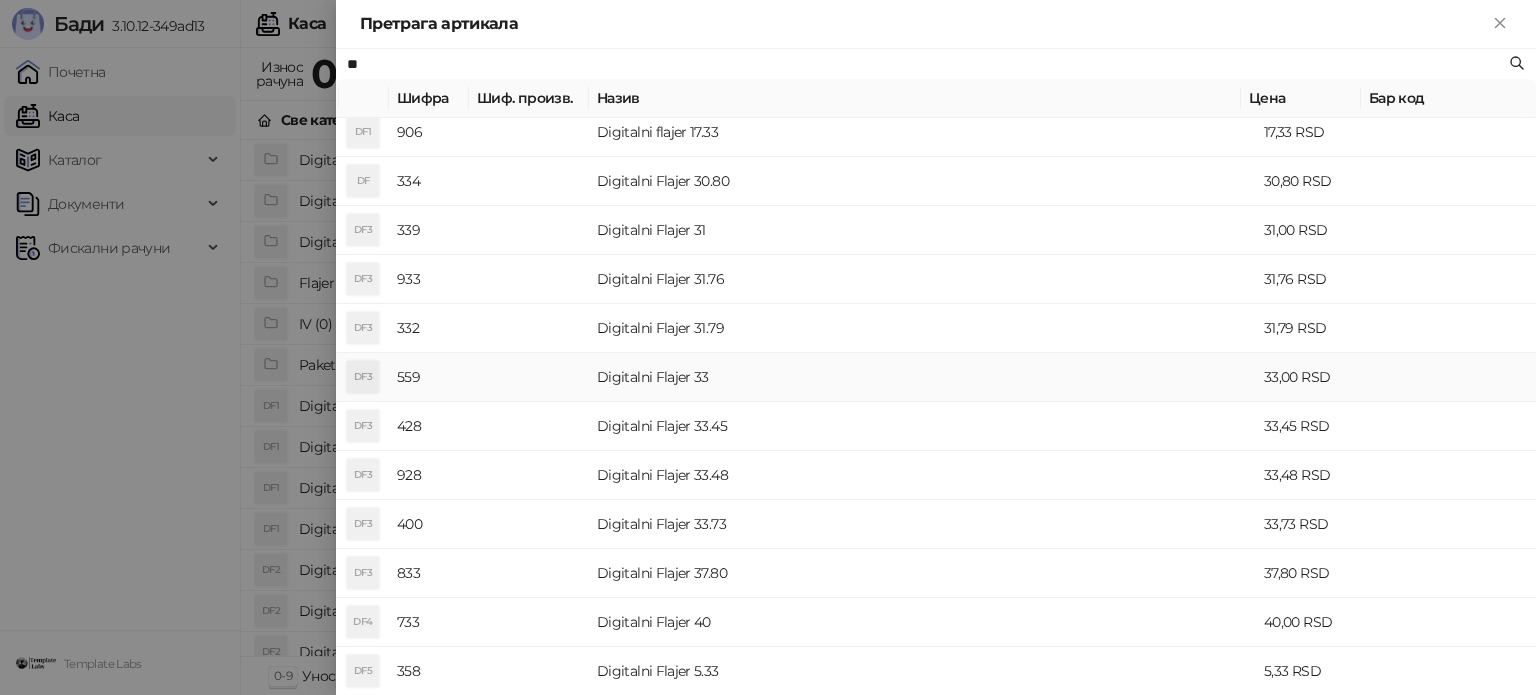 type on "**" 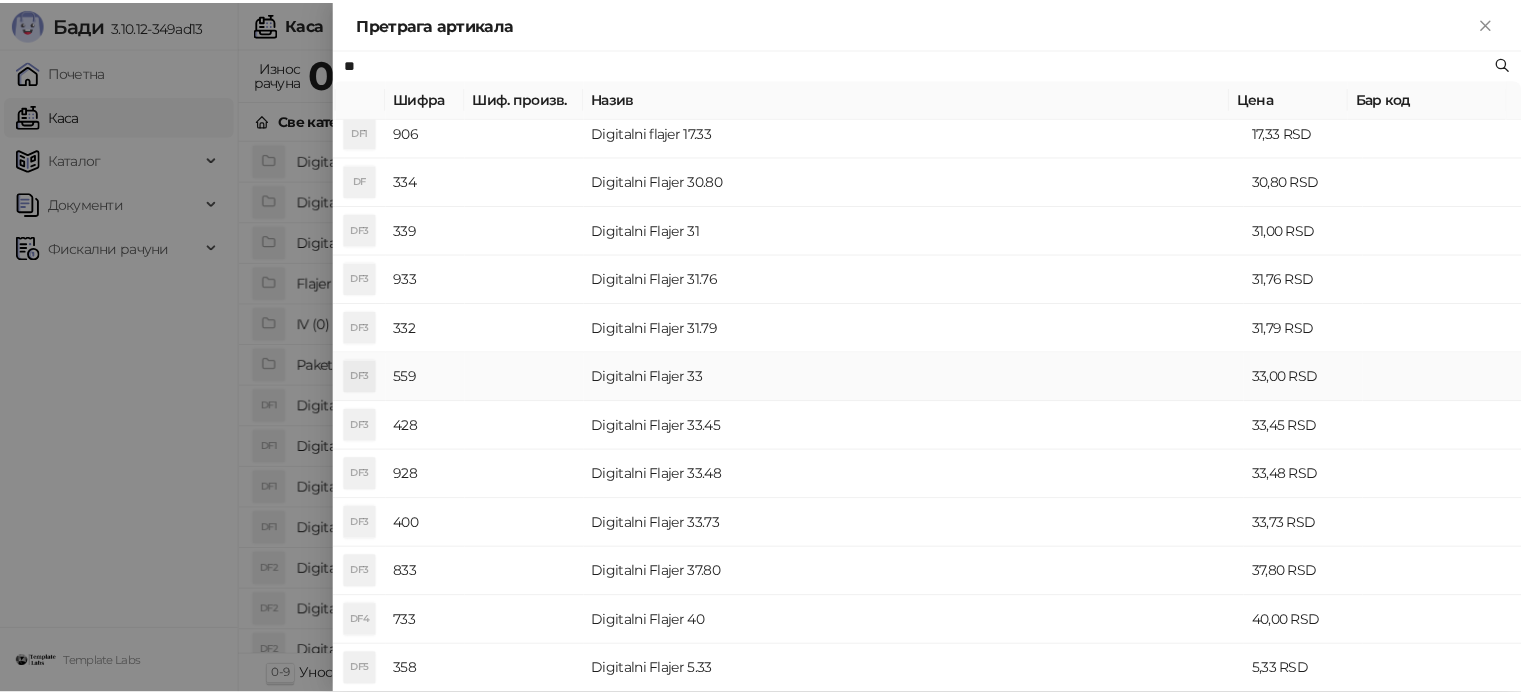 scroll, scrollTop: 0, scrollLeft: 0, axis: both 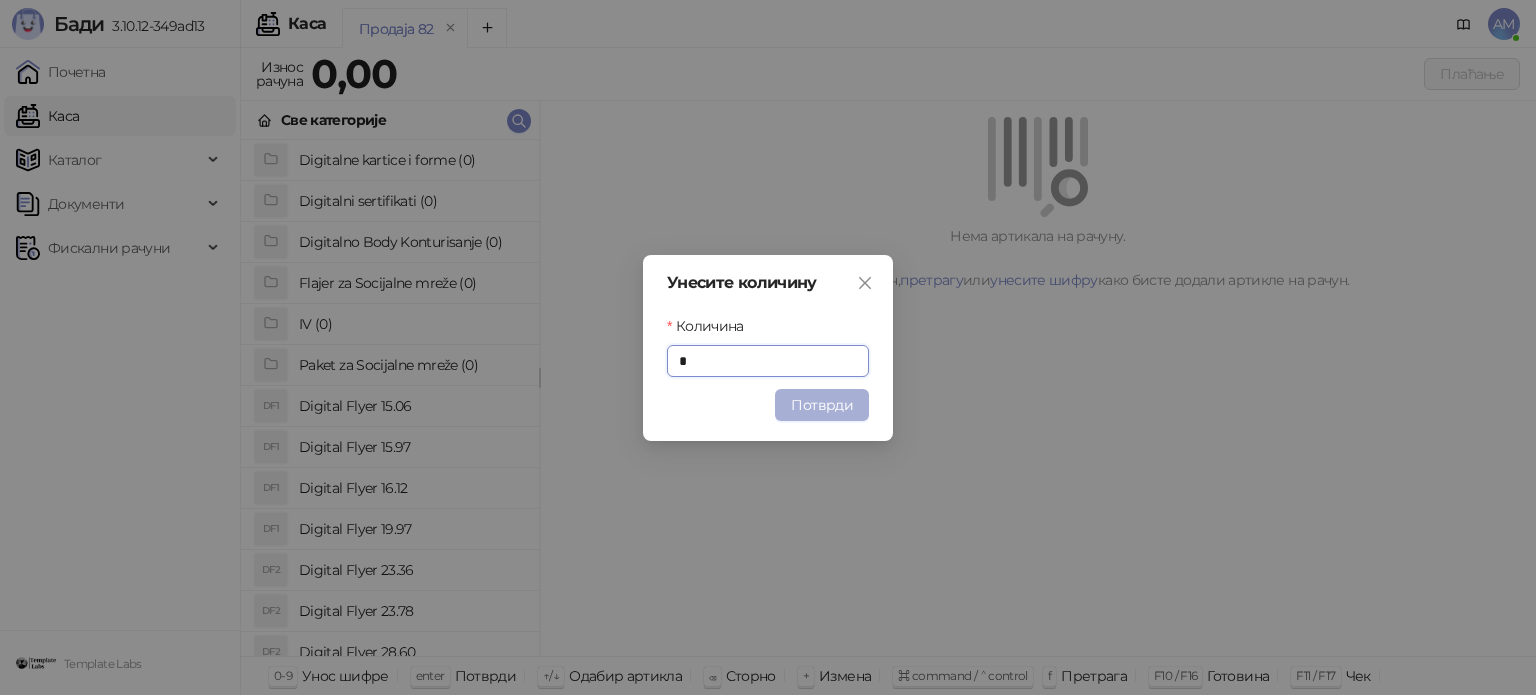 click on "Потврди" at bounding box center (822, 405) 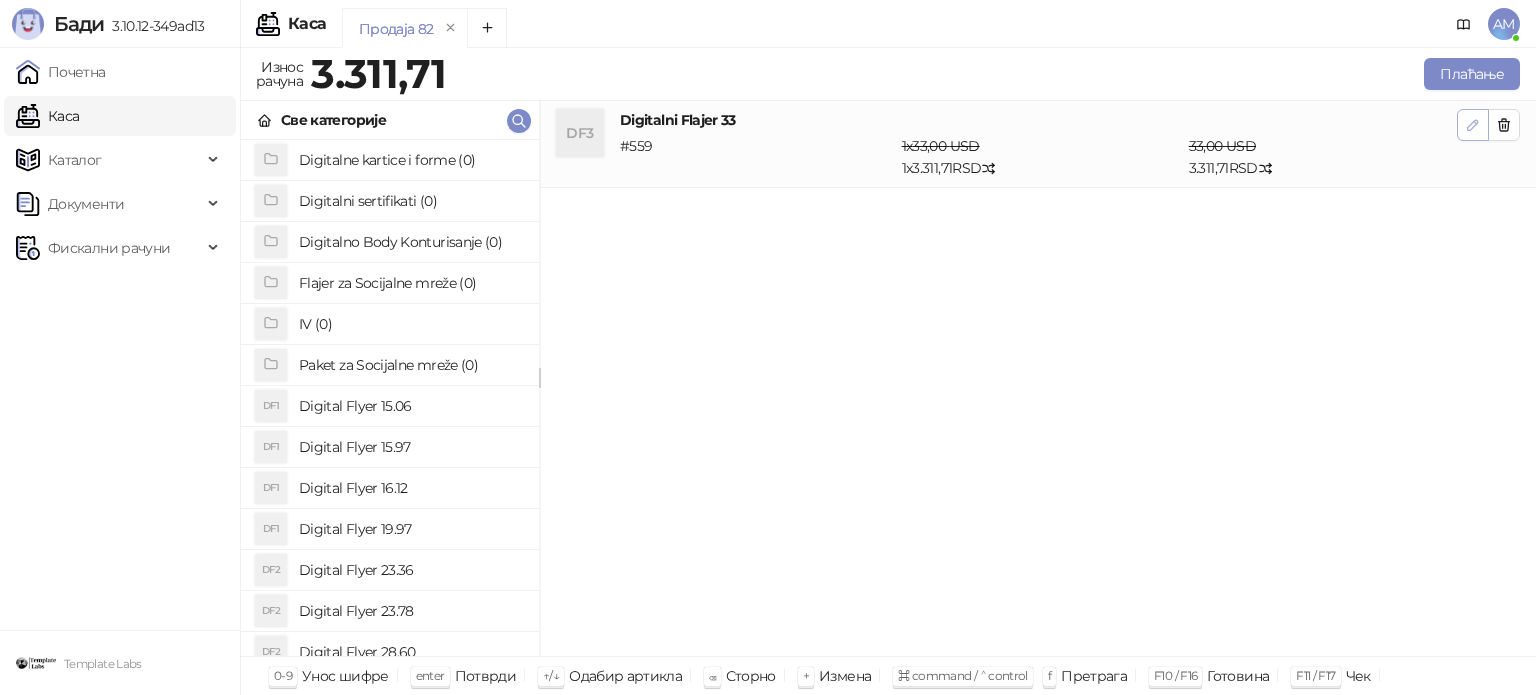 click 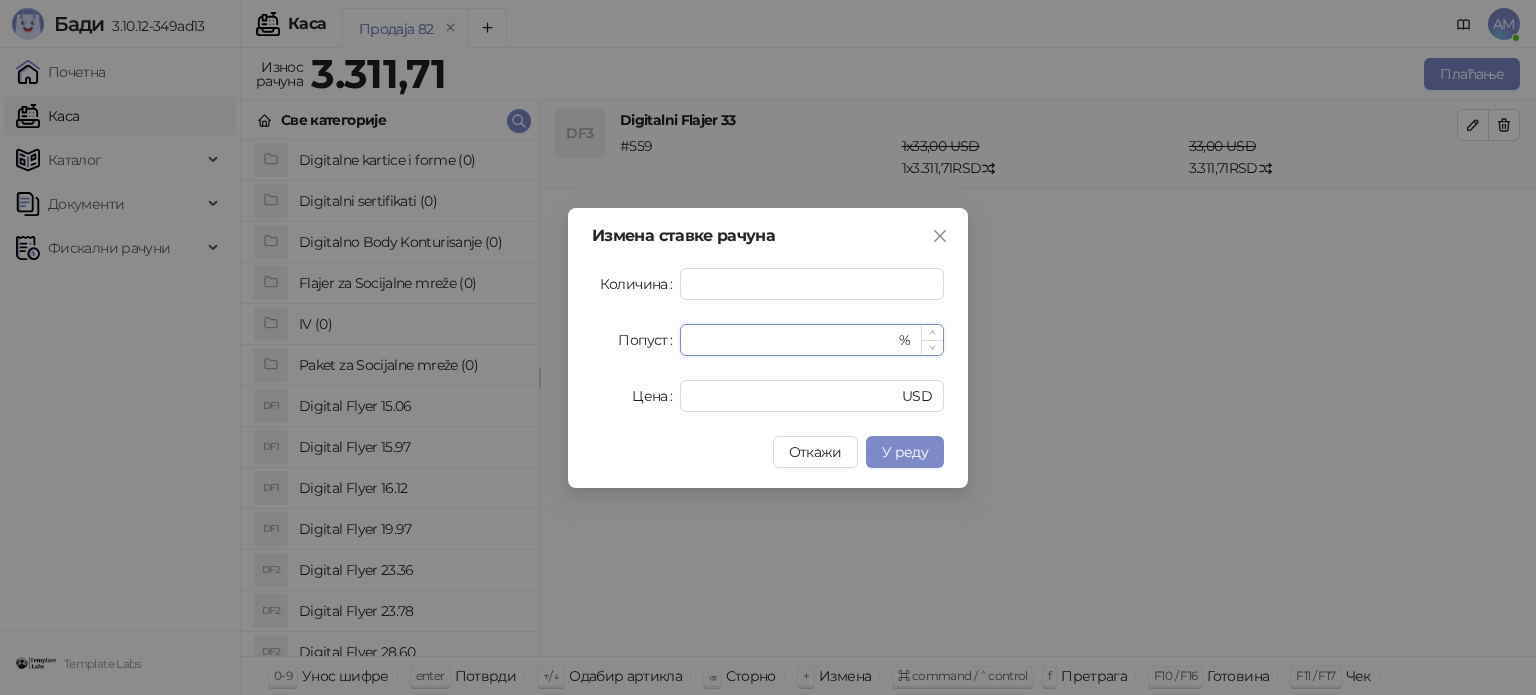 drag, startPoint x: 768, startPoint y: 341, endPoint x: 680, endPoint y: 339, distance: 88.02273 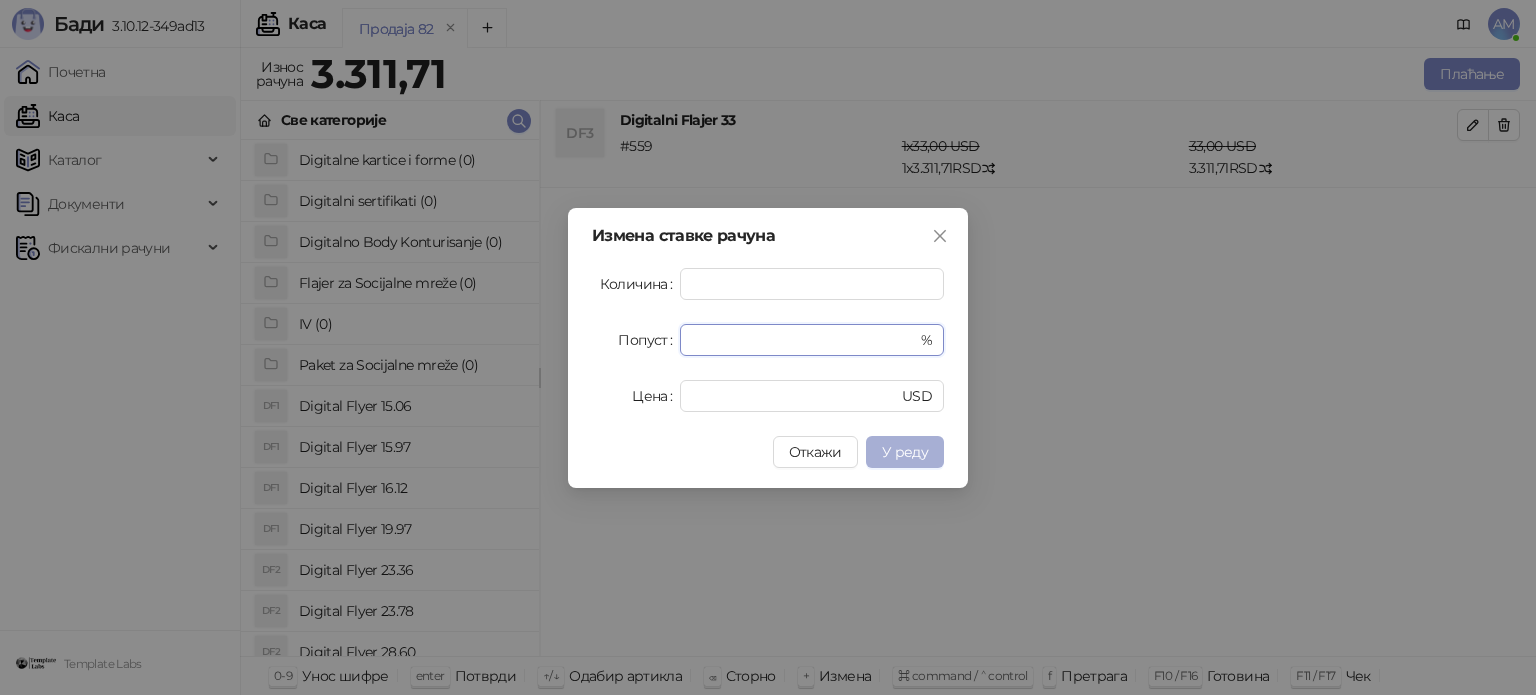 type on "**" 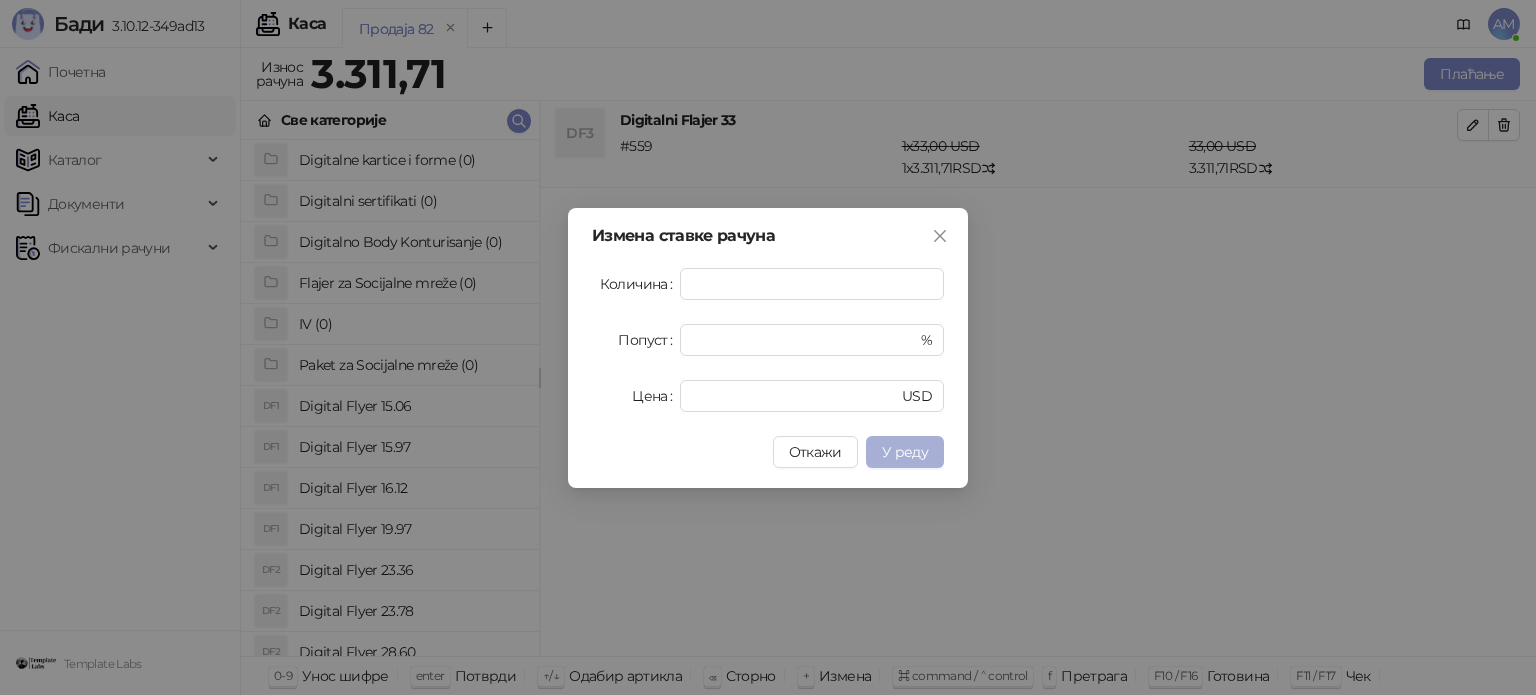 click on "У реду" at bounding box center (905, 452) 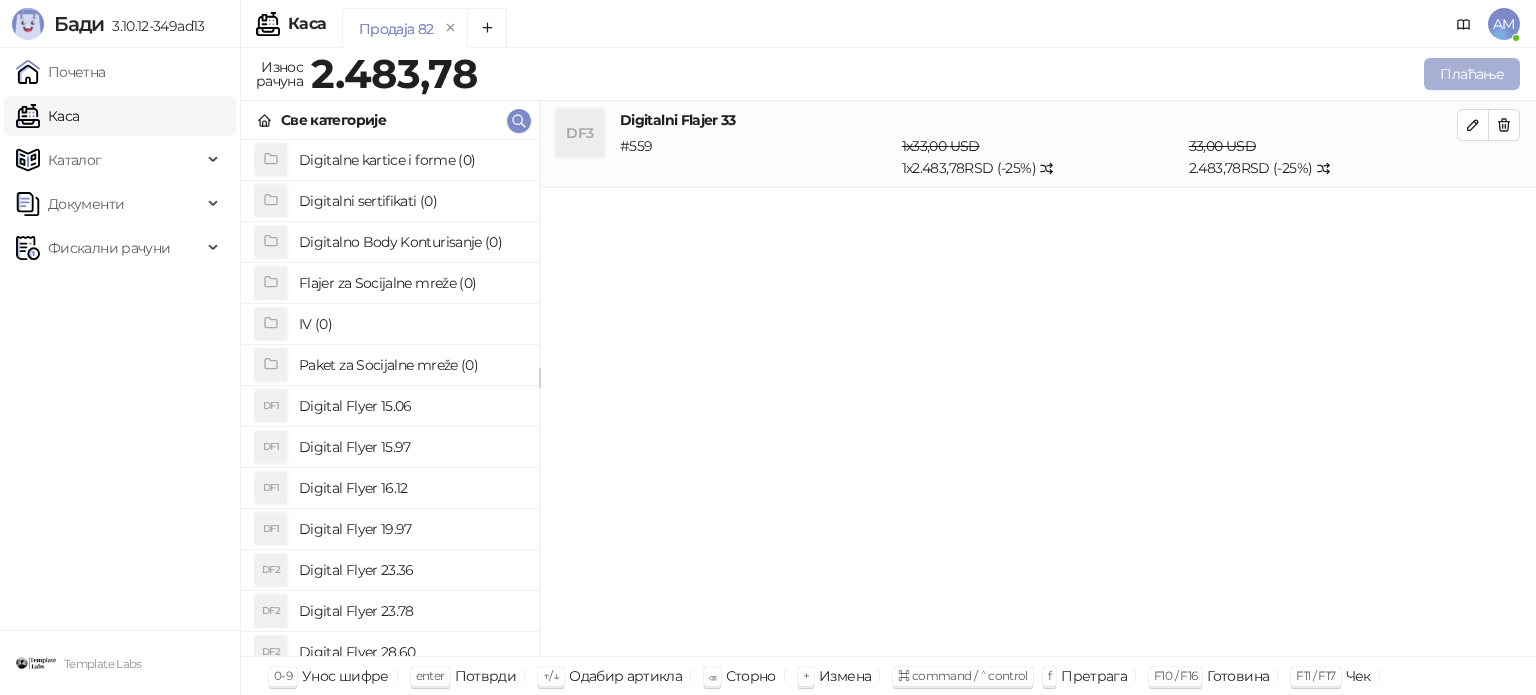 click on "Плаћање" at bounding box center [1472, 74] 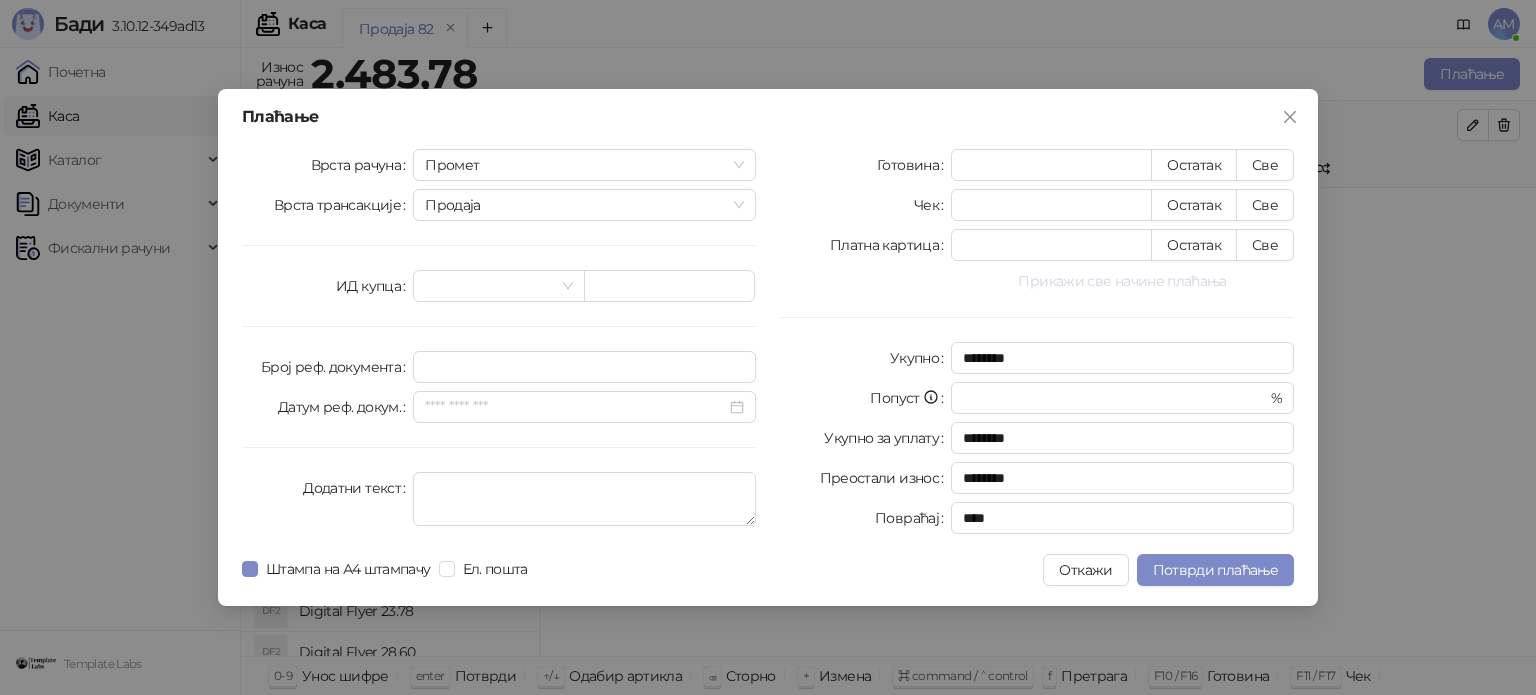 click on "Прикажи све начине плаћања" at bounding box center (1122, 281) 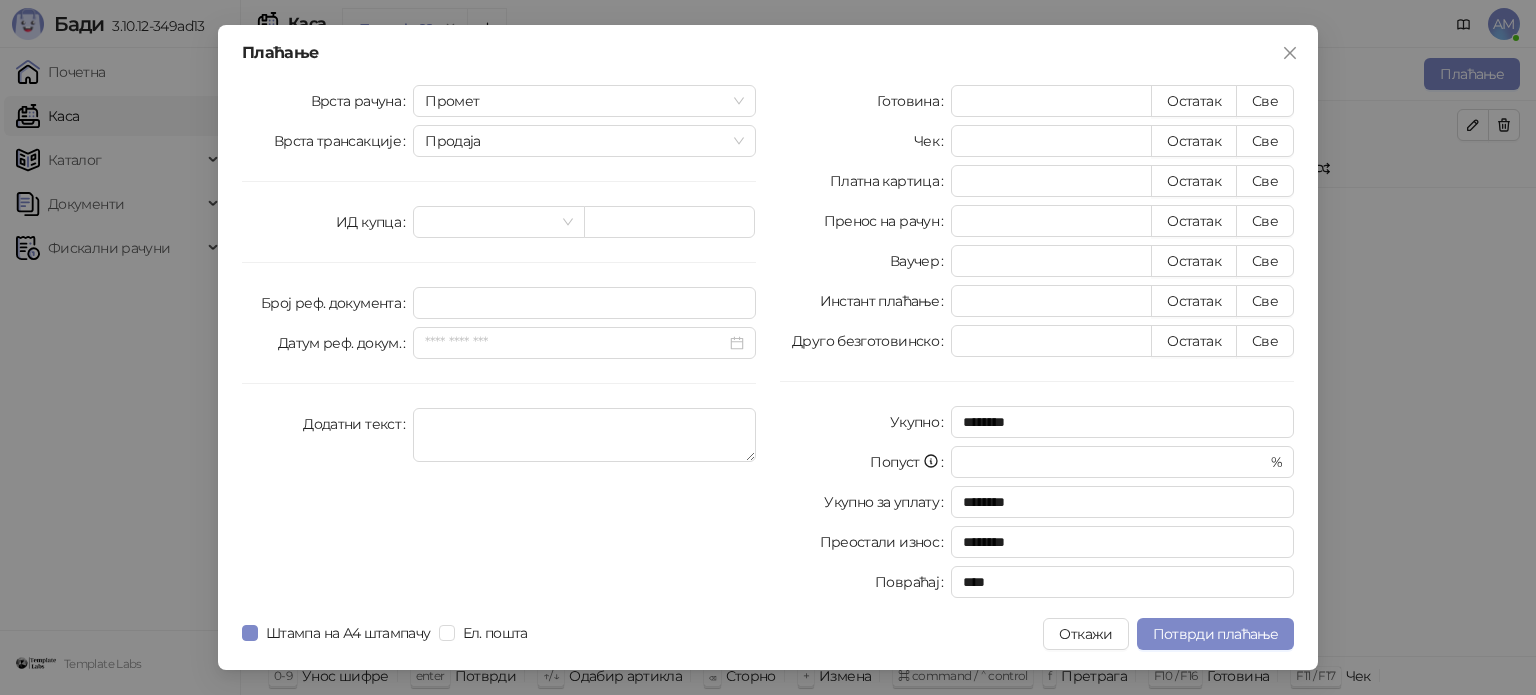 drag, startPoint x: 1279, startPoint y: 344, endPoint x: 1264, endPoint y: 523, distance: 179.6274 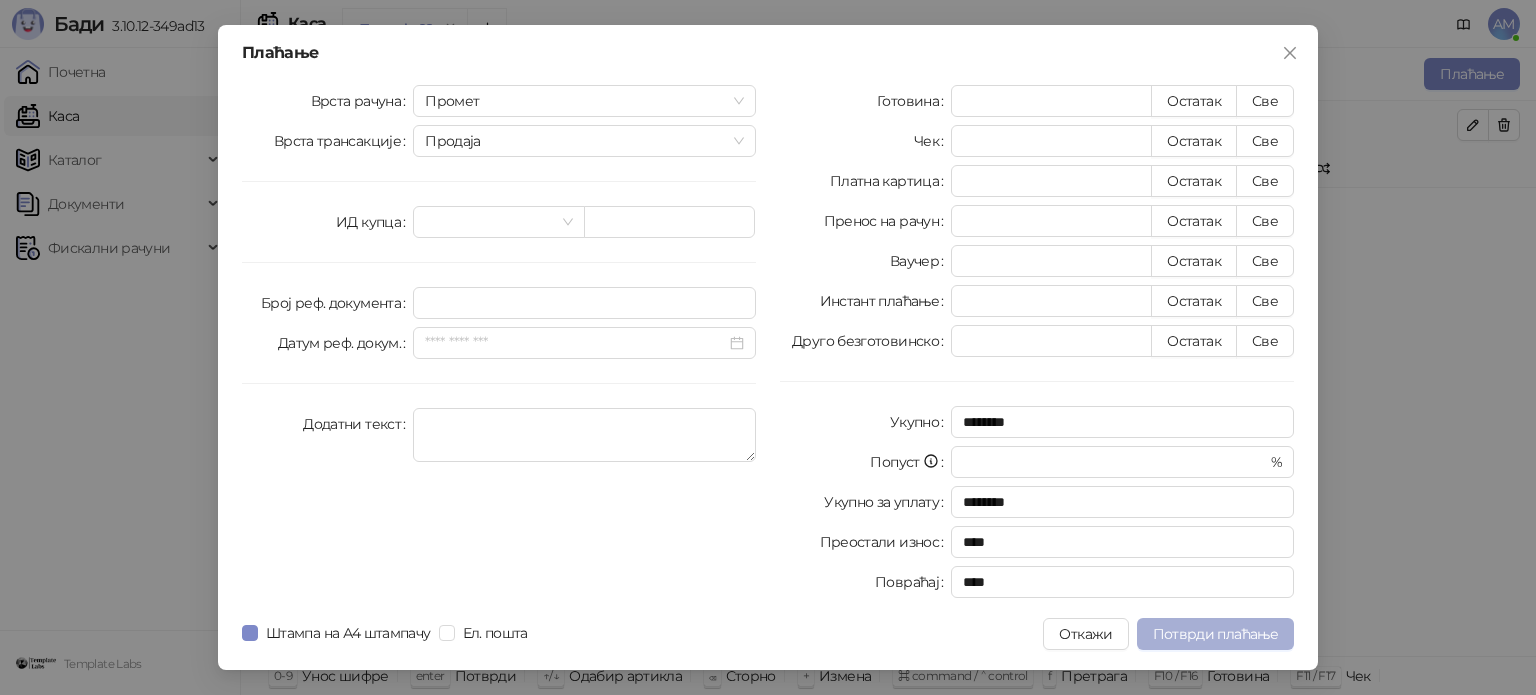 click on "Потврди плаћање" at bounding box center [1215, 634] 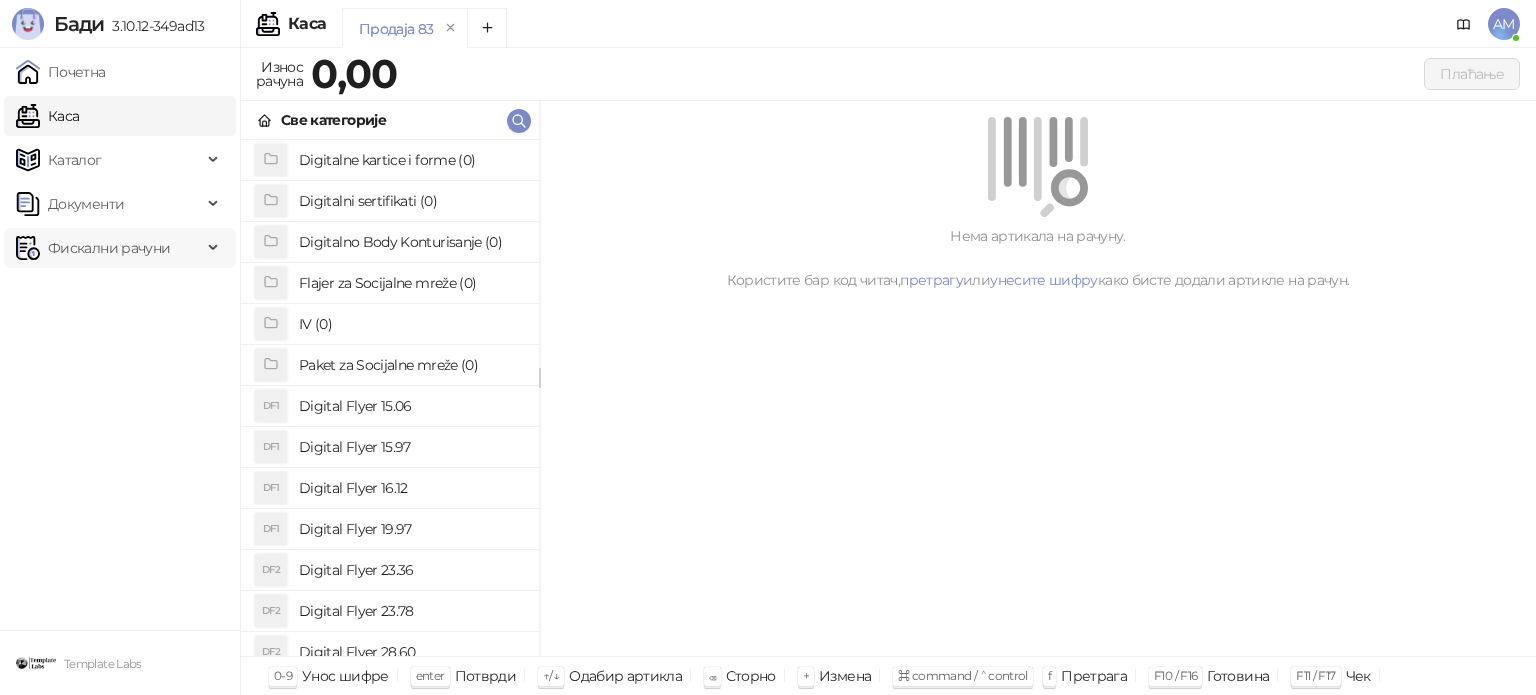 click on "Фискални рачуни" at bounding box center (109, 248) 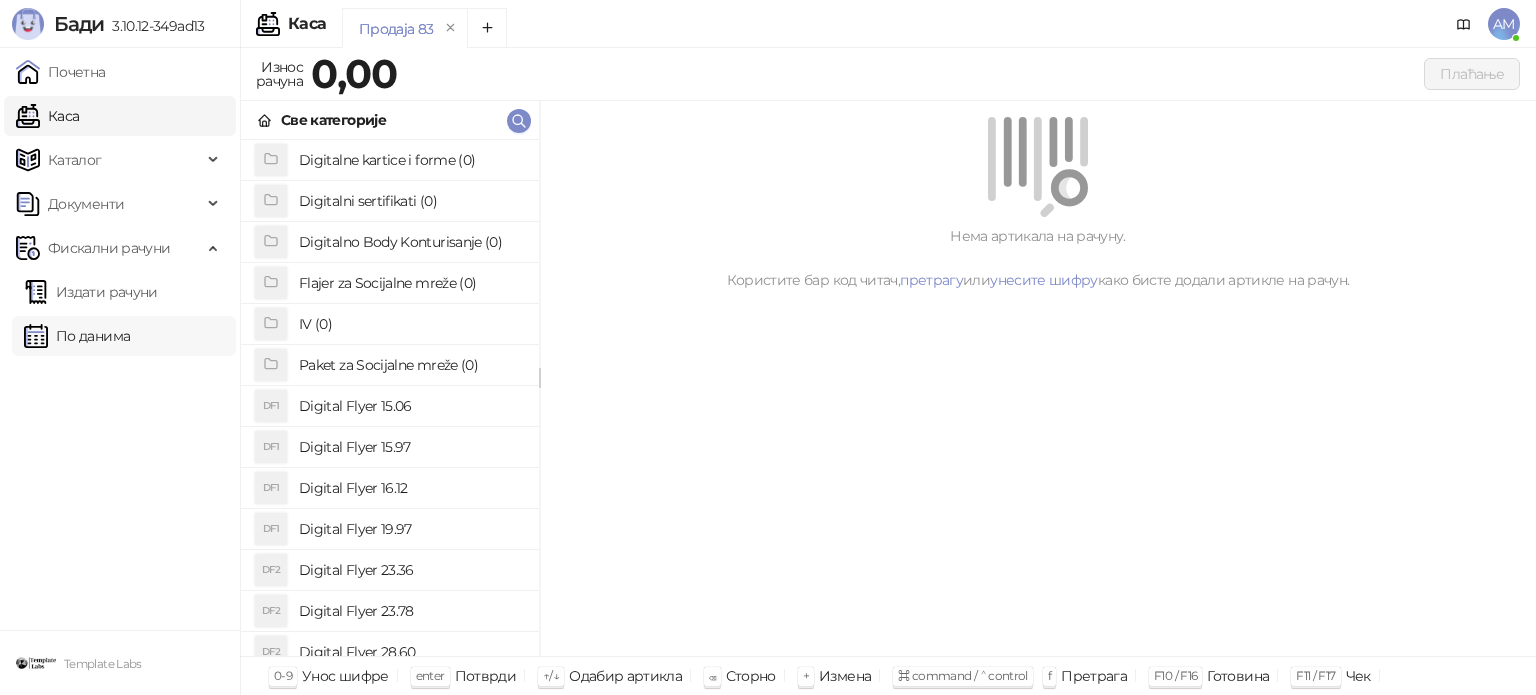 click on "По данима" at bounding box center [77, 336] 